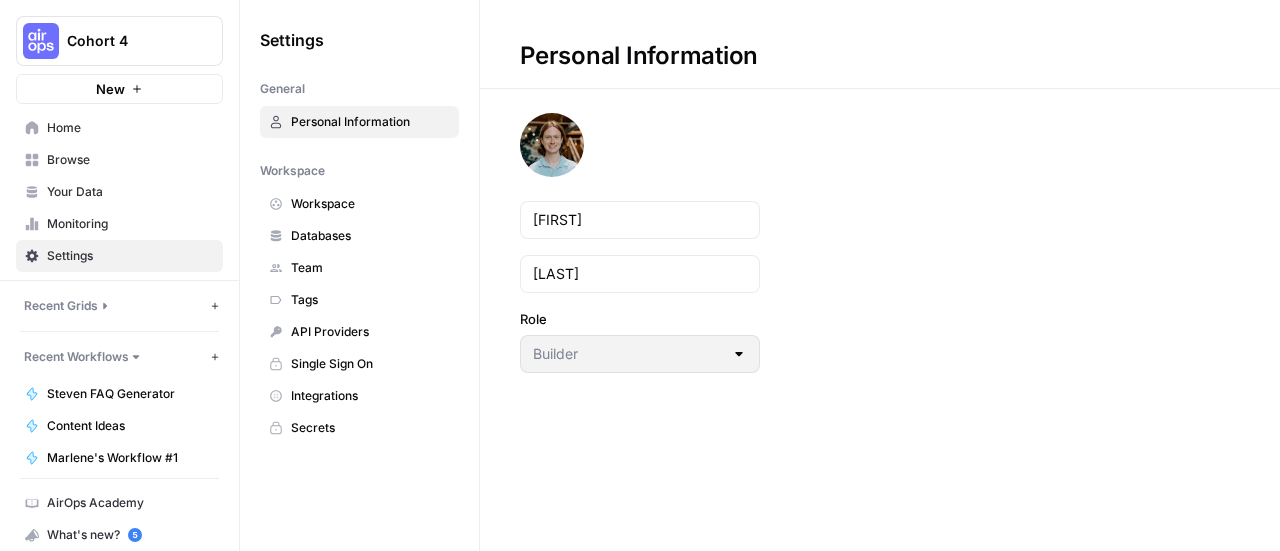 scroll, scrollTop: 0, scrollLeft: 0, axis: both 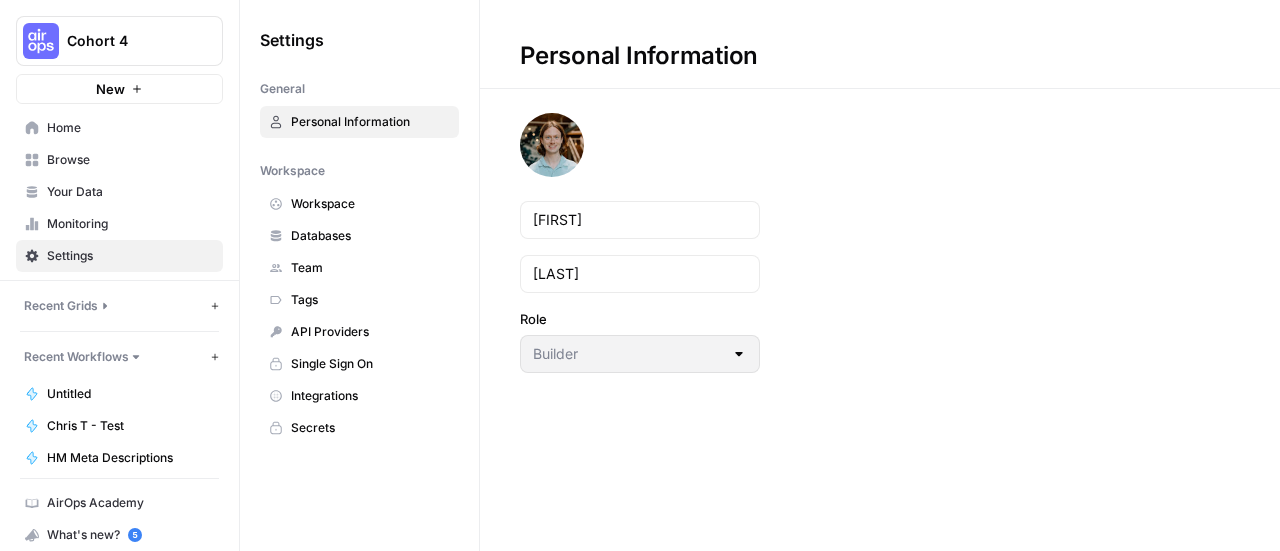 click on "New" at bounding box center (110, 89) 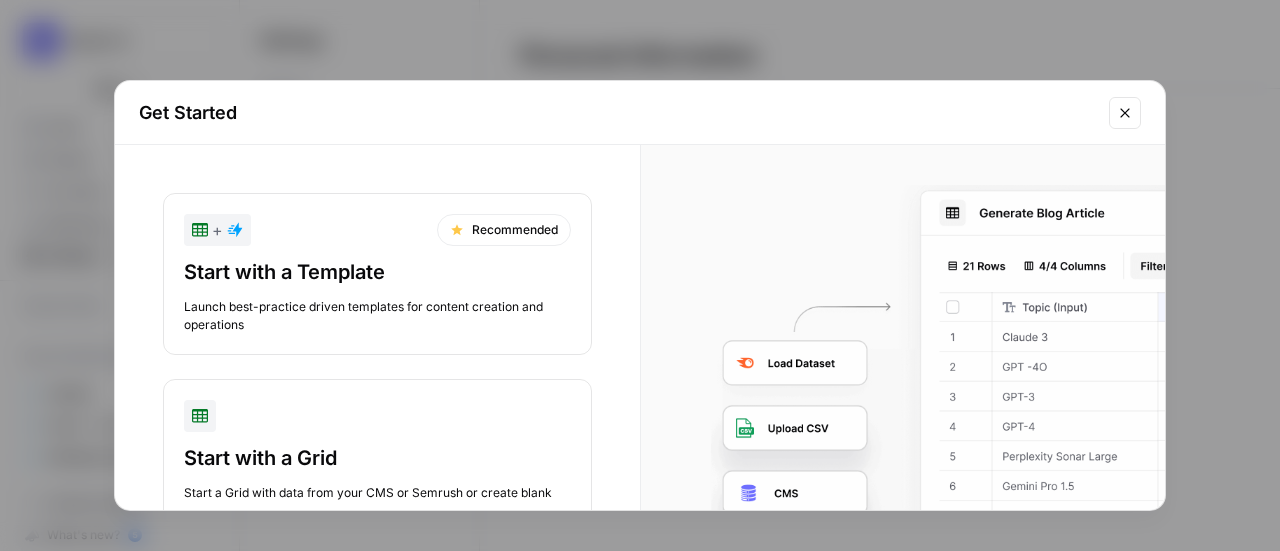 scroll, scrollTop: 226, scrollLeft: 0, axis: vertical 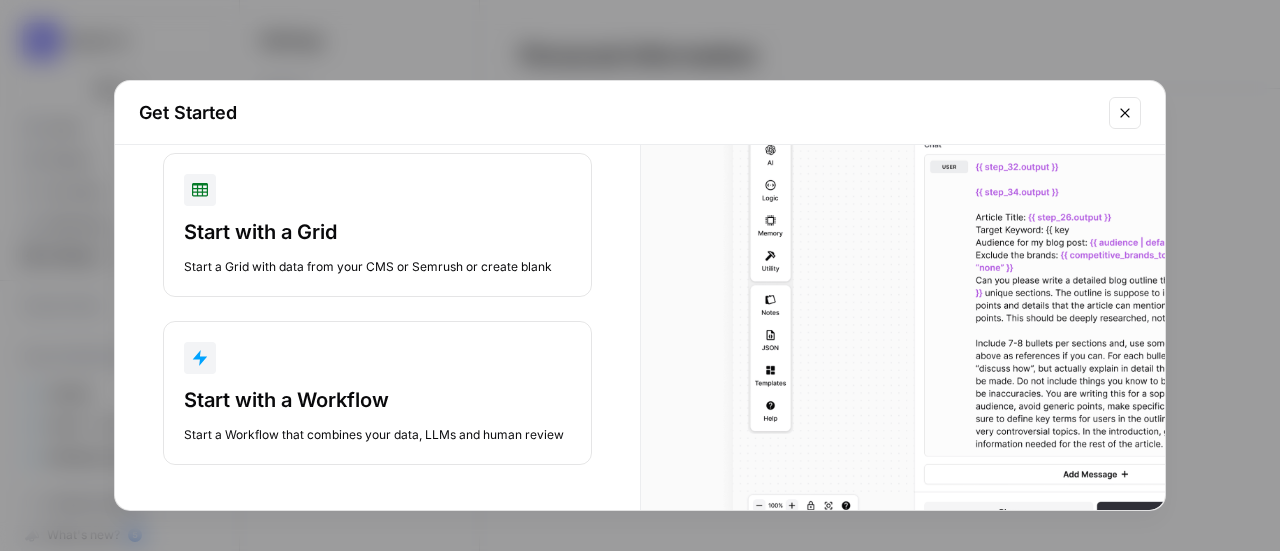 click on "Start with a Workflow Start a Workflow that combines your data, LLMs and human review" at bounding box center [377, 415] 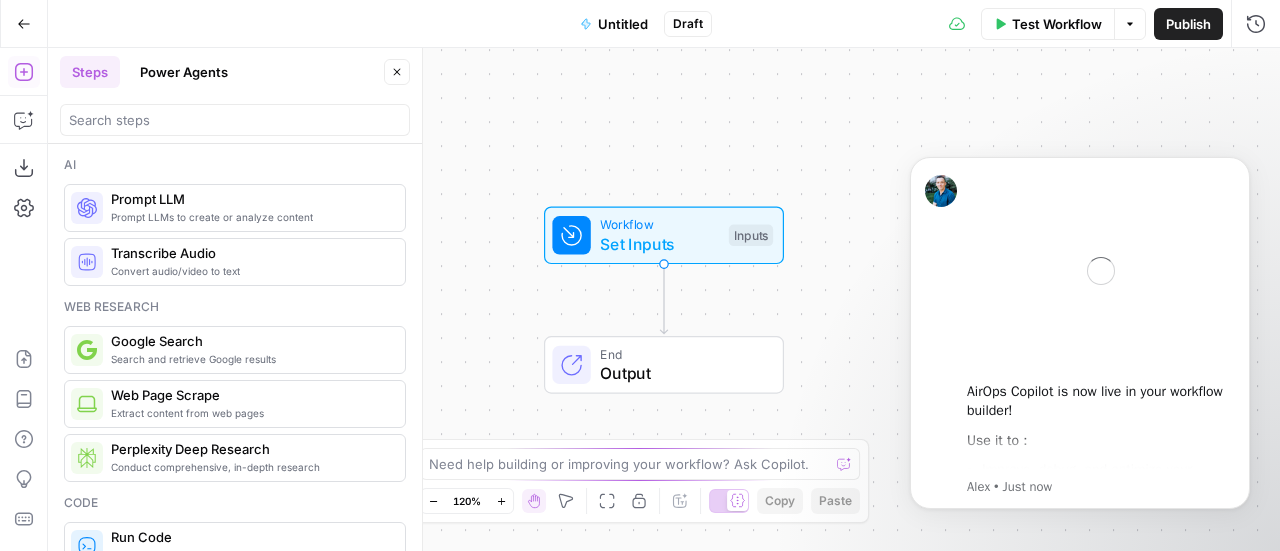 scroll, scrollTop: 0, scrollLeft: 0, axis: both 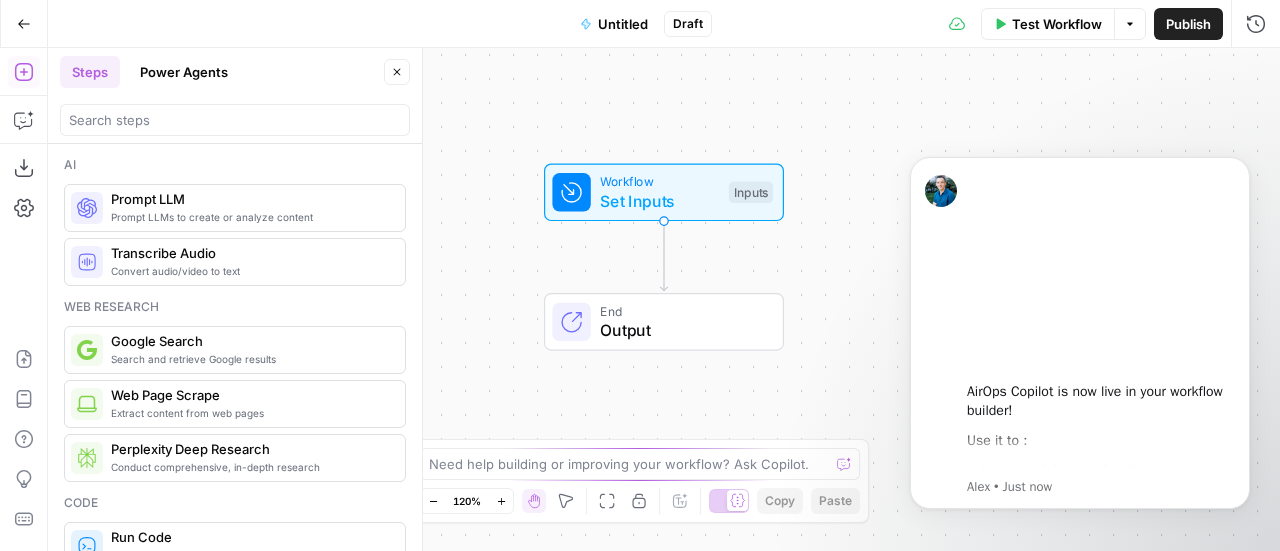 drag, startPoint x: 786, startPoint y: 357, endPoint x: 786, endPoint y: 264, distance: 93 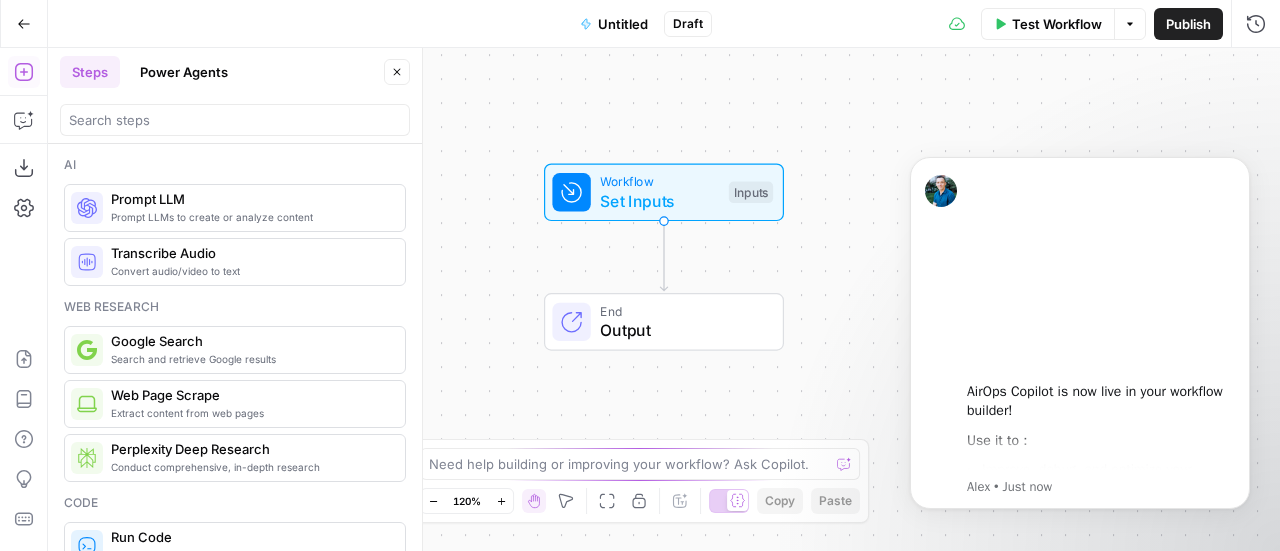 click on "Set Inputs" at bounding box center (659, 201) 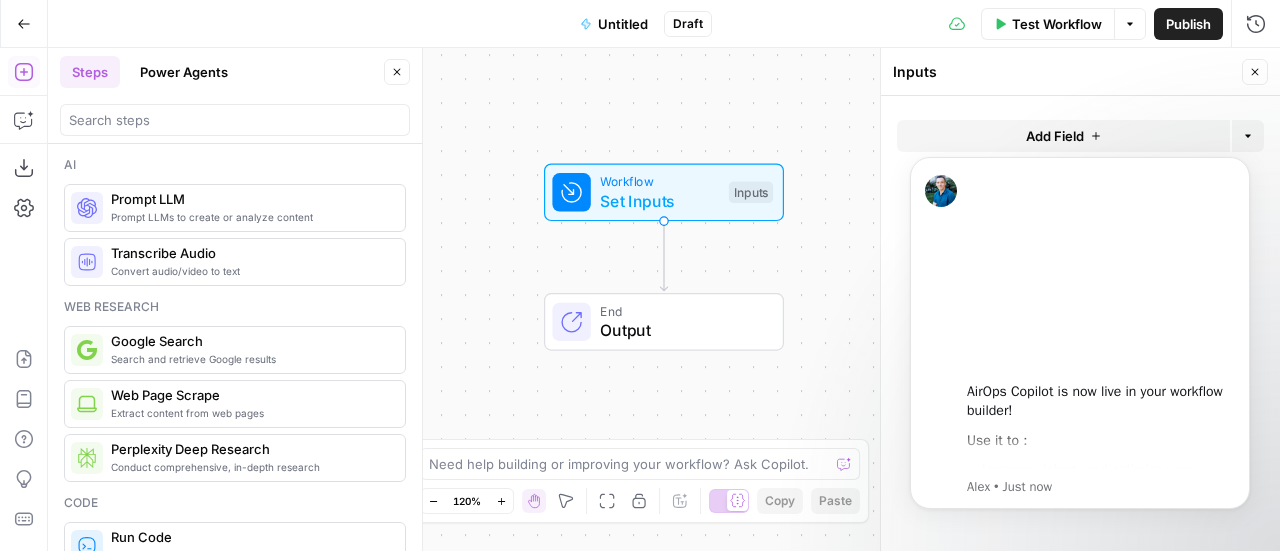 click on "Workflow Set Inputs Inputs Test Step" at bounding box center (664, 193) 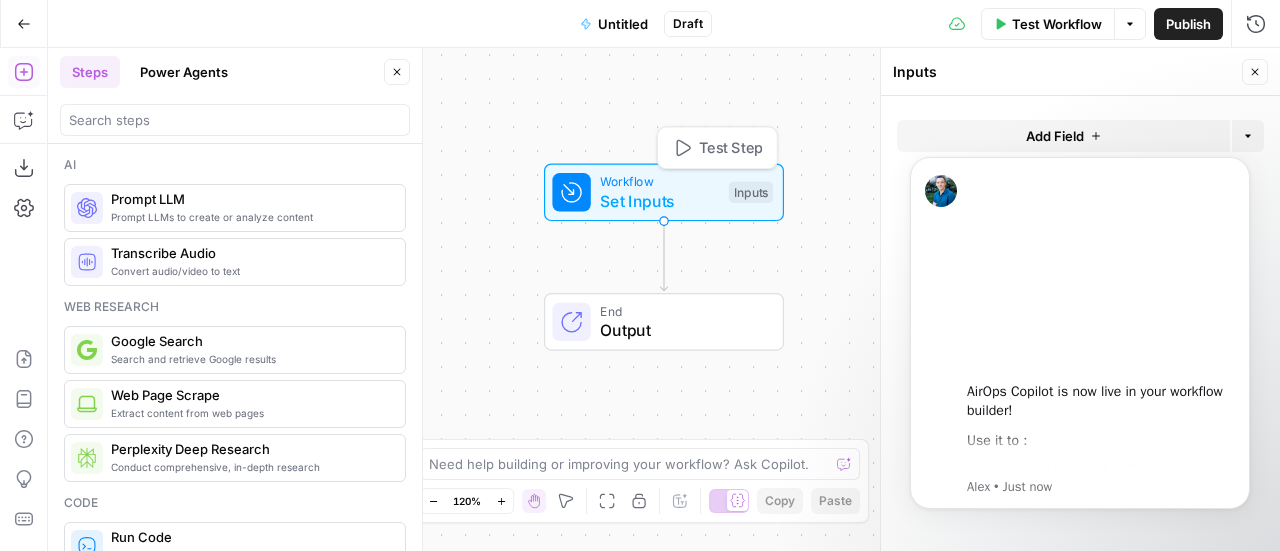 click on "Set Inputs" at bounding box center [659, 201] 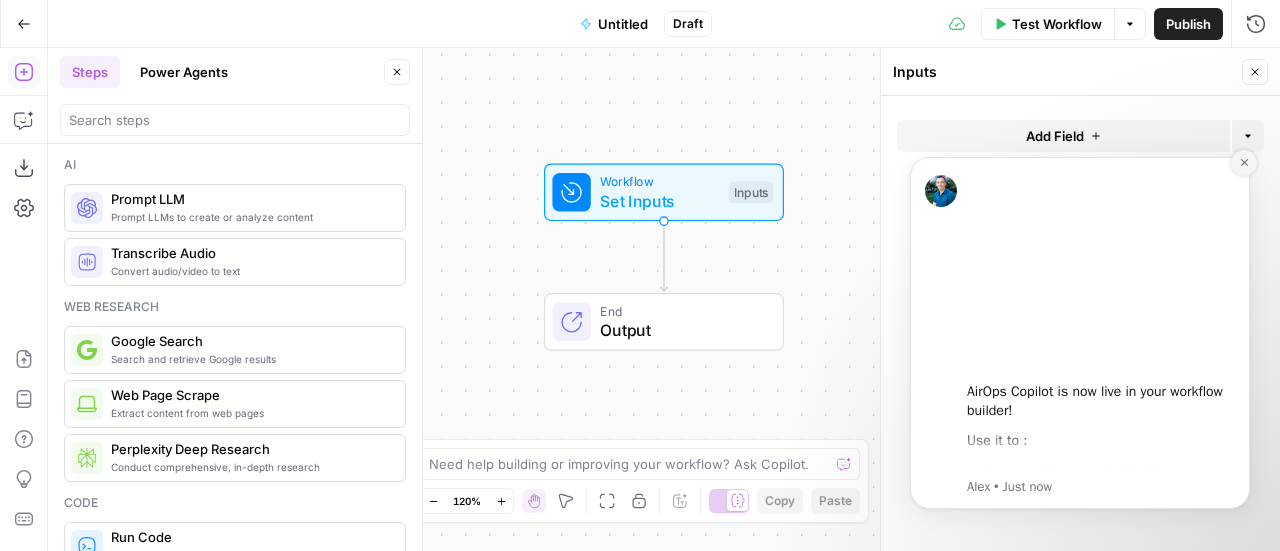 click 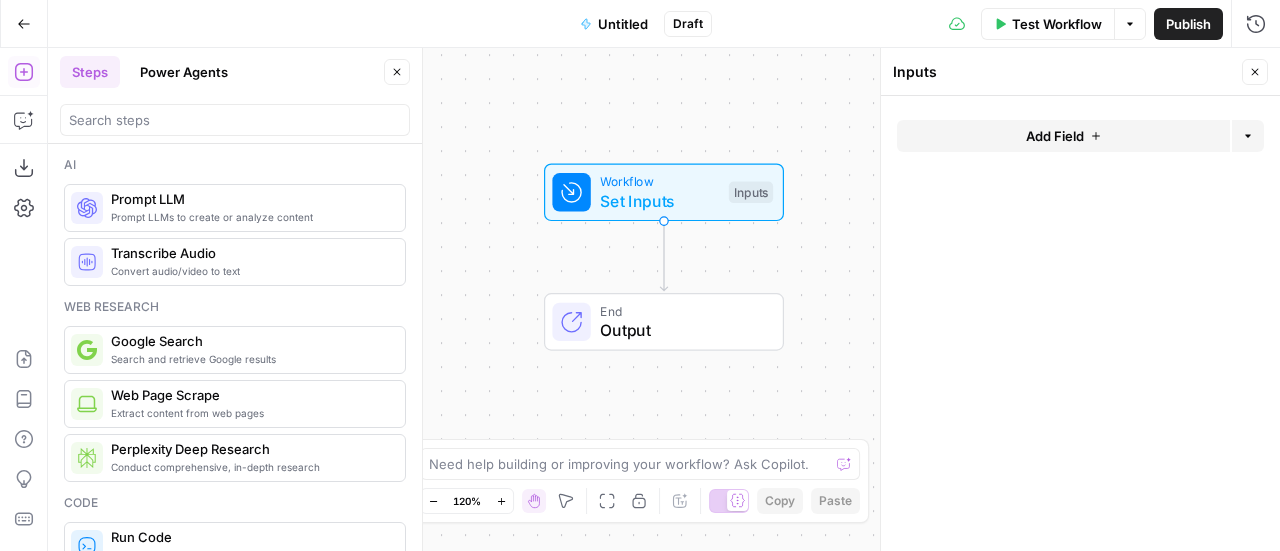 click on "Add Field" at bounding box center [1055, 136] 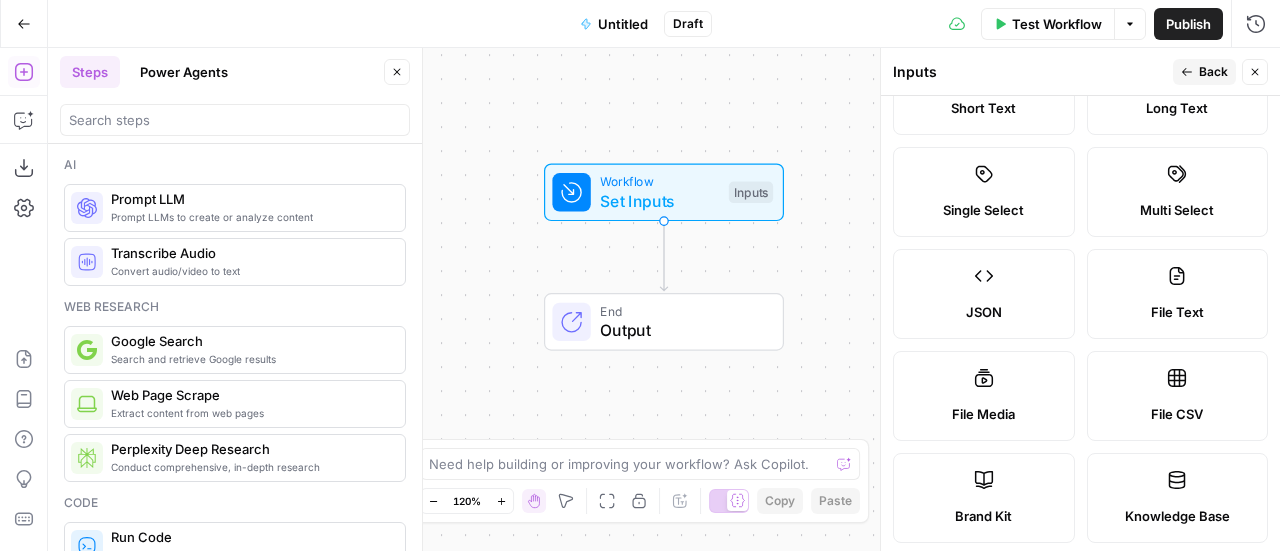 scroll, scrollTop: 0, scrollLeft: 0, axis: both 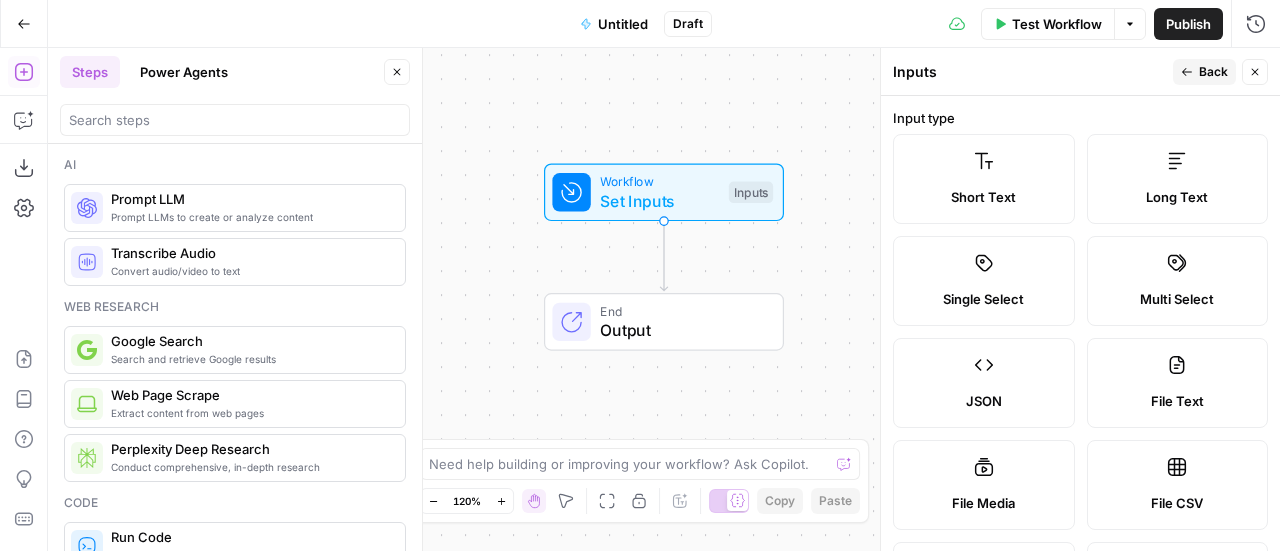 click on "Short Text" at bounding box center [984, 179] 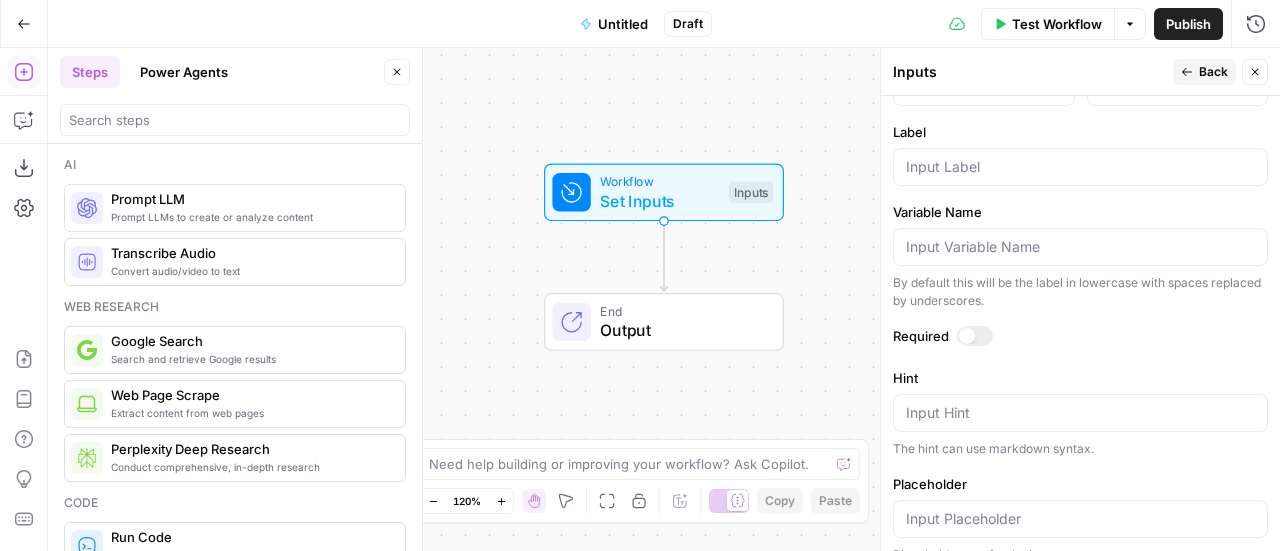 scroll, scrollTop: 600, scrollLeft: 0, axis: vertical 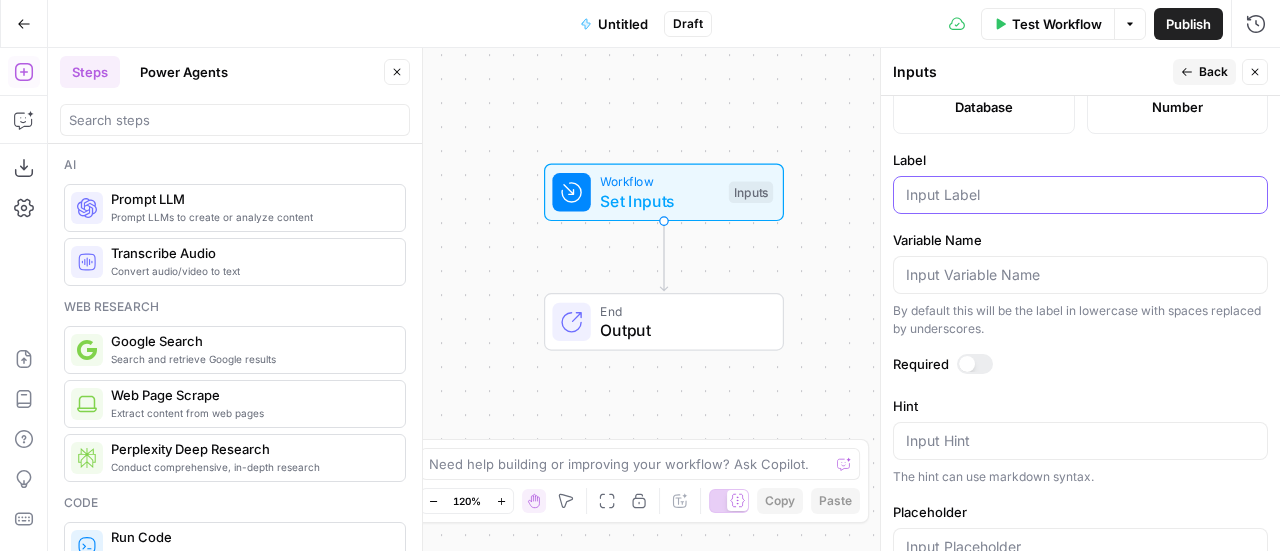 click on "Label" at bounding box center (1080, 195) 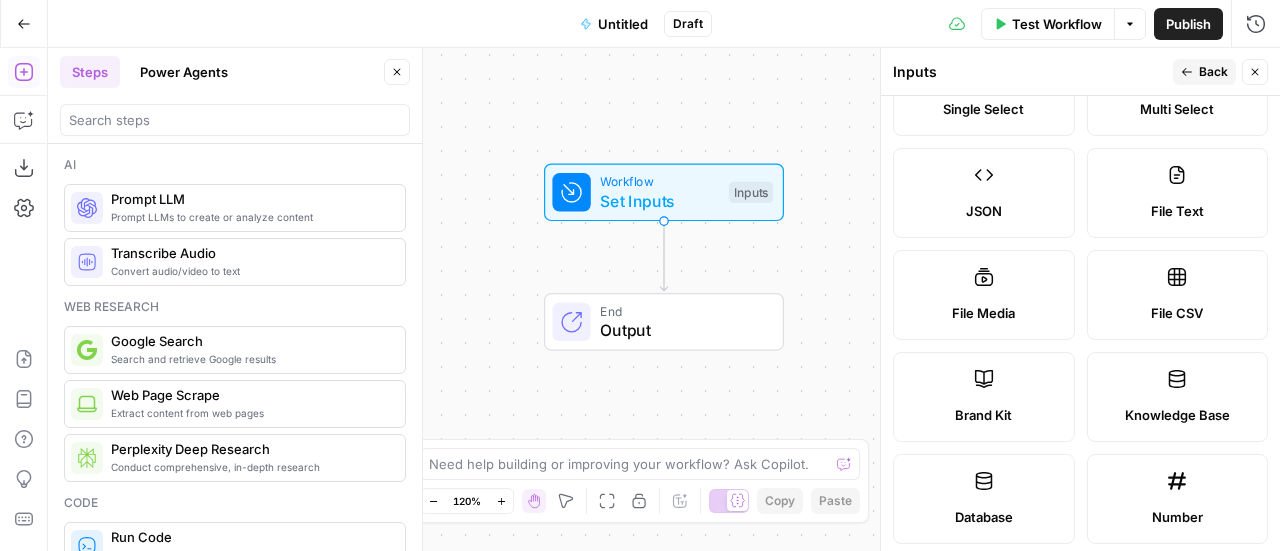scroll, scrollTop: 0, scrollLeft: 0, axis: both 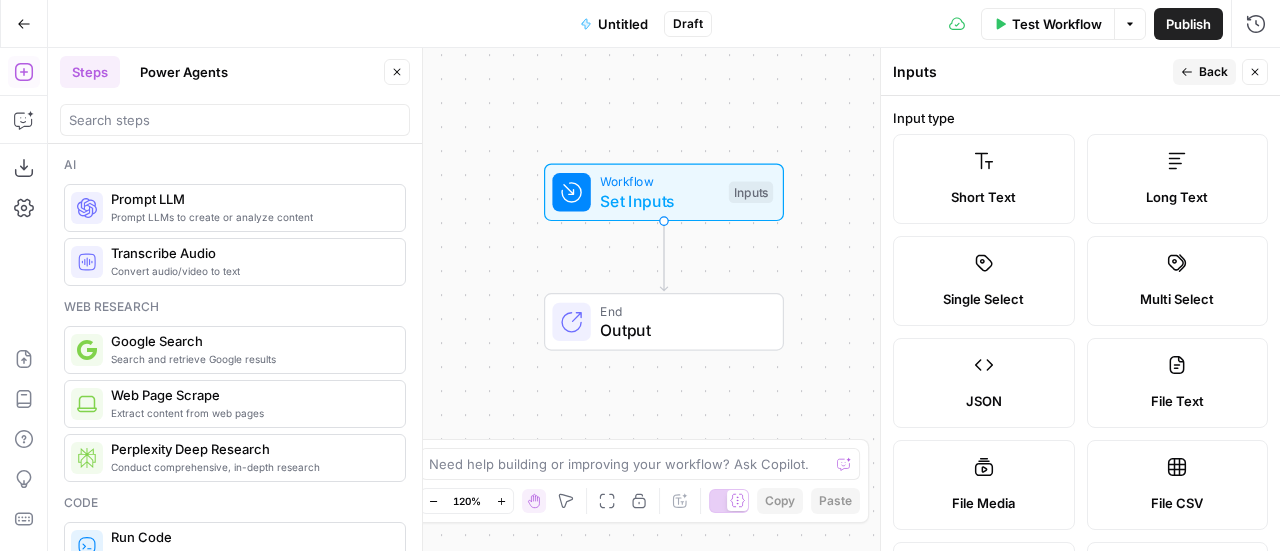 type on "URL" 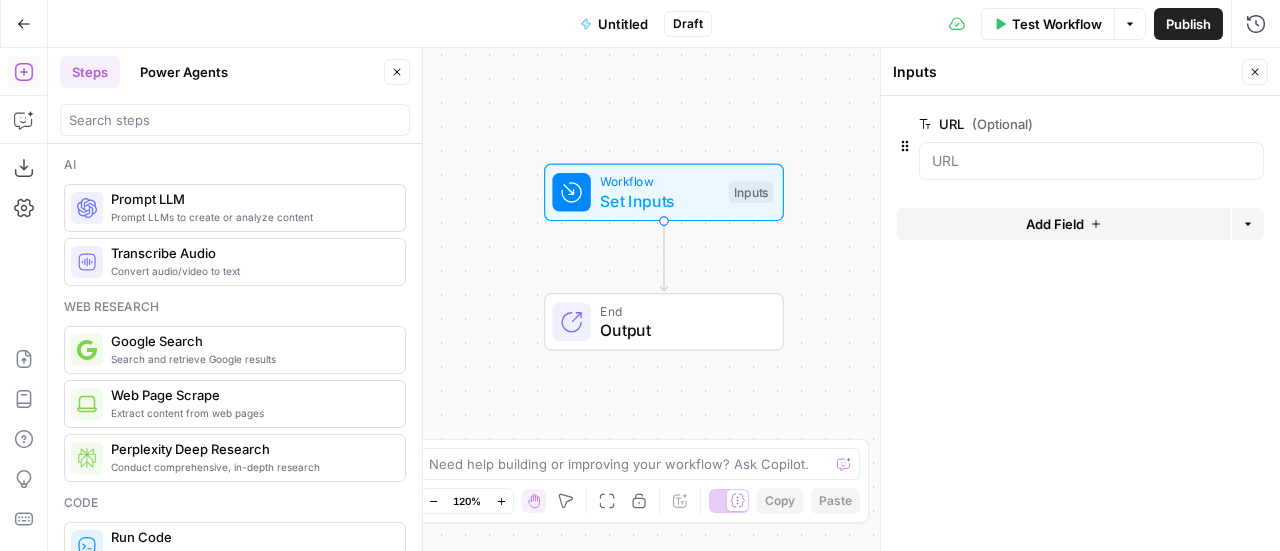 click on "(Optional)" at bounding box center [1002, 124] 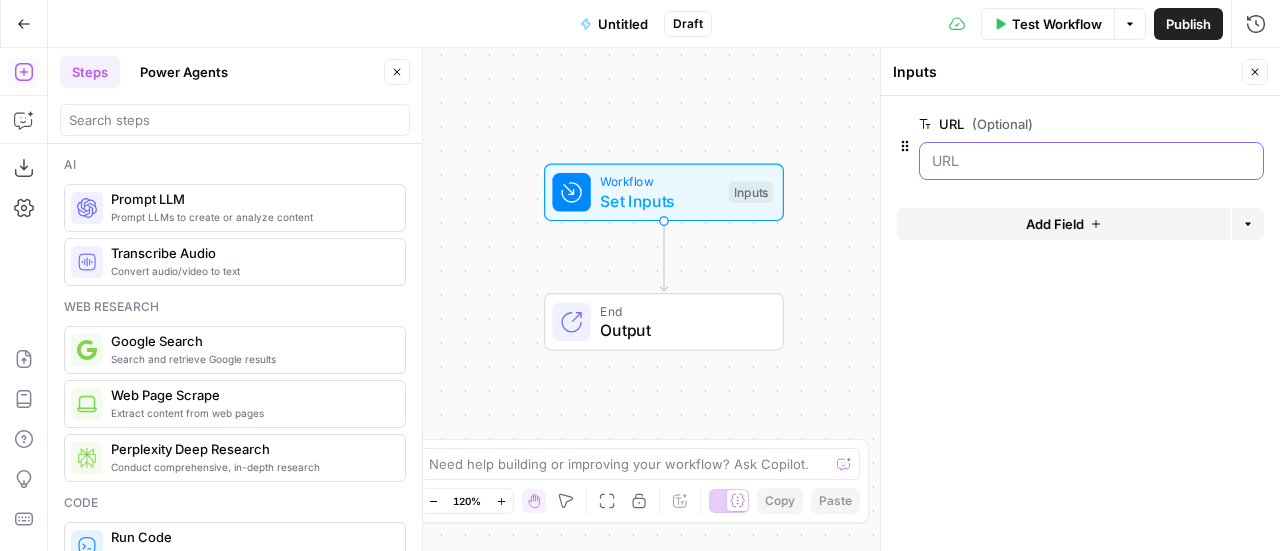 click on "URL   (Optional)" at bounding box center (1091, 161) 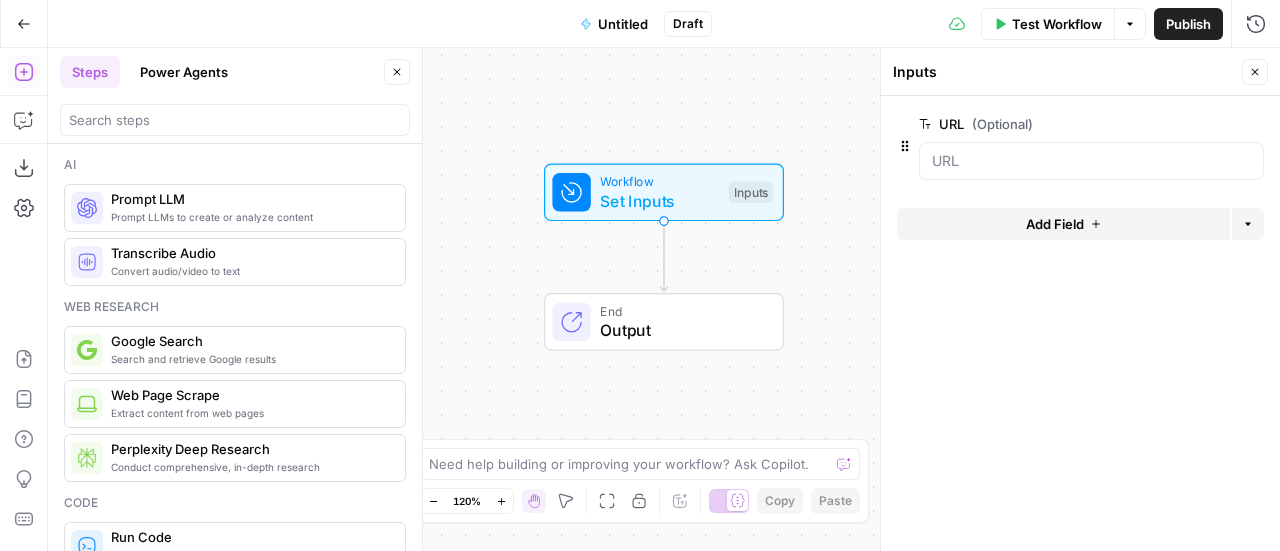 click on "Add Field" at bounding box center [1055, 224] 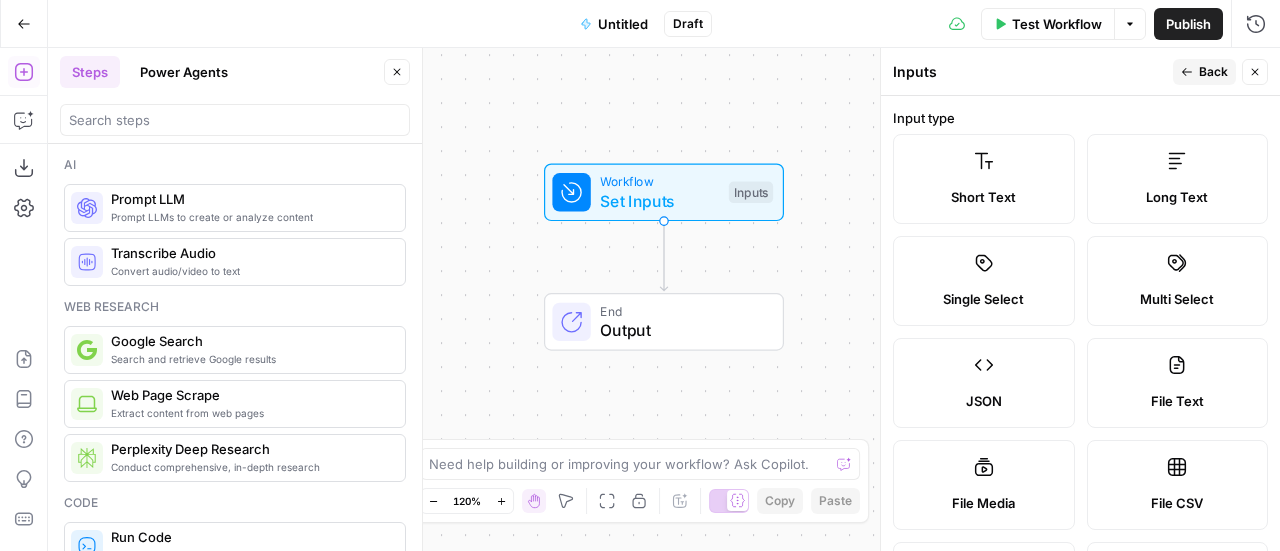 click on "Short Text" at bounding box center [984, 197] 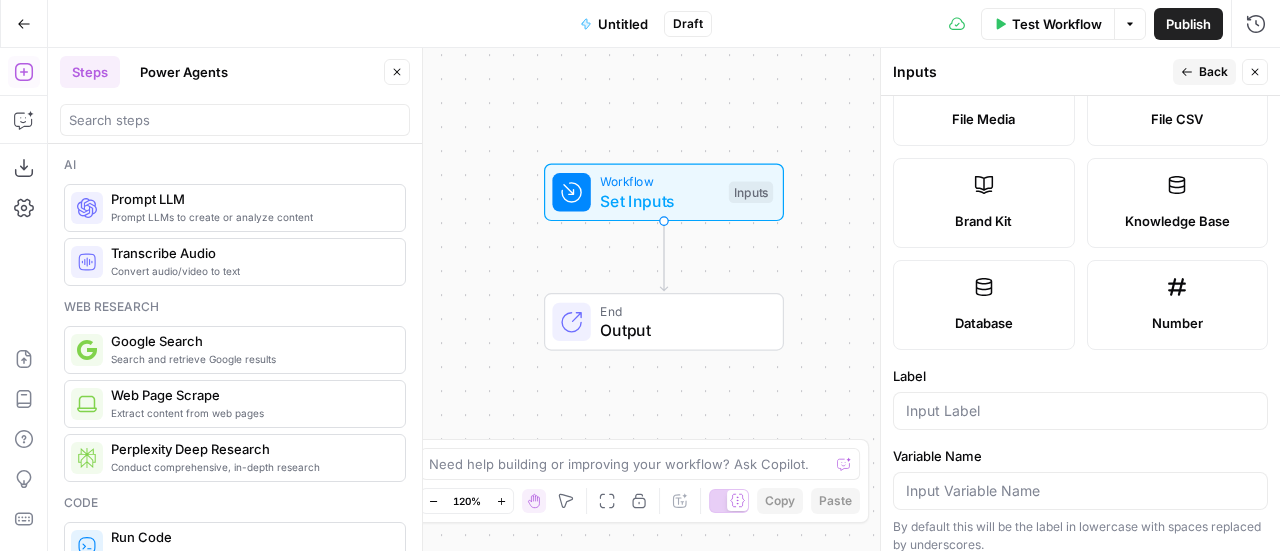 scroll, scrollTop: 400, scrollLeft: 0, axis: vertical 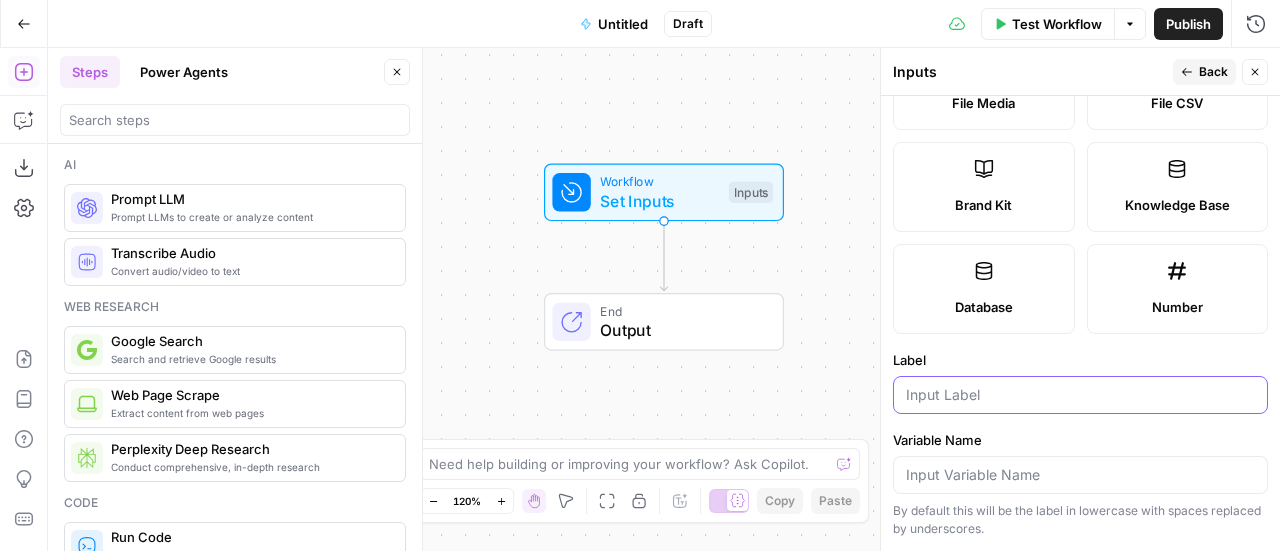 click on "Label" at bounding box center (1080, 395) 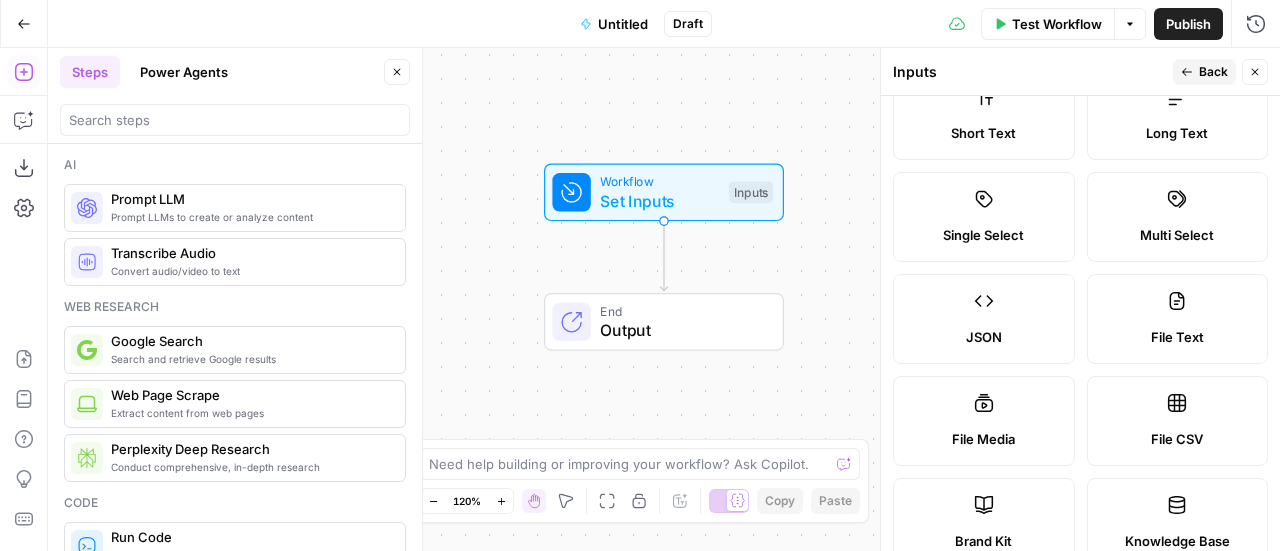 scroll, scrollTop: 0, scrollLeft: 0, axis: both 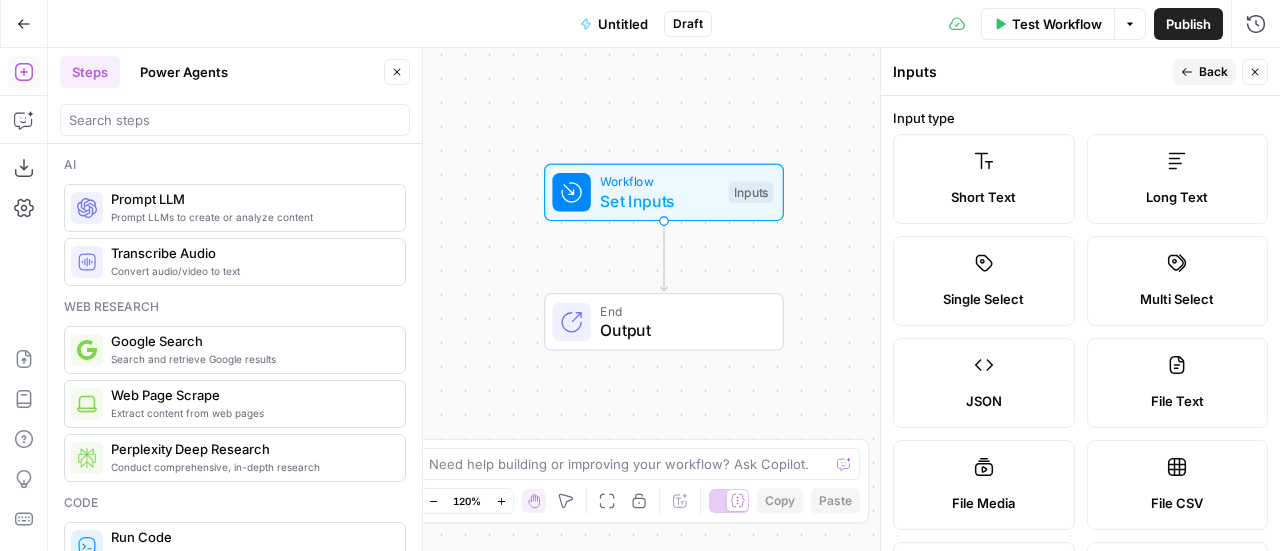 type on "Keyword" 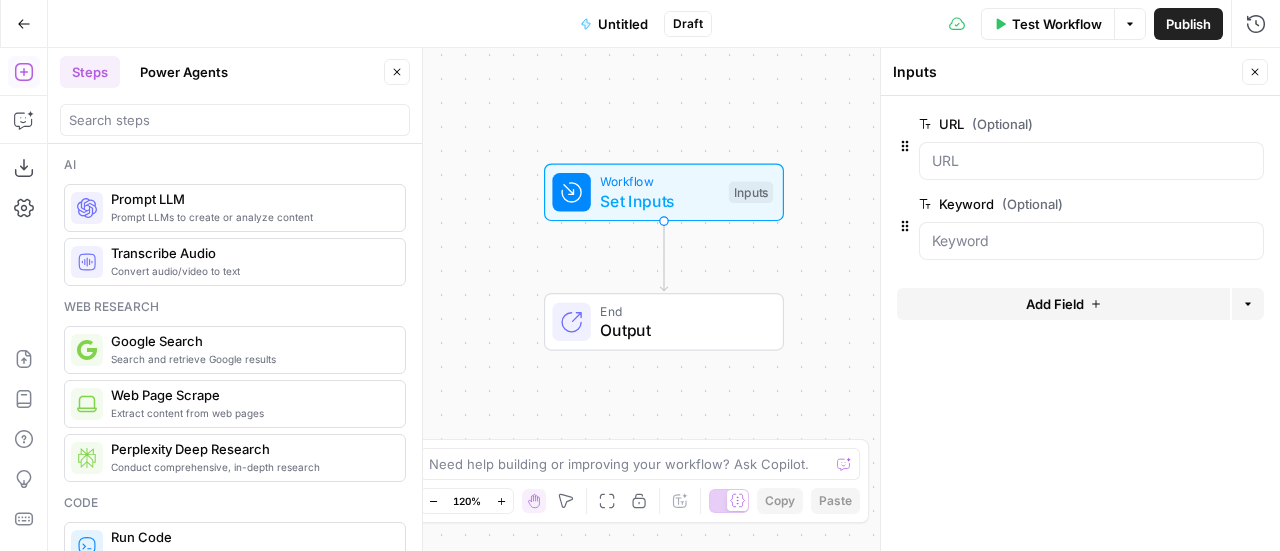 drag, startPoint x: 1256, startPoint y: 65, endPoint x: 712, endPoint y: 231, distance: 568.76355 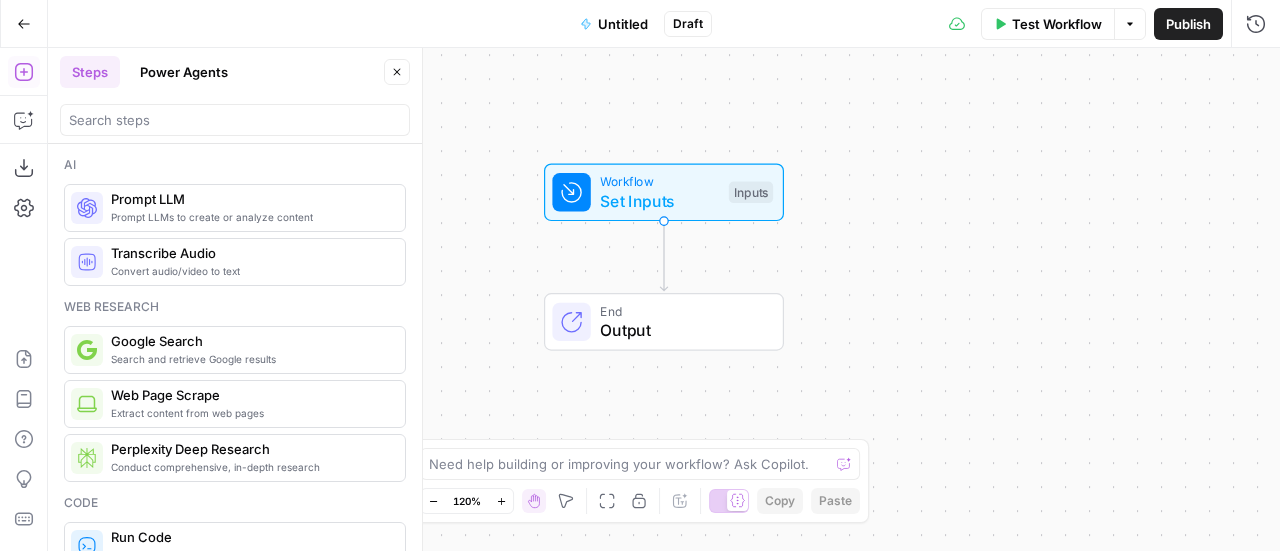 click on "Set Inputs" at bounding box center [659, 201] 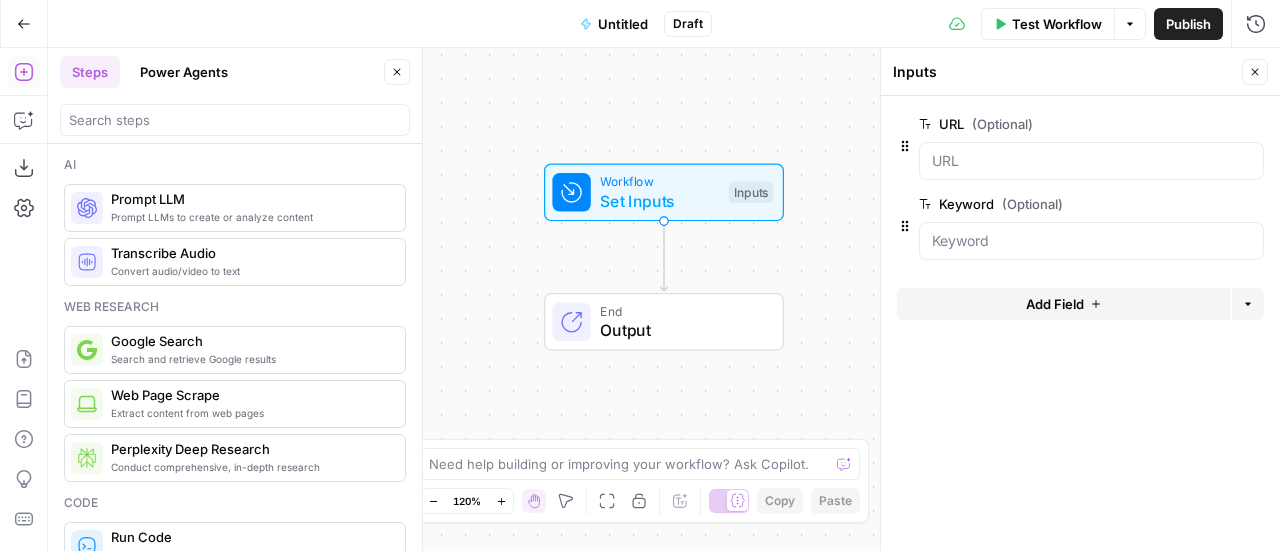 click on "Output" at bounding box center (681, 330) 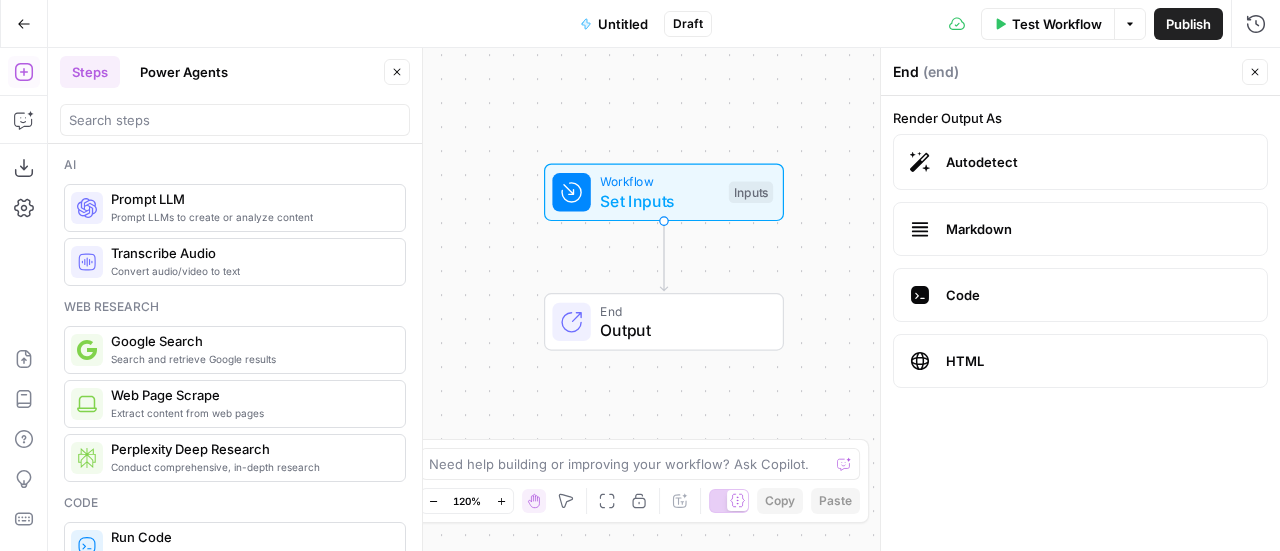 click on "Workflow Set Inputs Inputs End Output" at bounding box center (664, 299) 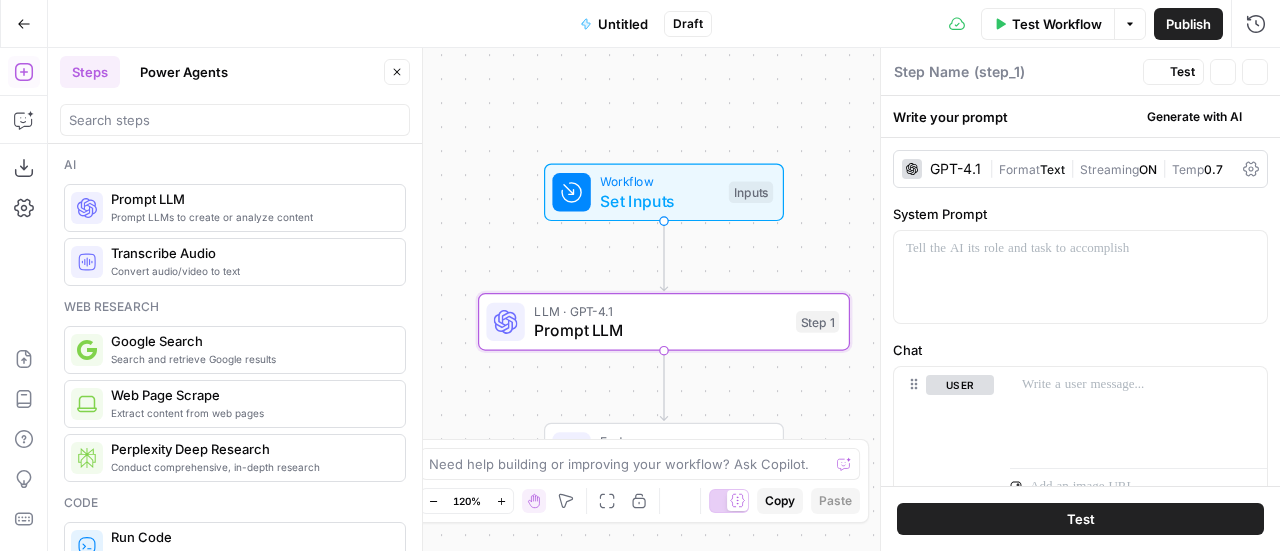 type on "Prompt LLM" 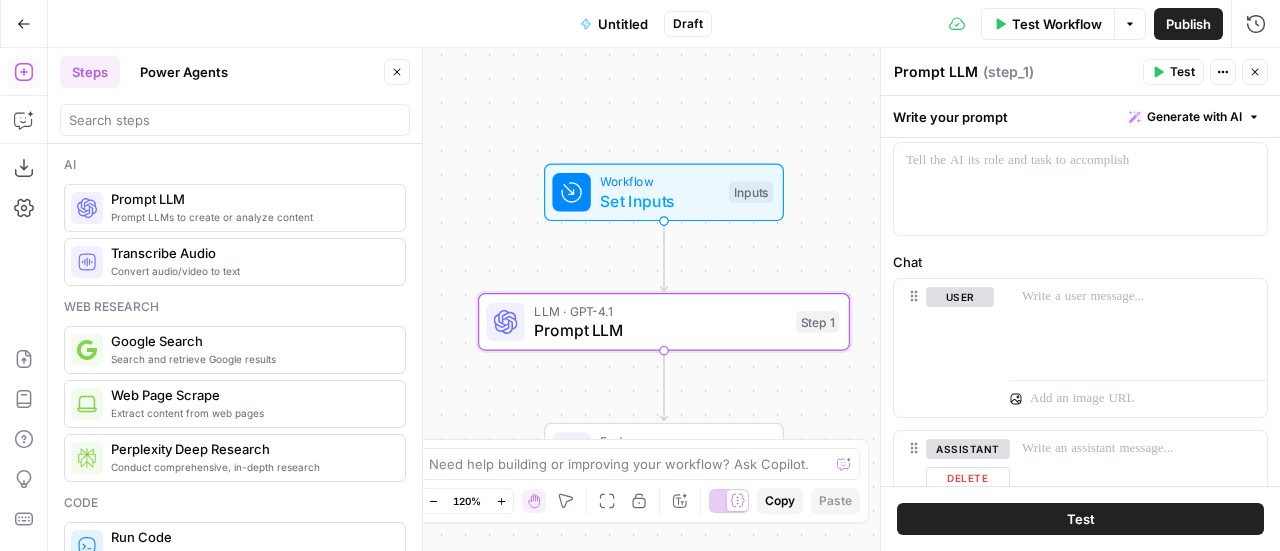 scroll, scrollTop: 0, scrollLeft: 0, axis: both 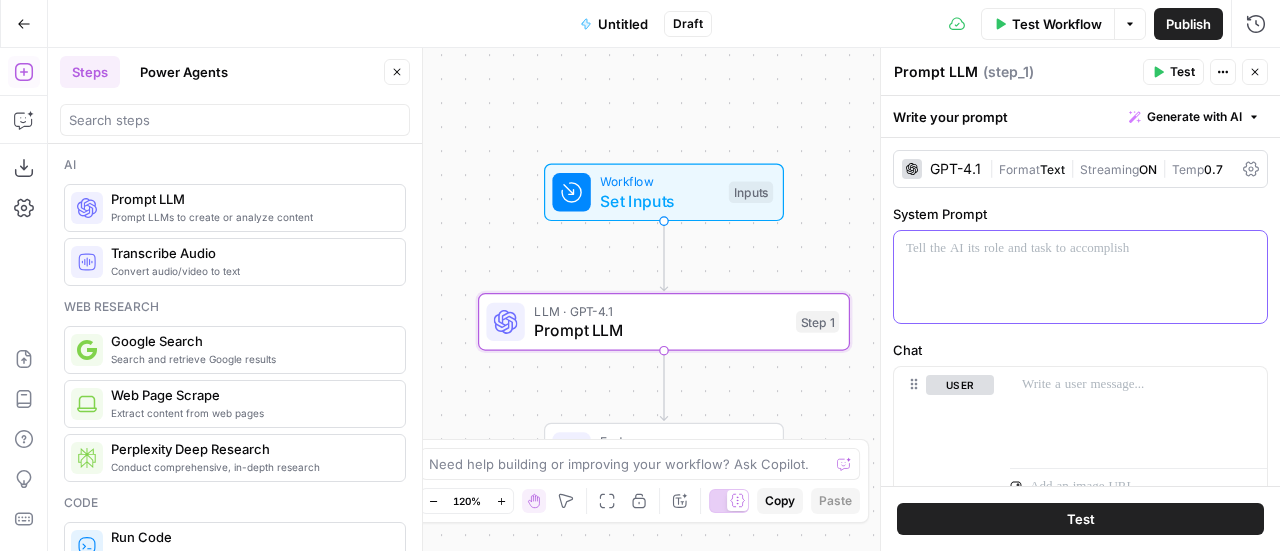 click at bounding box center [1080, 277] 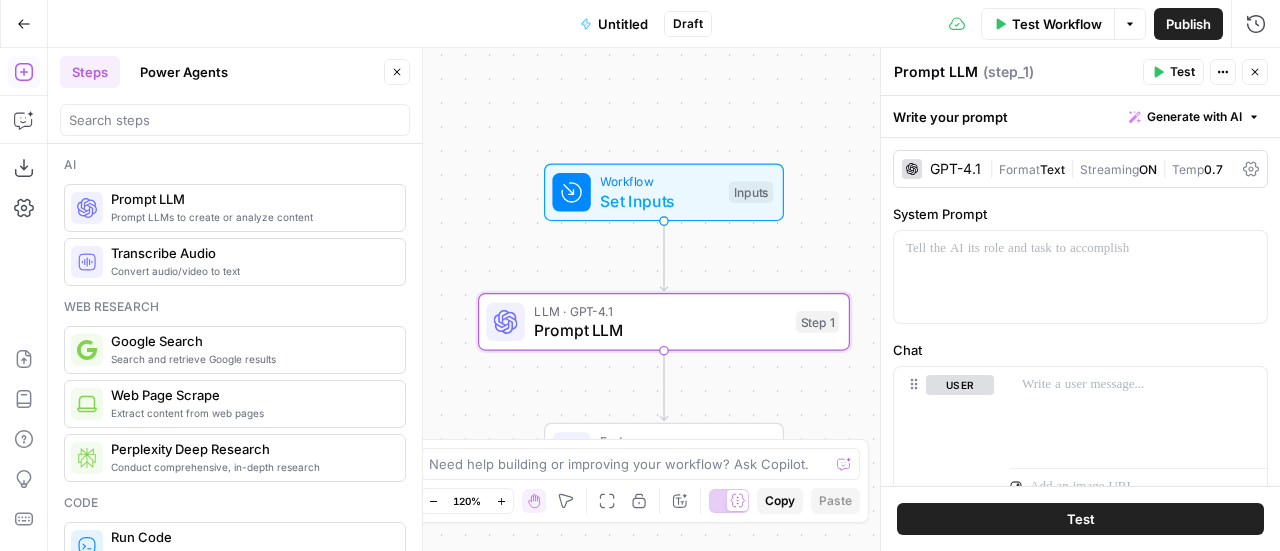 click on "System Prompt" at bounding box center [1080, 214] 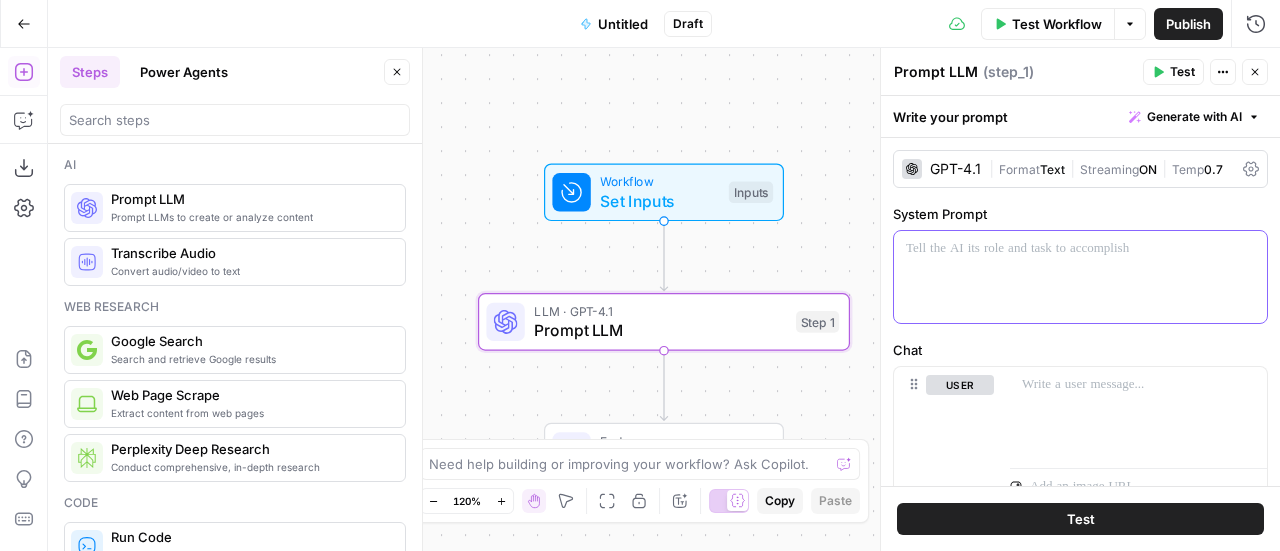 click at bounding box center (1080, 277) 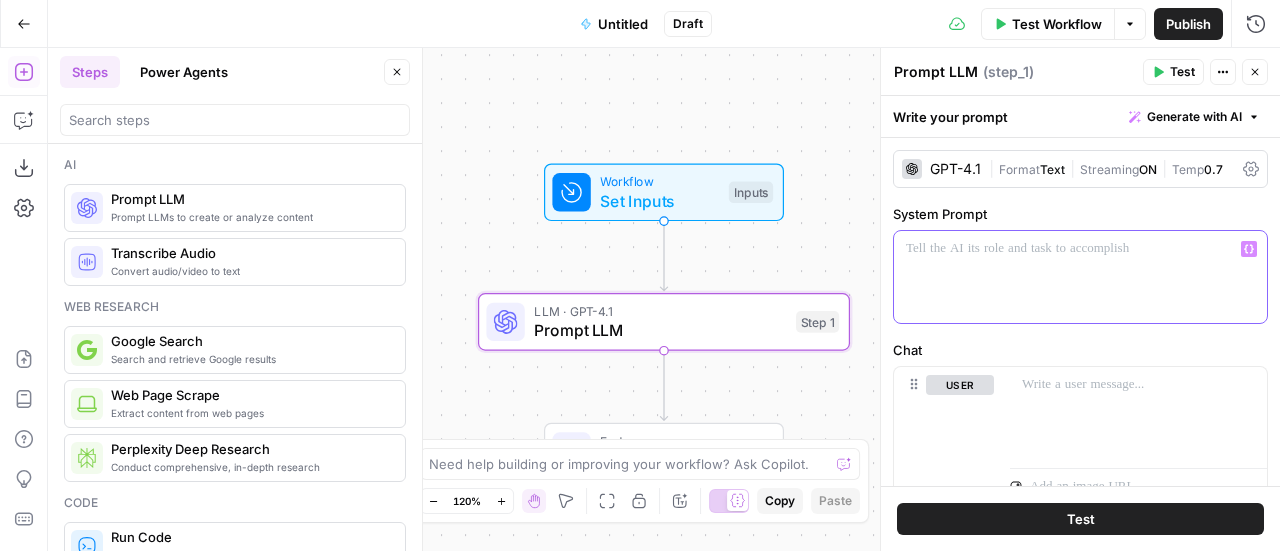paste 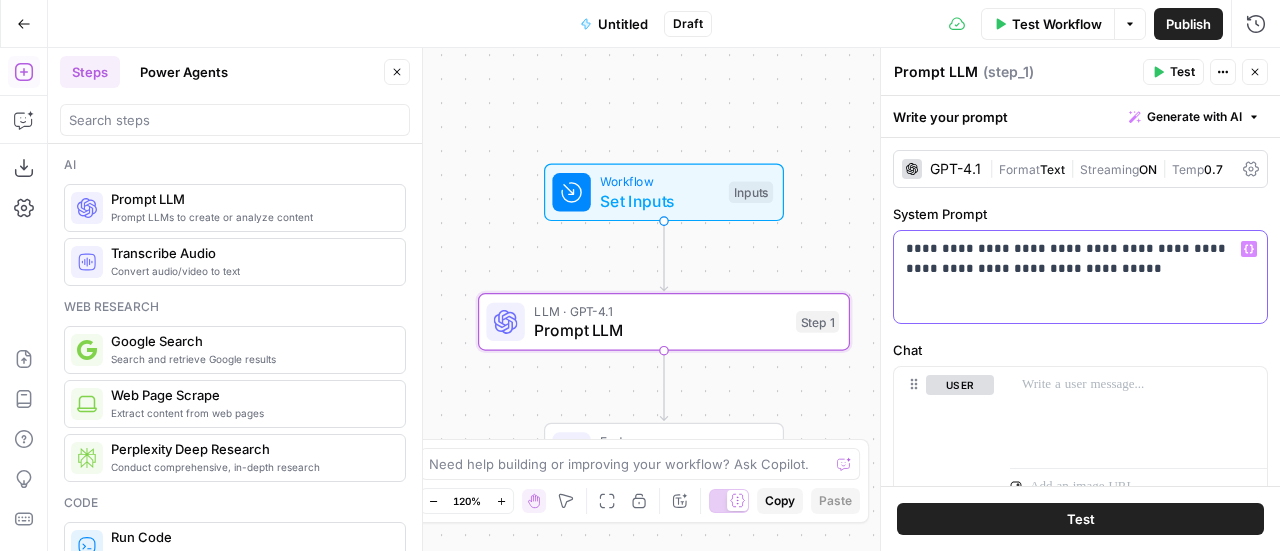 type 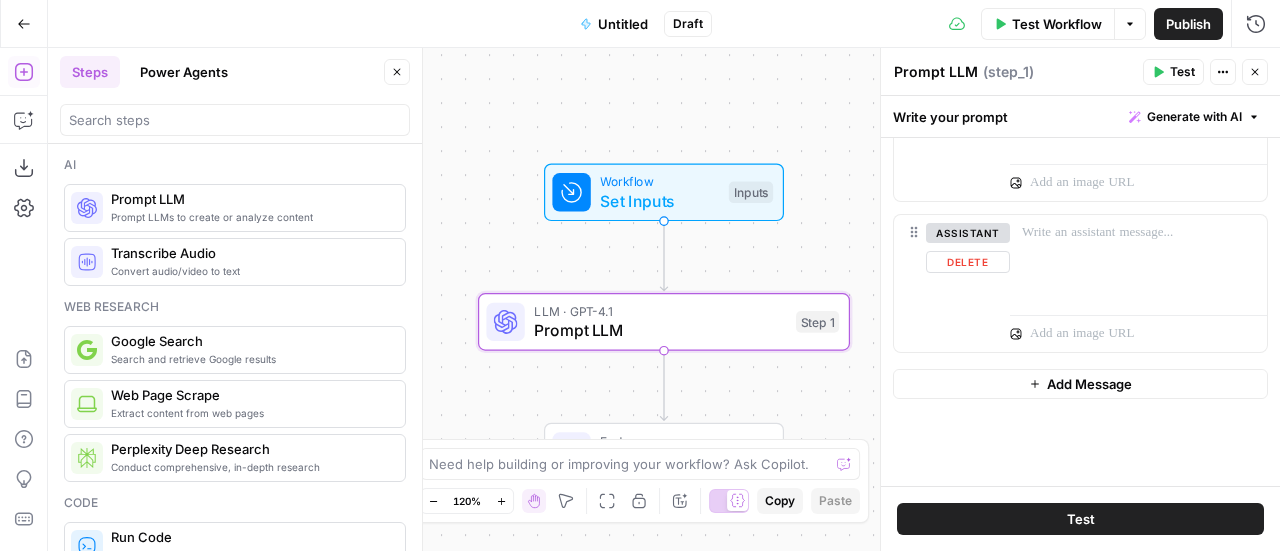 scroll, scrollTop: 104, scrollLeft: 0, axis: vertical 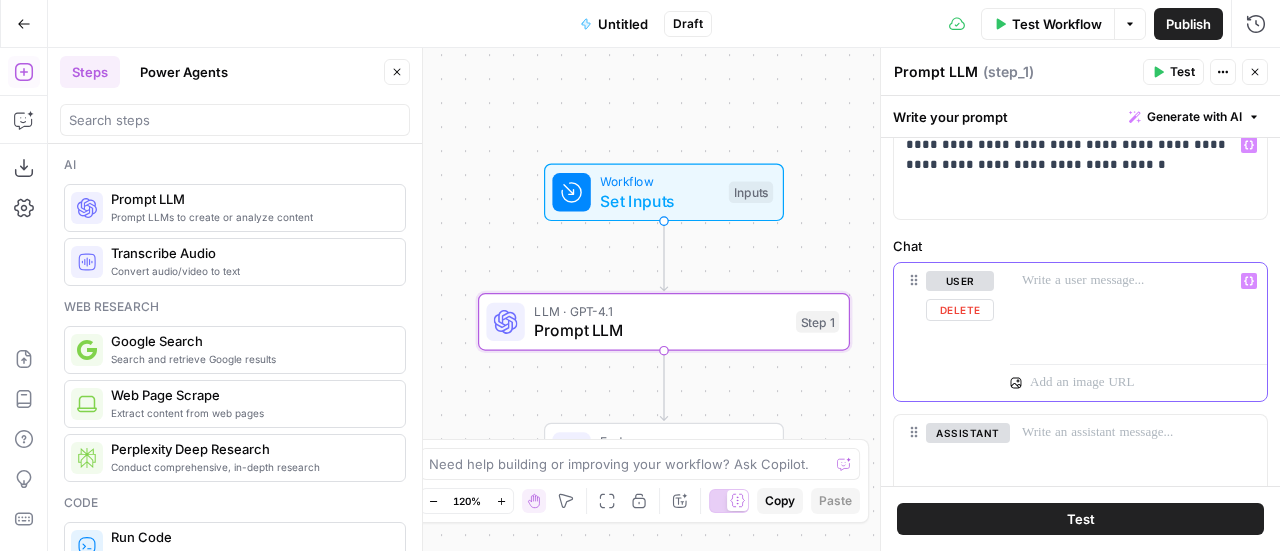 click at bounding box center [1138, 309] 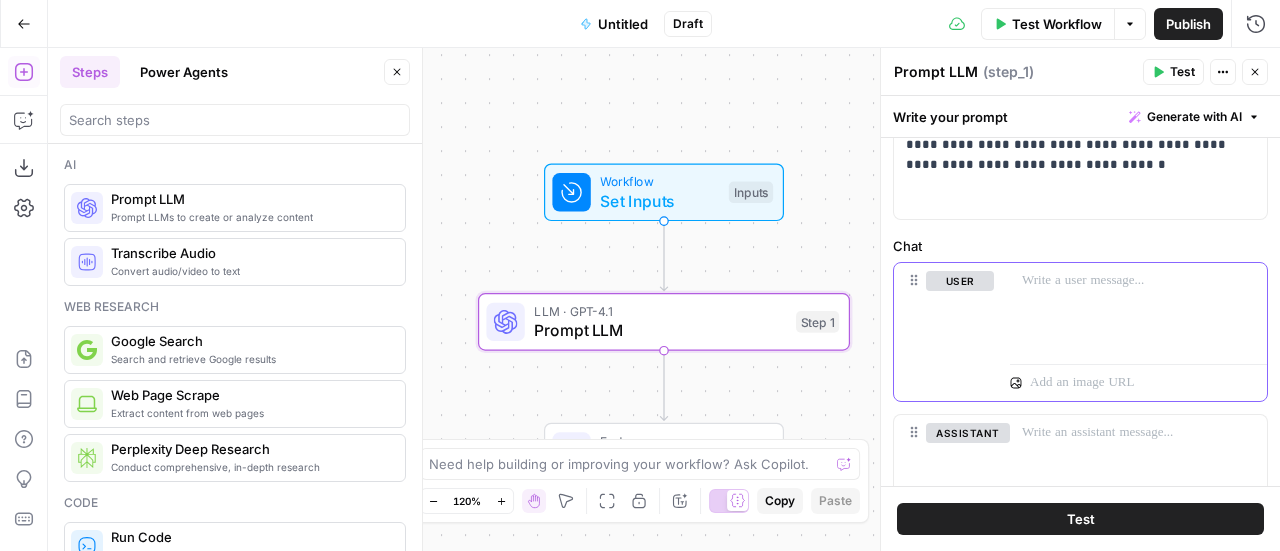 click at bounding box center (1138, 309) 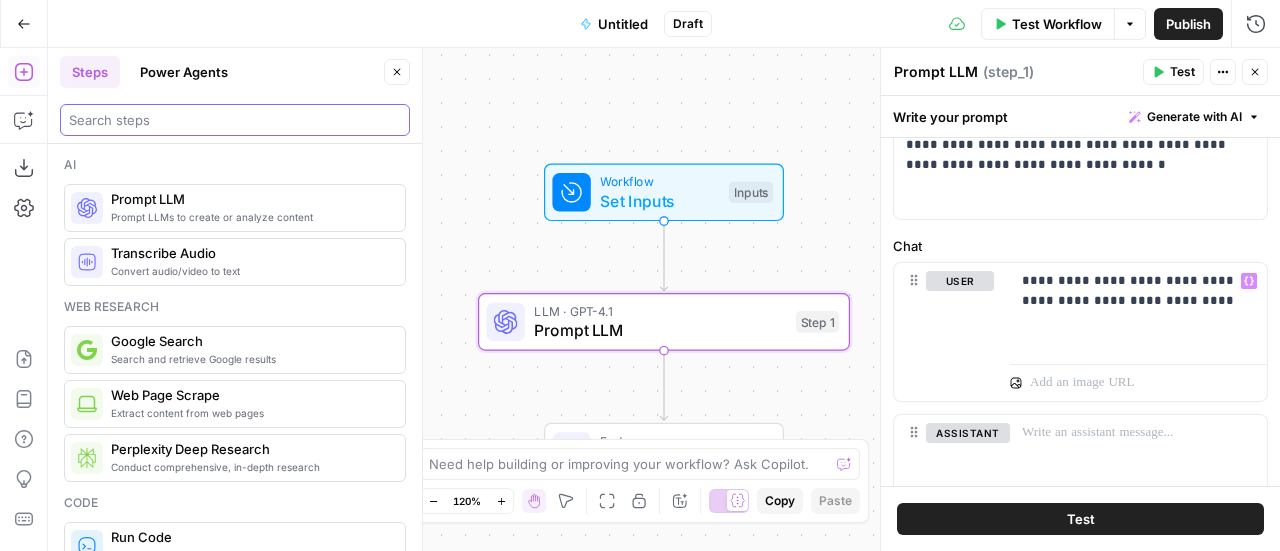 click at bounding box center [235, 120] 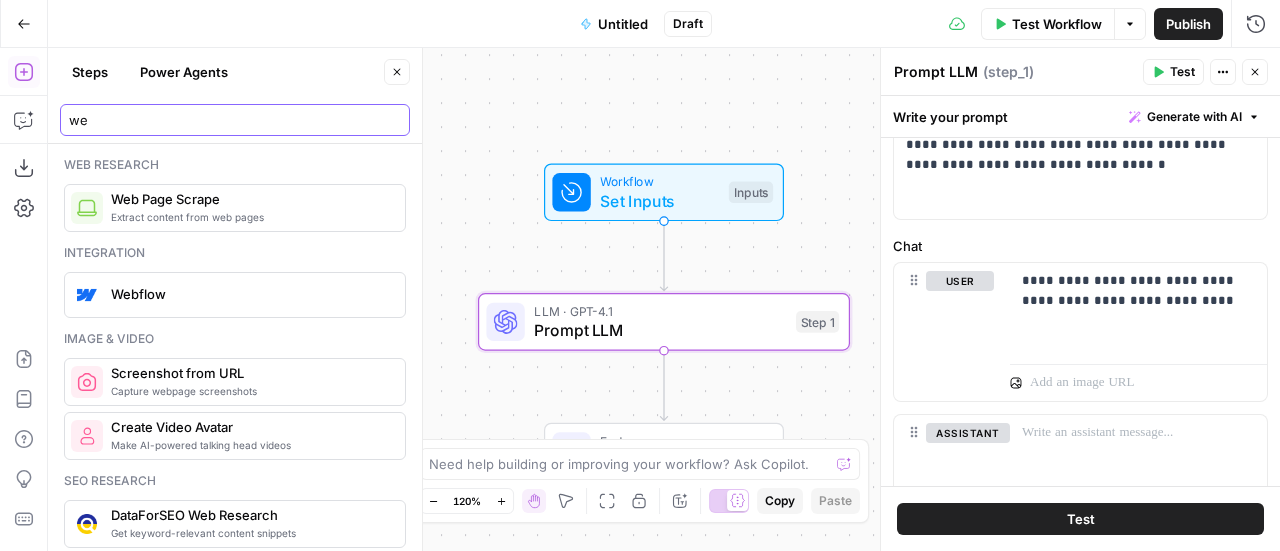 type on "we" 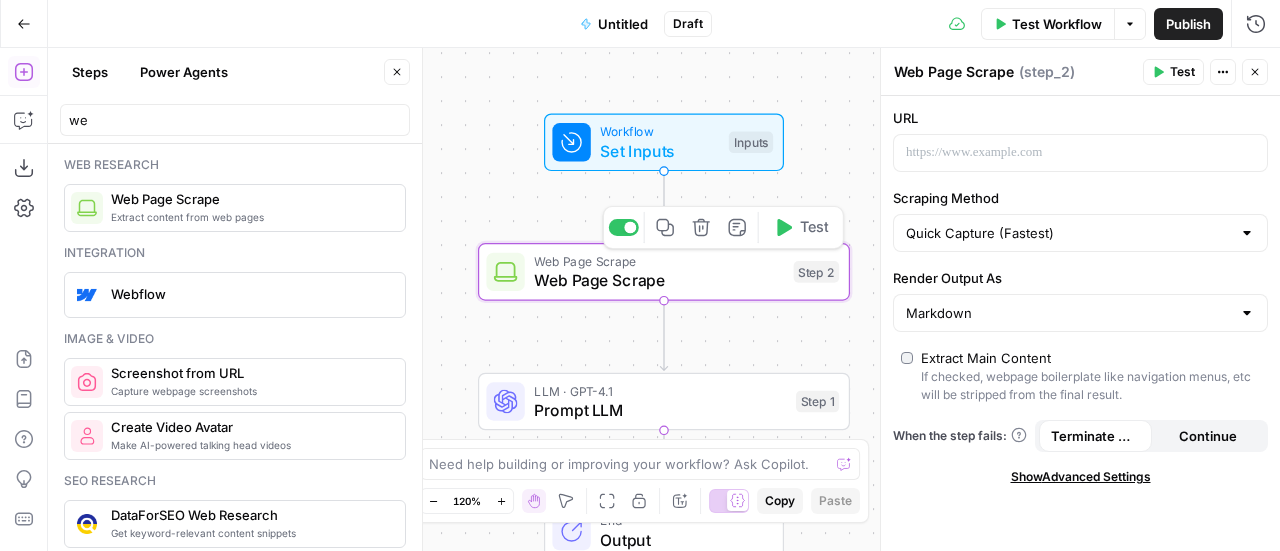 click on "Web Page Scrape" at bounding box center (659, 280) 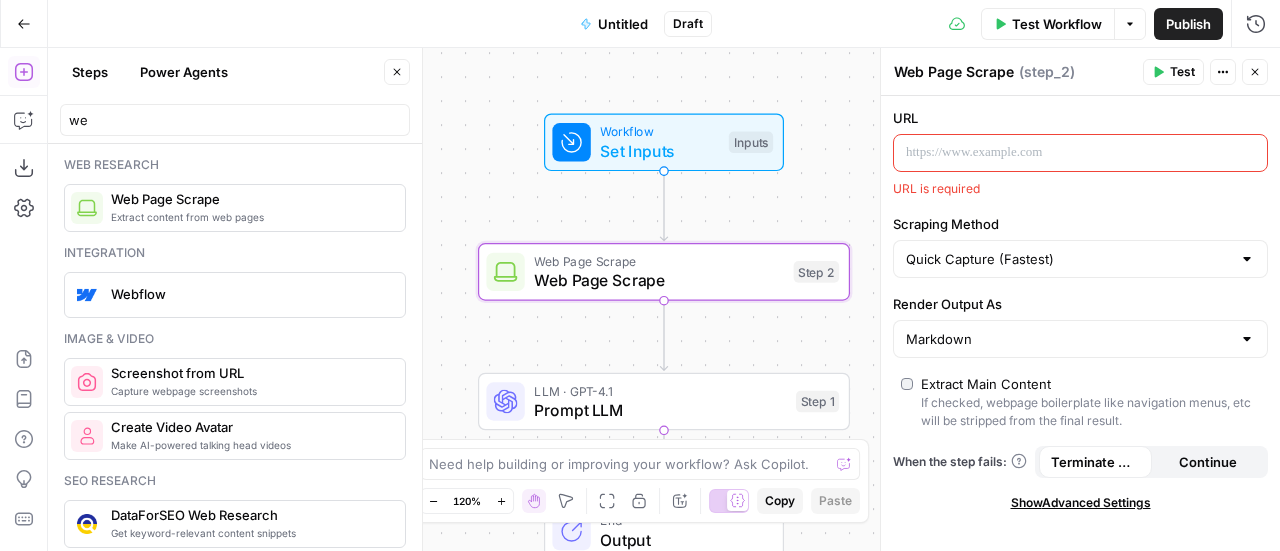 click at bounding box center [1064, 153] 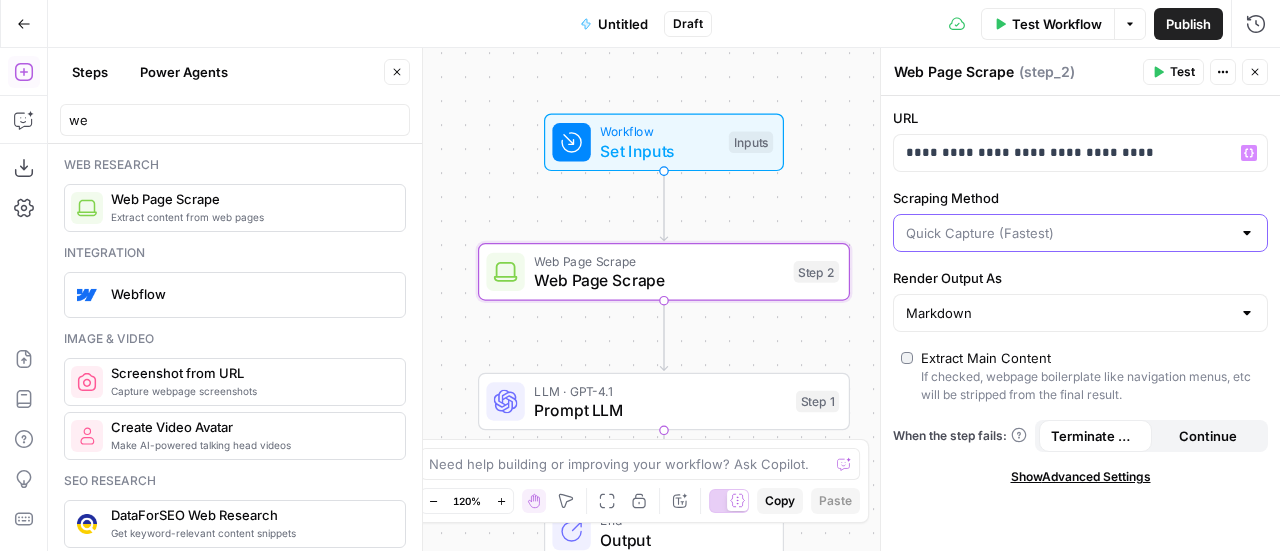 click on "Scraping Method" at bounding box center [1068, 233] 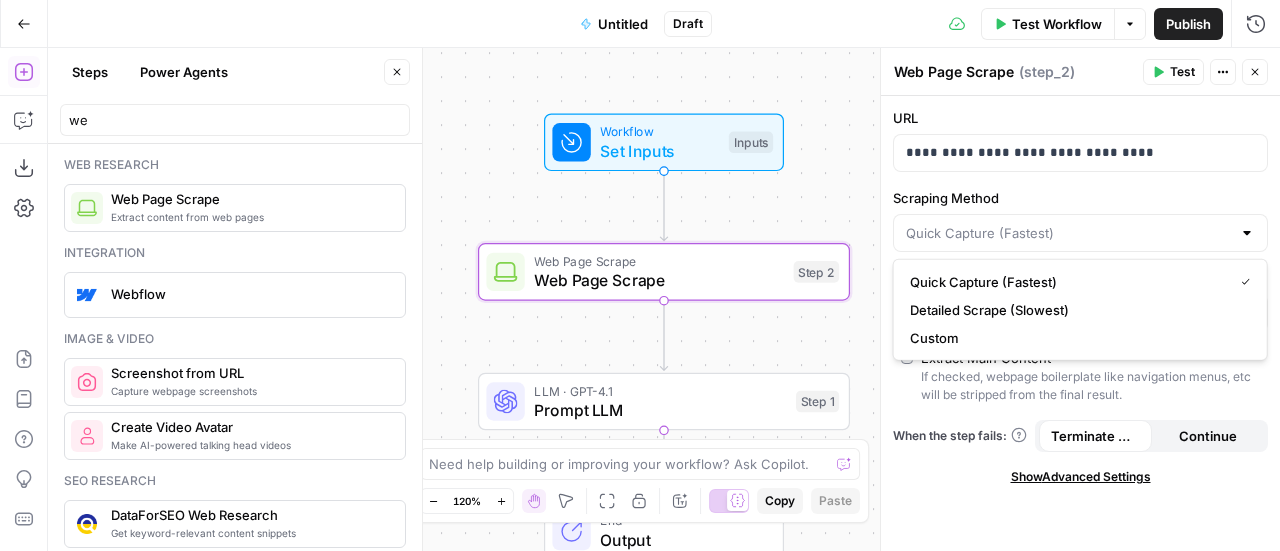 type on "Quick Capture (Fastest)" 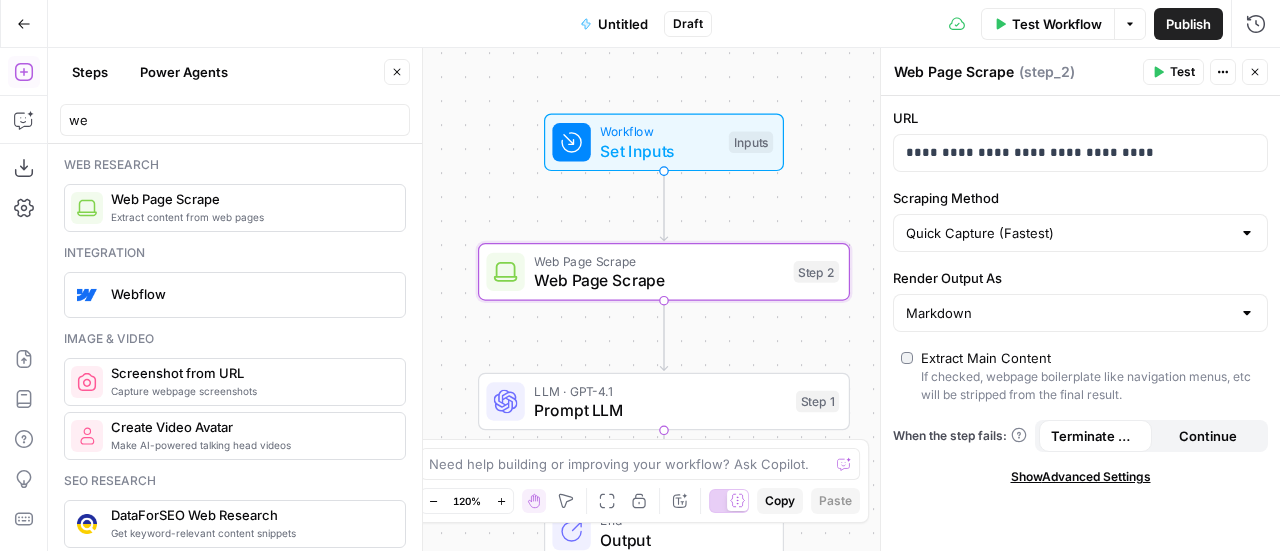 click on "Scraping Method" at bounding box center [1080, 198] 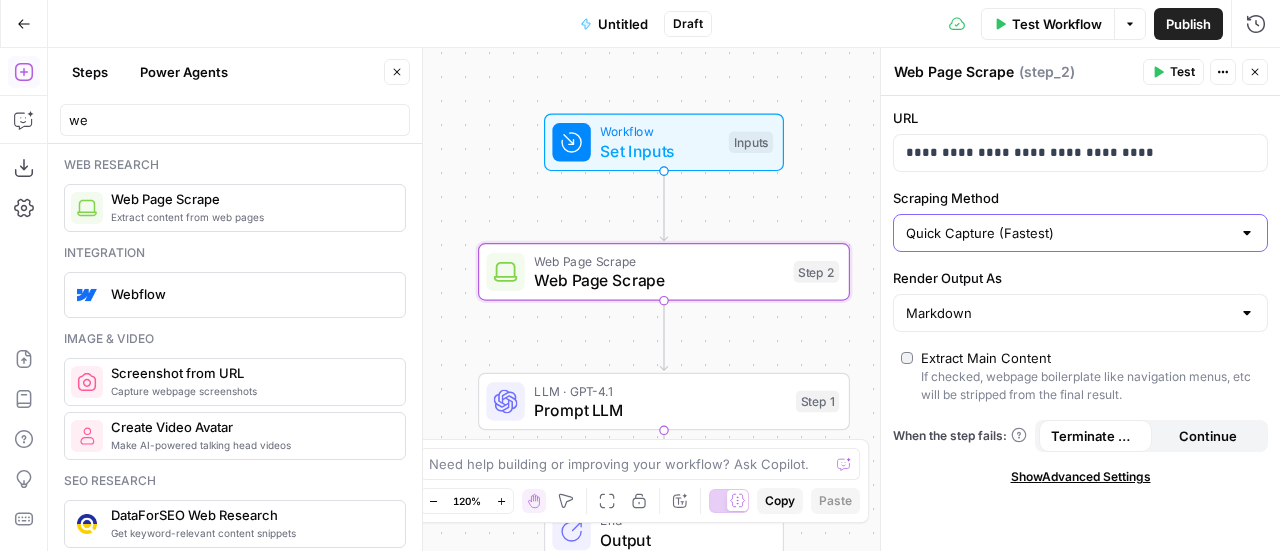 click on "Quick Capture (Fastest)" at bounding box center [1068, 233] 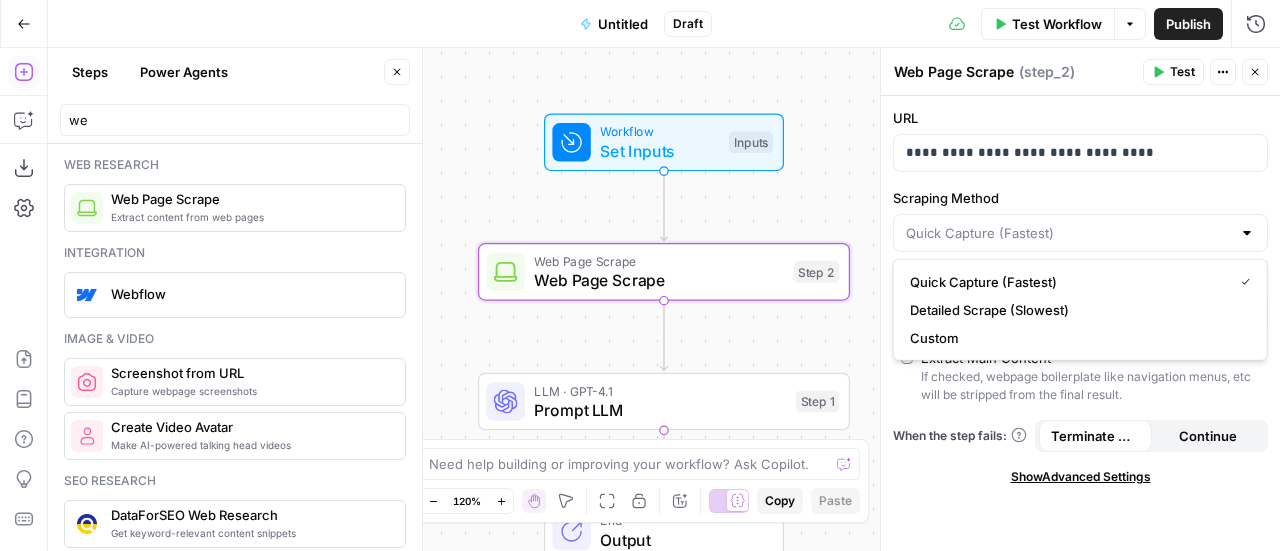 type on "Quick Capture (Fastest)" 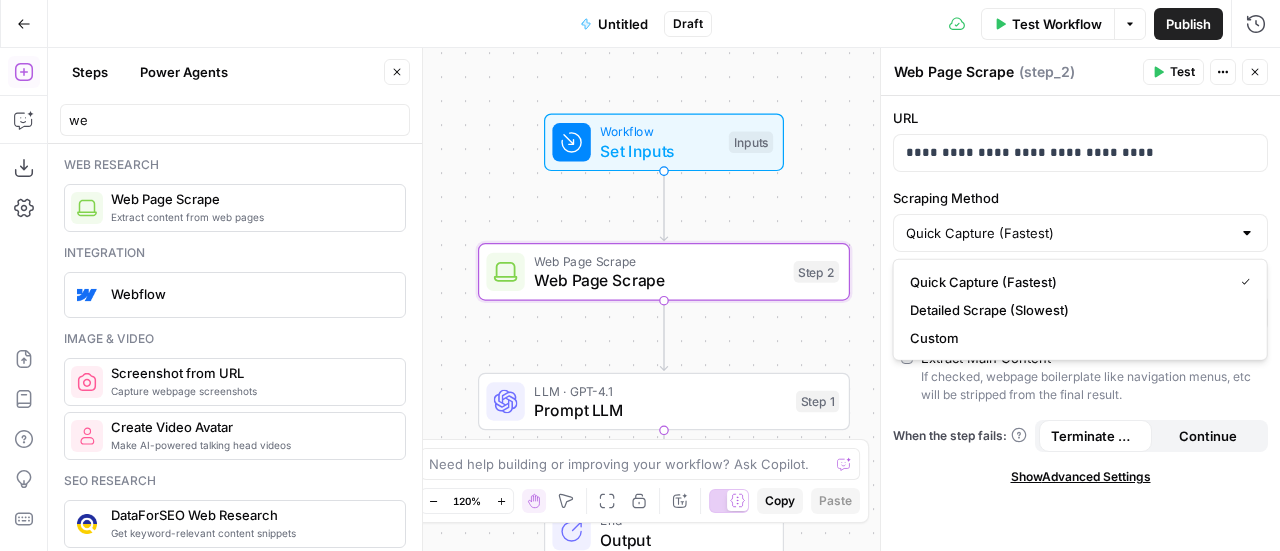 click on "Scraping Method" at bounding box center [1080, 198] 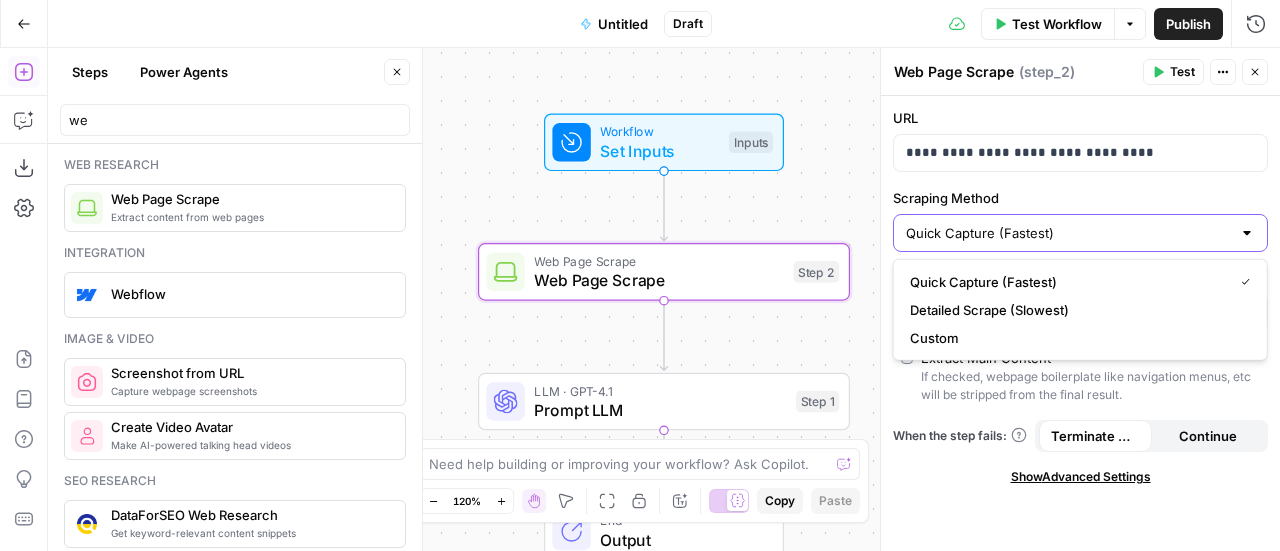 click on "Quick Capture (Fastest)" at bounding box center [1068, 233] 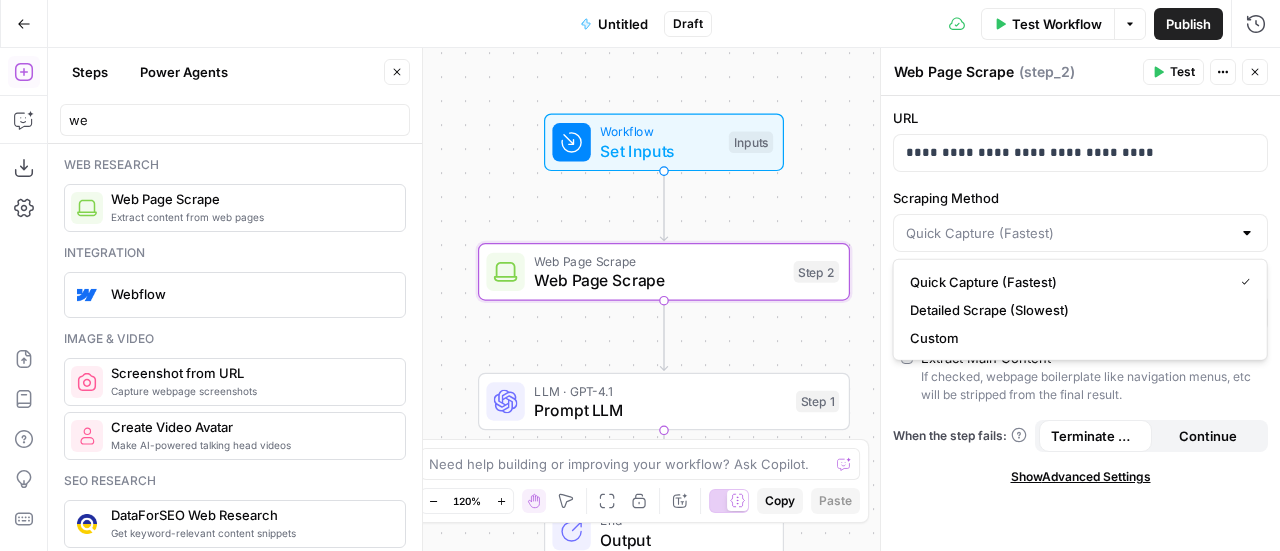 type on "Quick Capture (Fastest)" 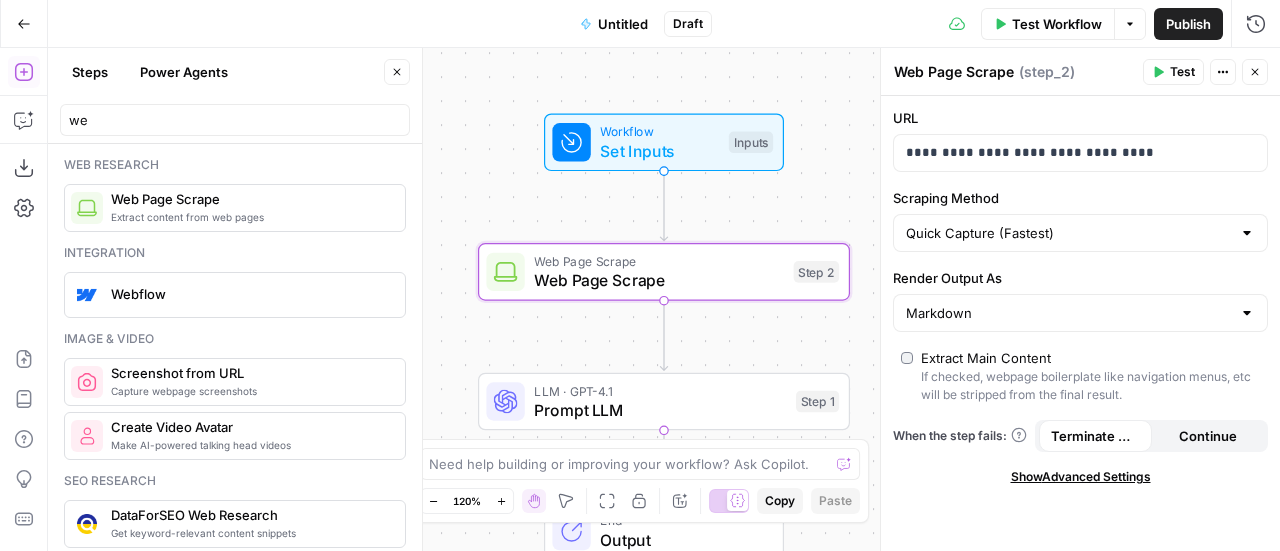 click on "Scraping Method" at bounding box center (1080, 198) 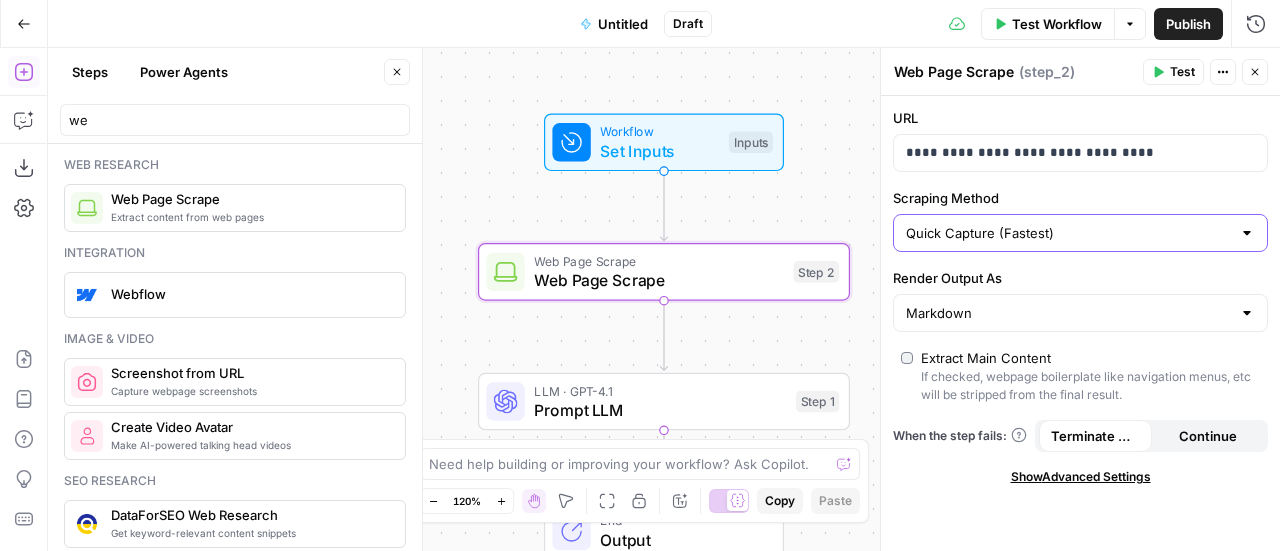 click on "Quick Capture (Fastest)" at bounding box center [1068, 233] 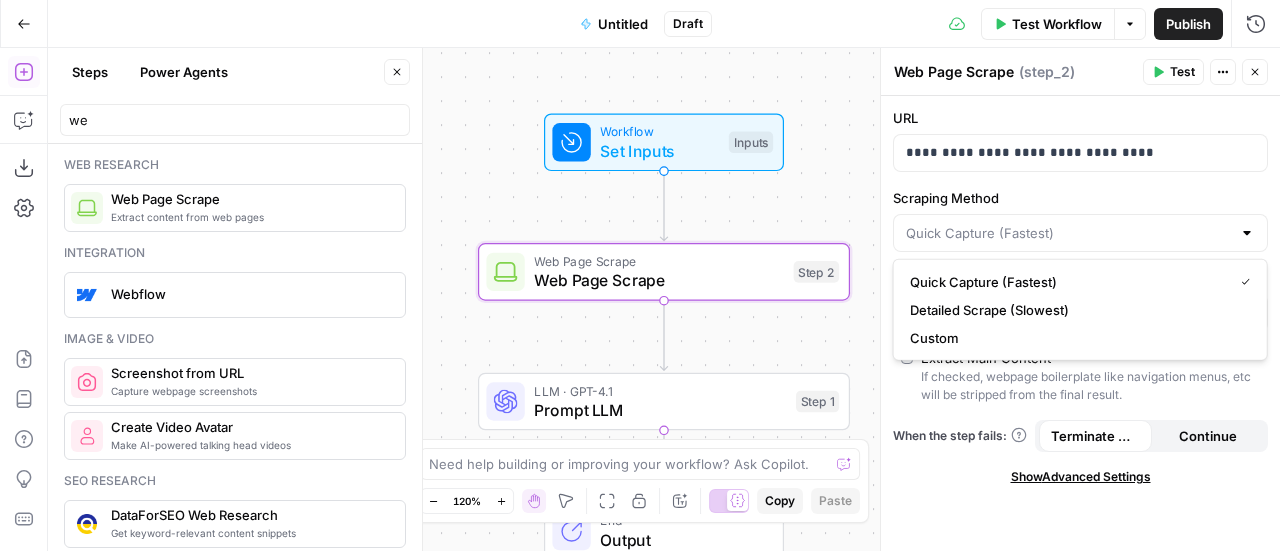 type on "Quick Capture (Fastest)" 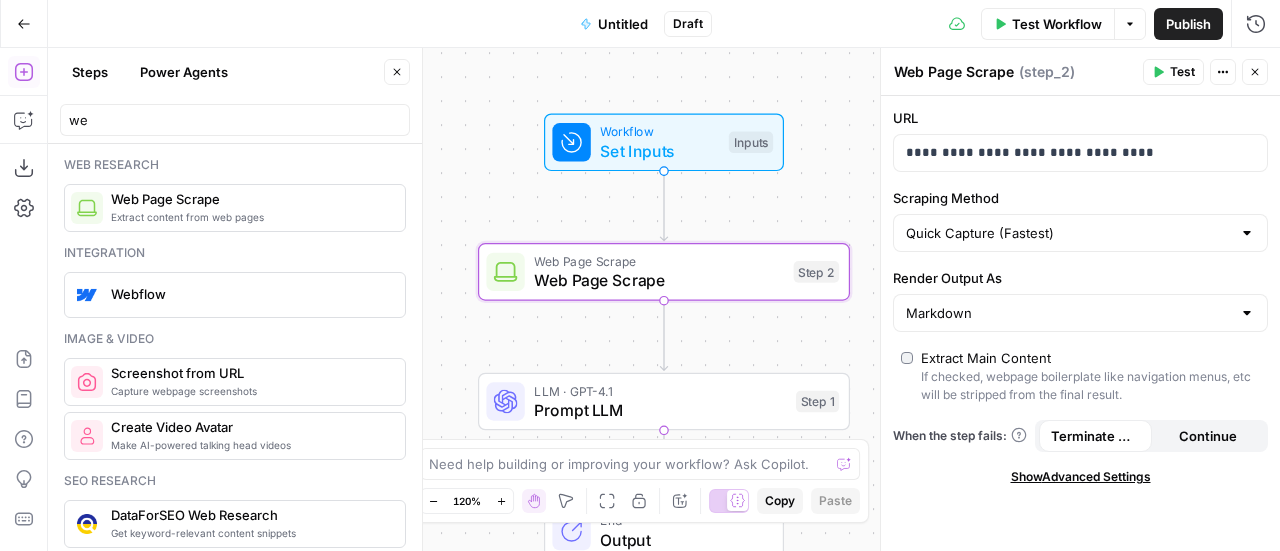 click on "Scraping Method" at bounding box center [1080, 198] 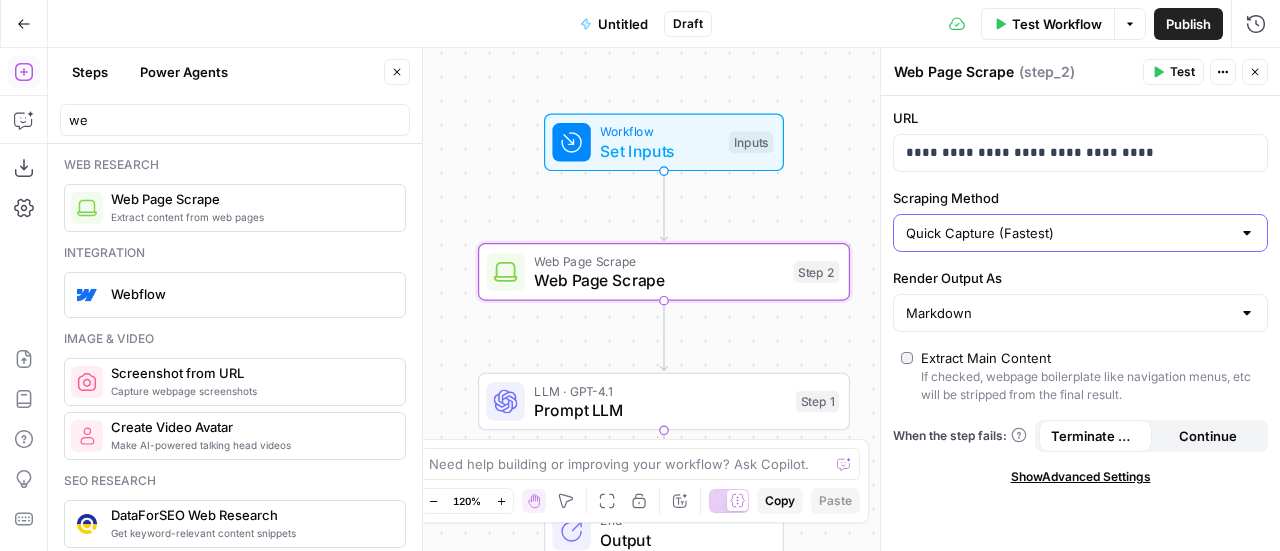 click on "Quick Capture (Fastest)" at bounding box center [1068, 233] 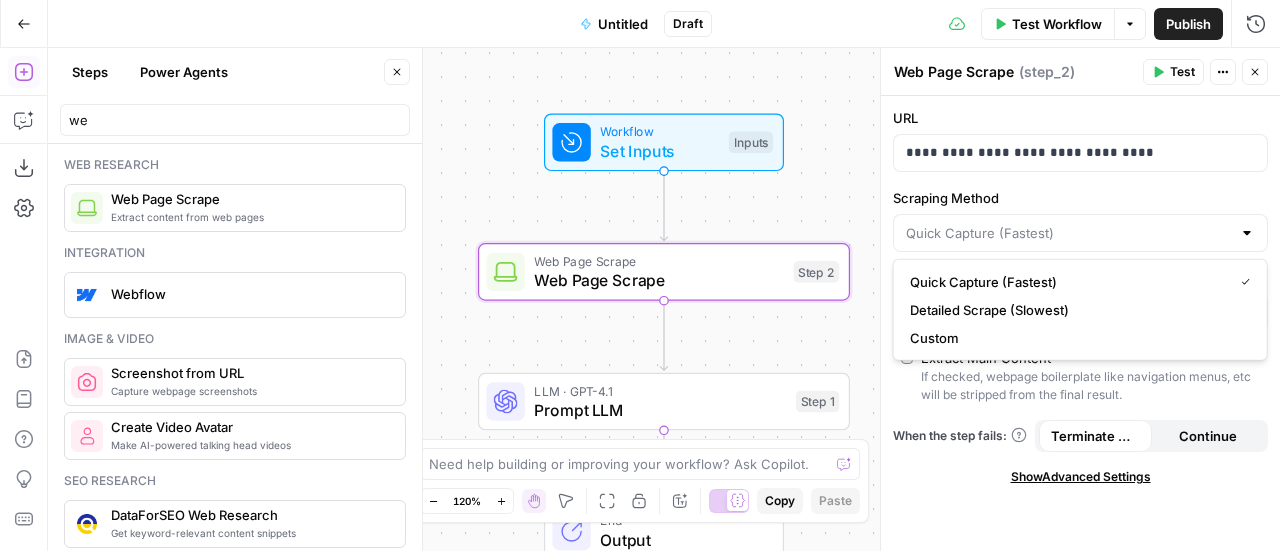 type on "Quick Capture (Fastest)" 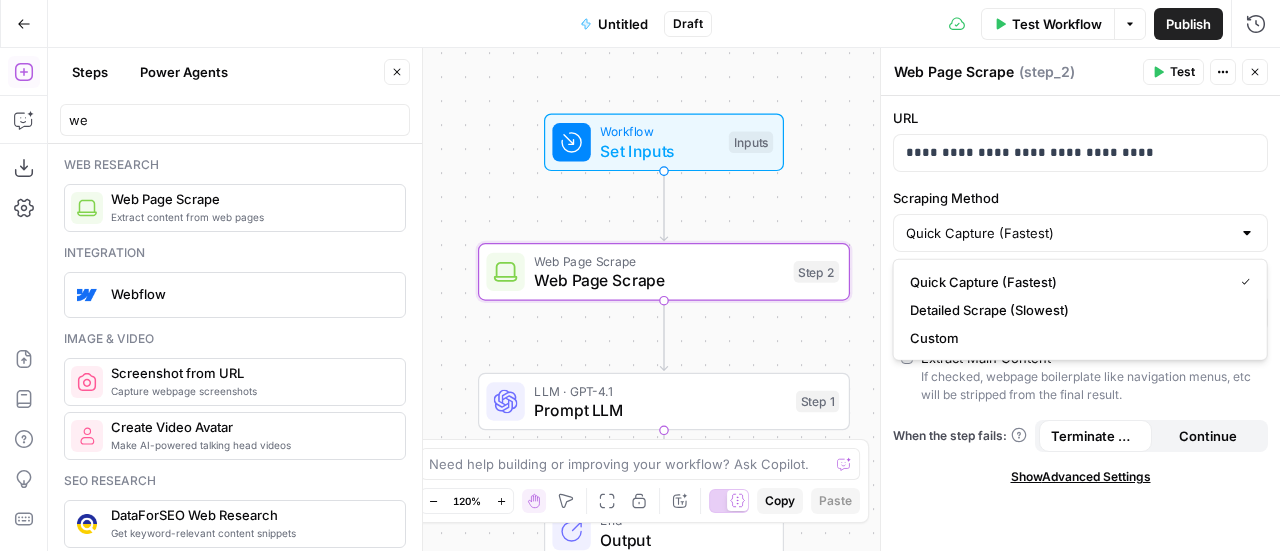 click on "Scraping Method" at bounding box center (1080, 198) 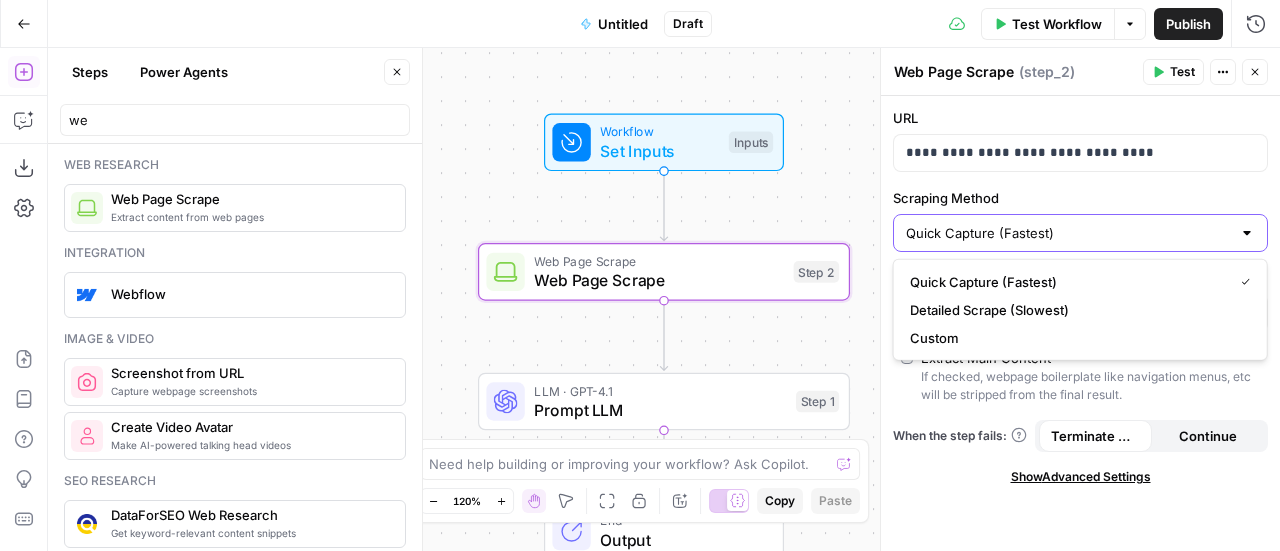 click on "Quick Capture (Fastest)" at bounding box center [1068, 233] 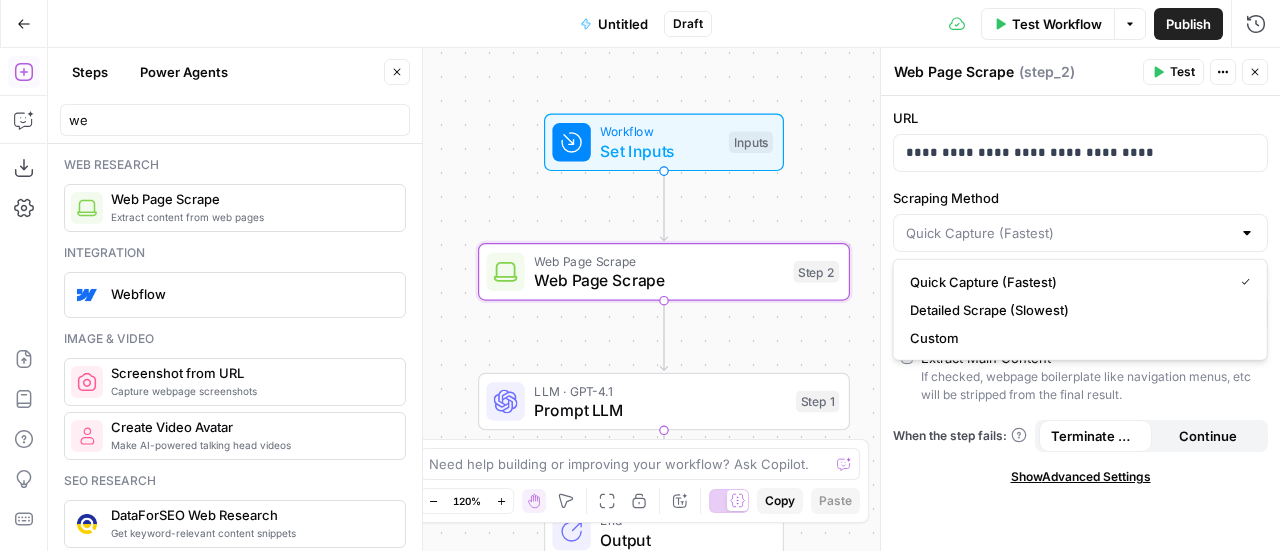 type on "Quick Capture (Fastest)" 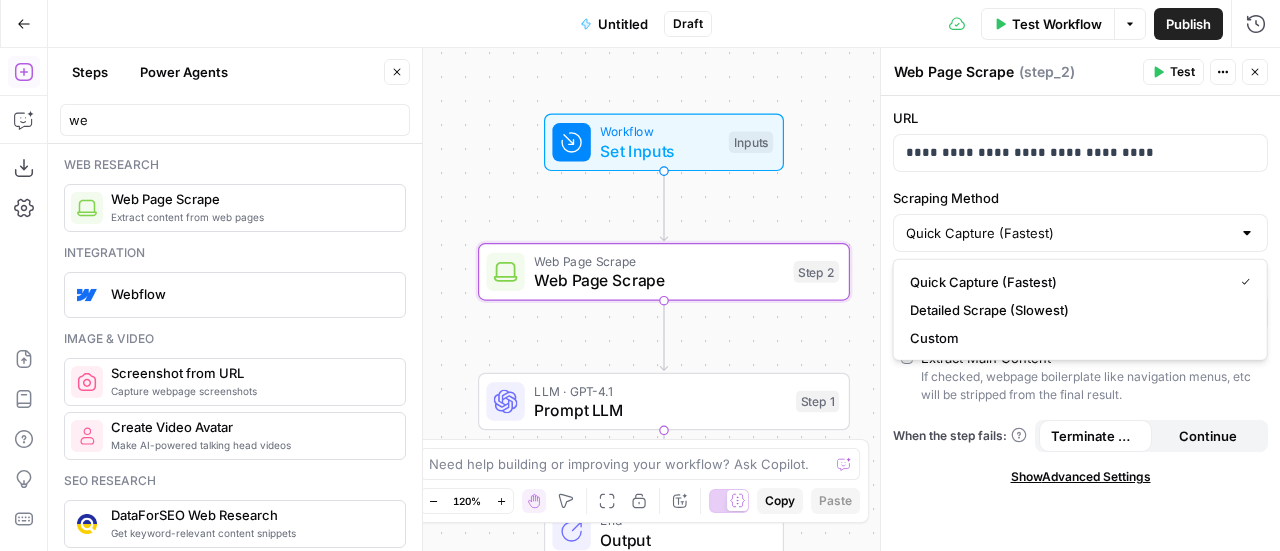 click on "**********" at bounding box center (1080, 323) 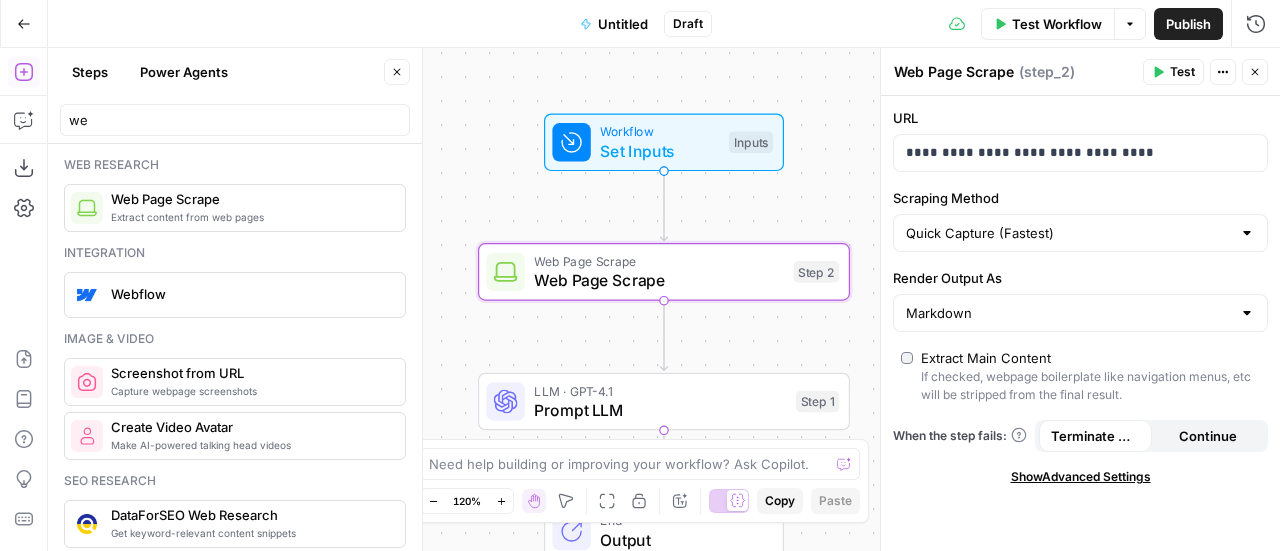 click on "Show  Advanced Settings" at bounding box center [1081, 477] 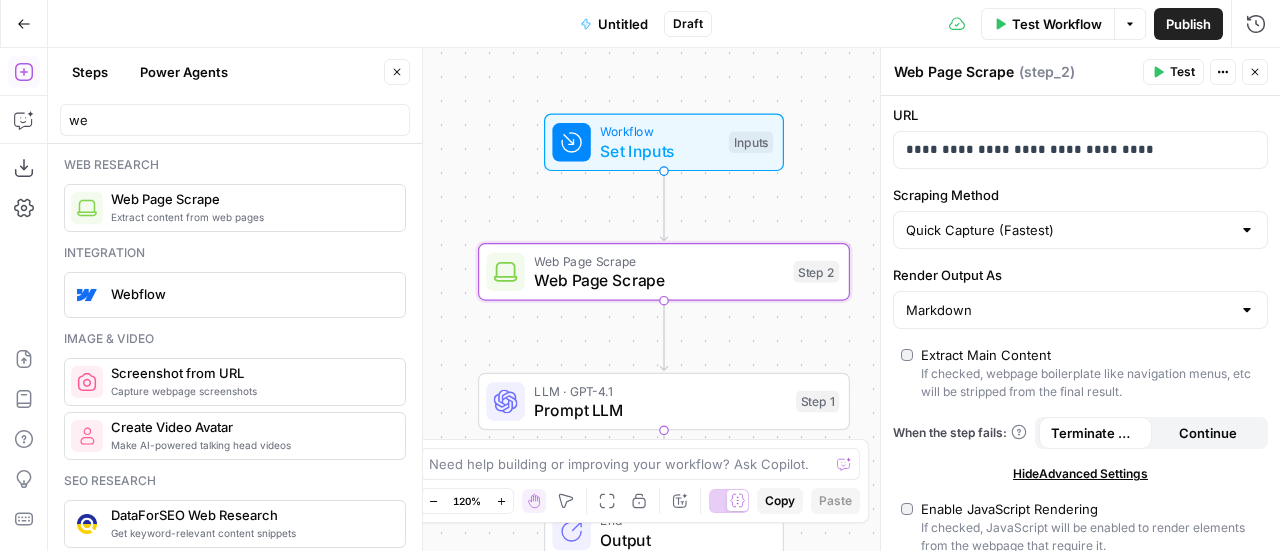scroll, scrollTop: 0, scrollLeft: 0, axis: both 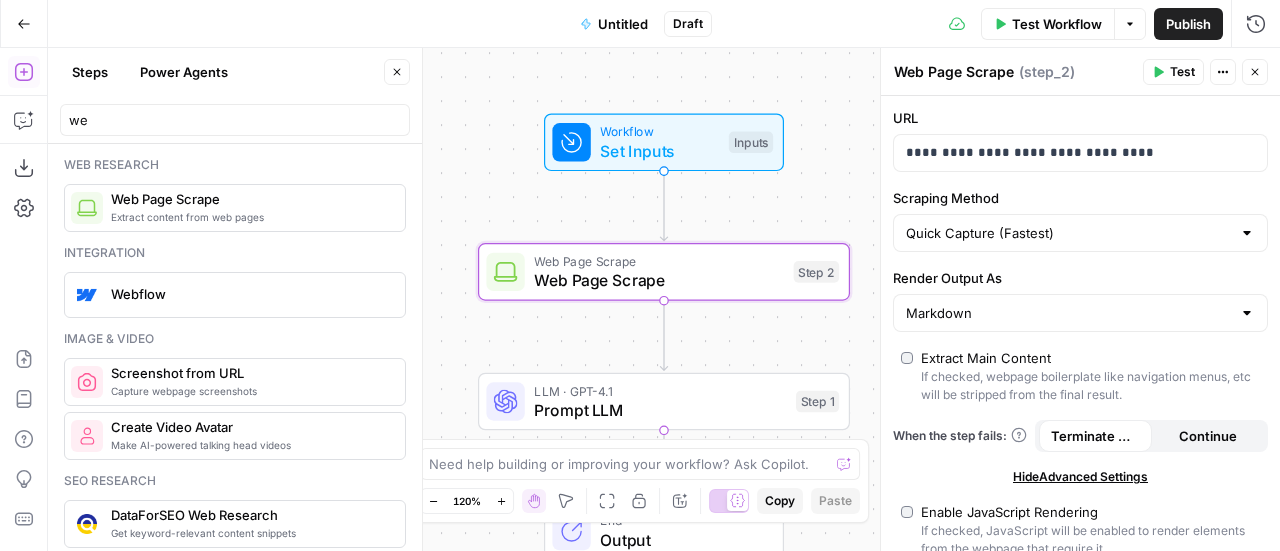 click on "Test" at bounding box center [1182, 72] 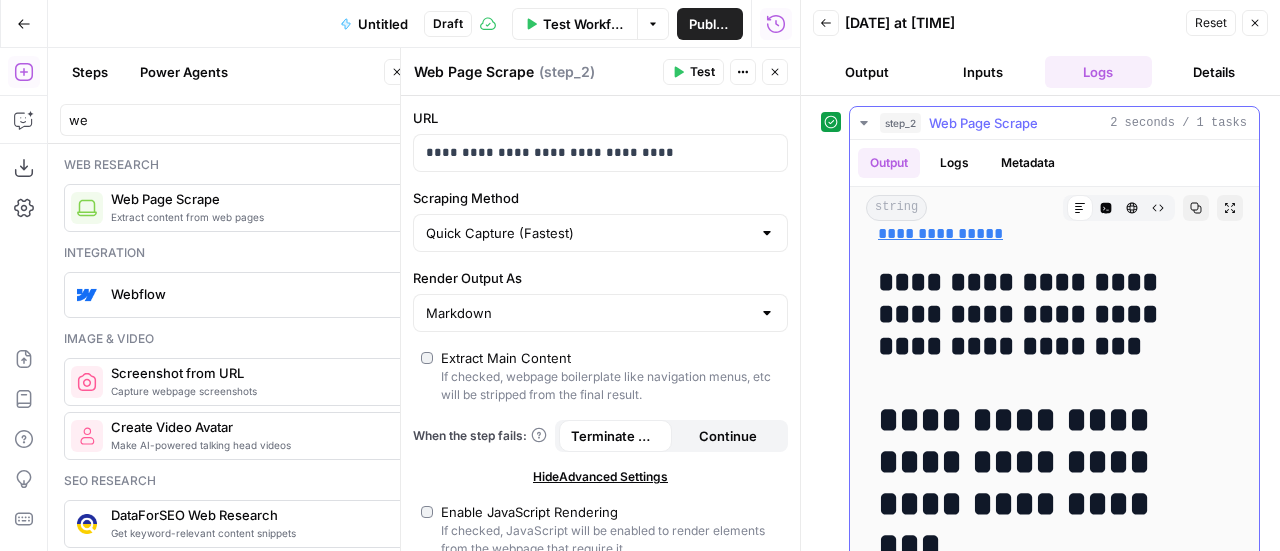 scroll, scrollTop: 0, scrollLeft: 0, axis: both 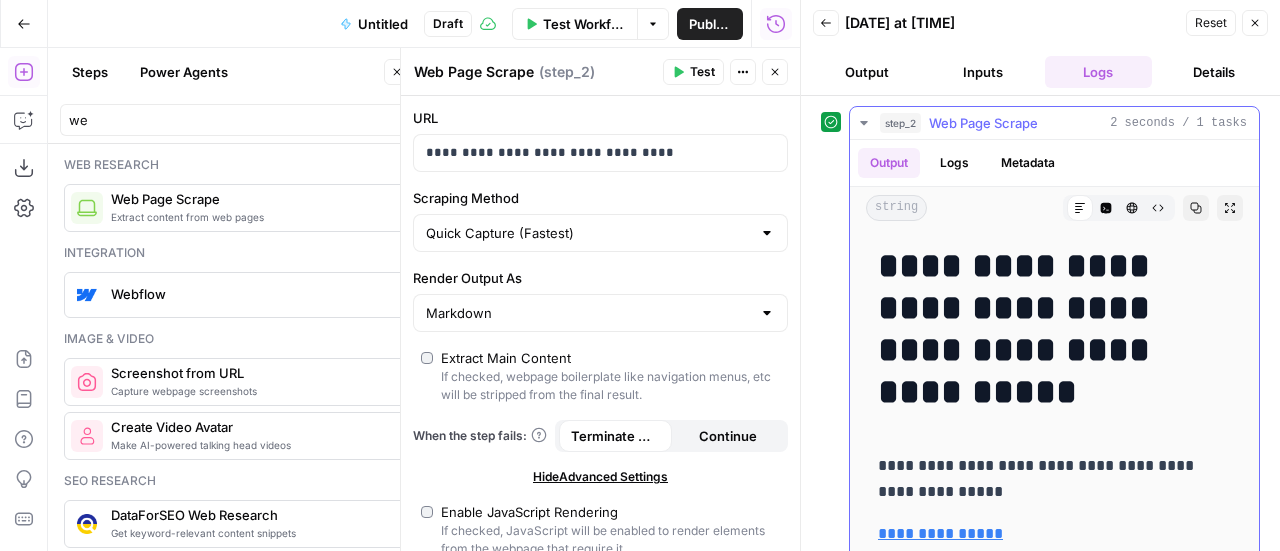 click on "**********" at bounding box center [1039, 329] 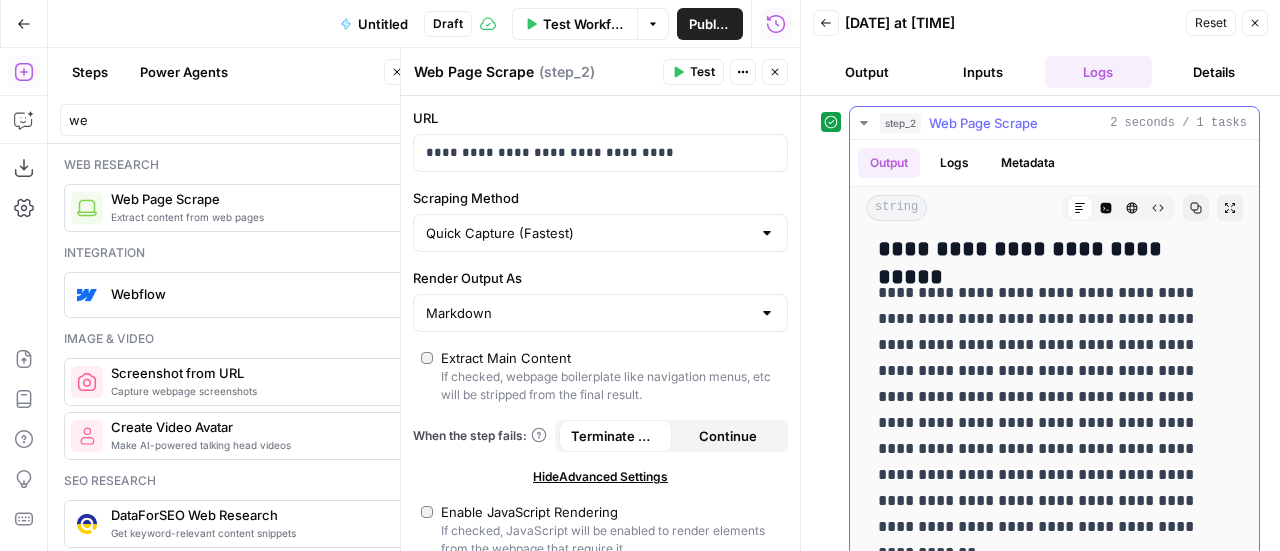 scroll, scrollTop: 2500, scrollLeft: 0, axis: vertical 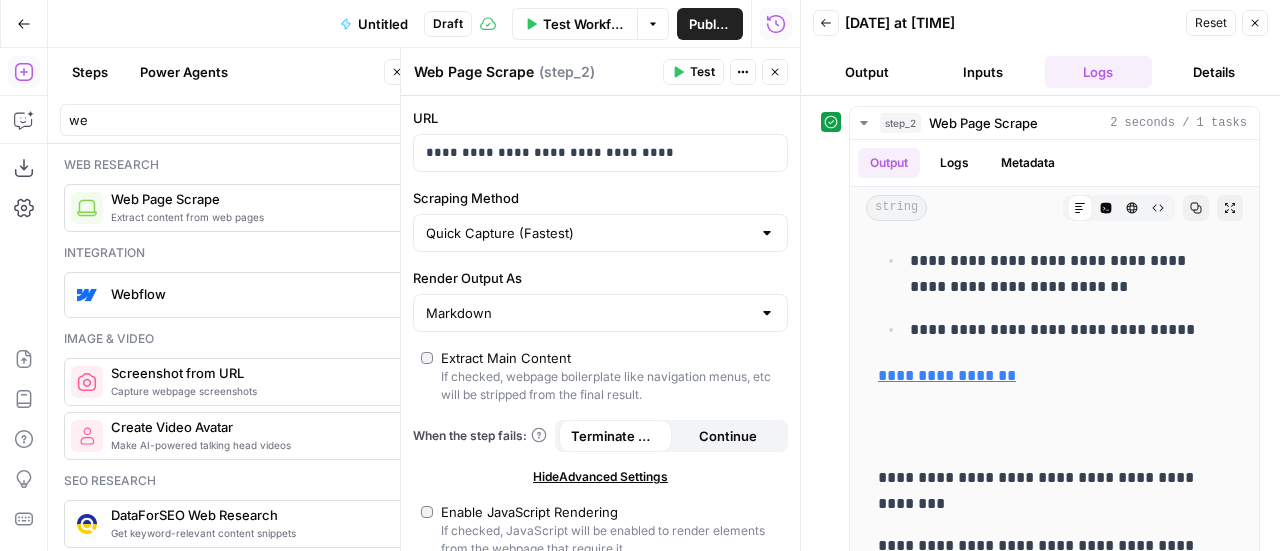 click 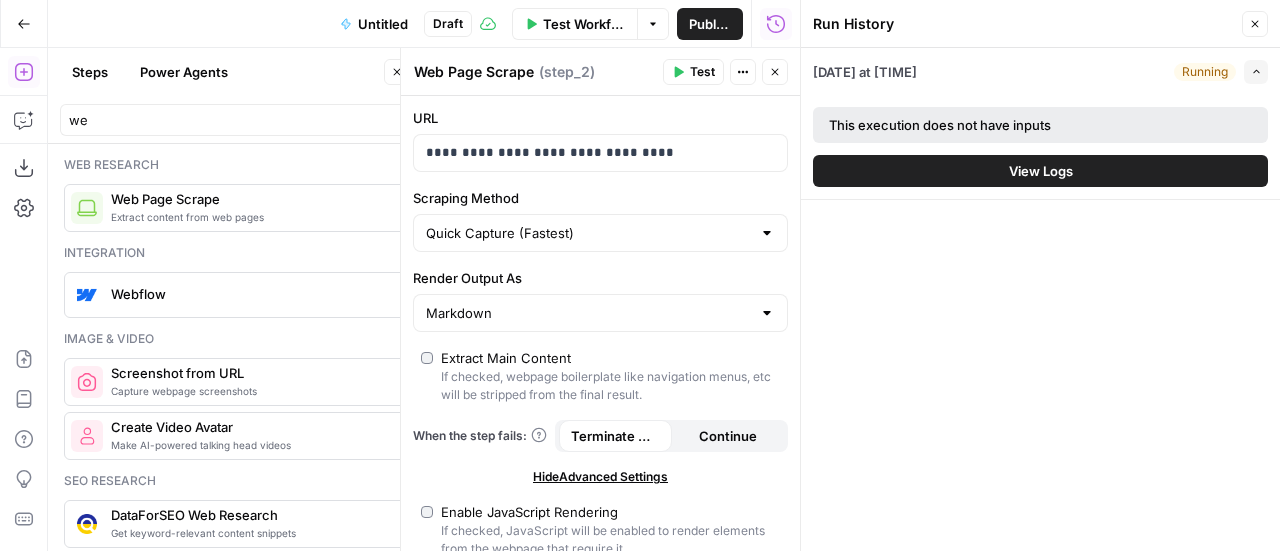 click 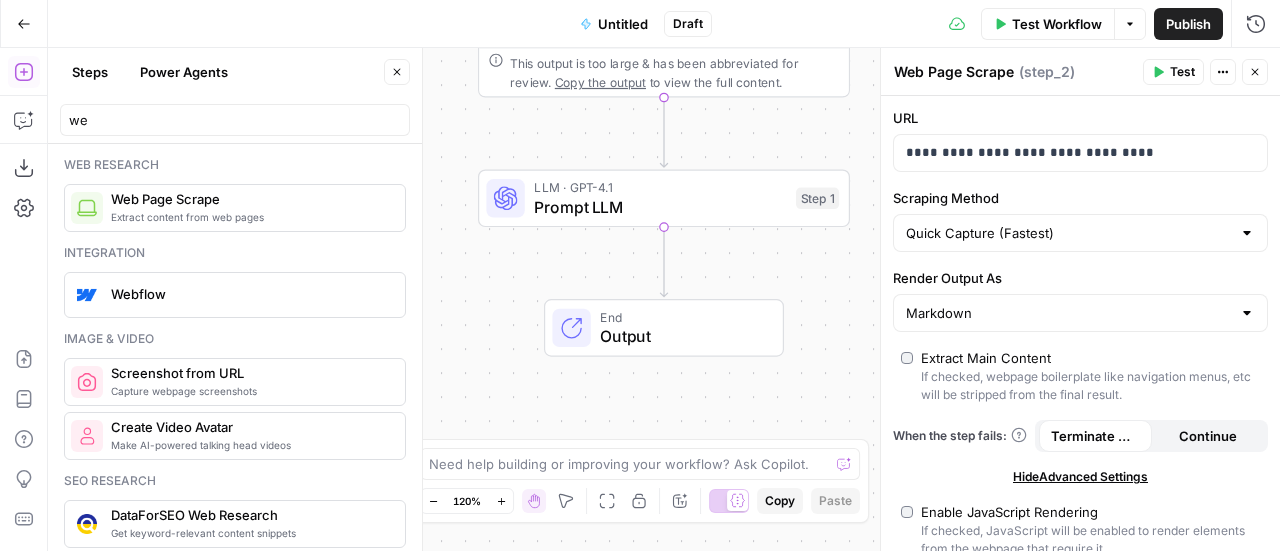 click on "Prompt LLM" at bounding box center (660, 207) 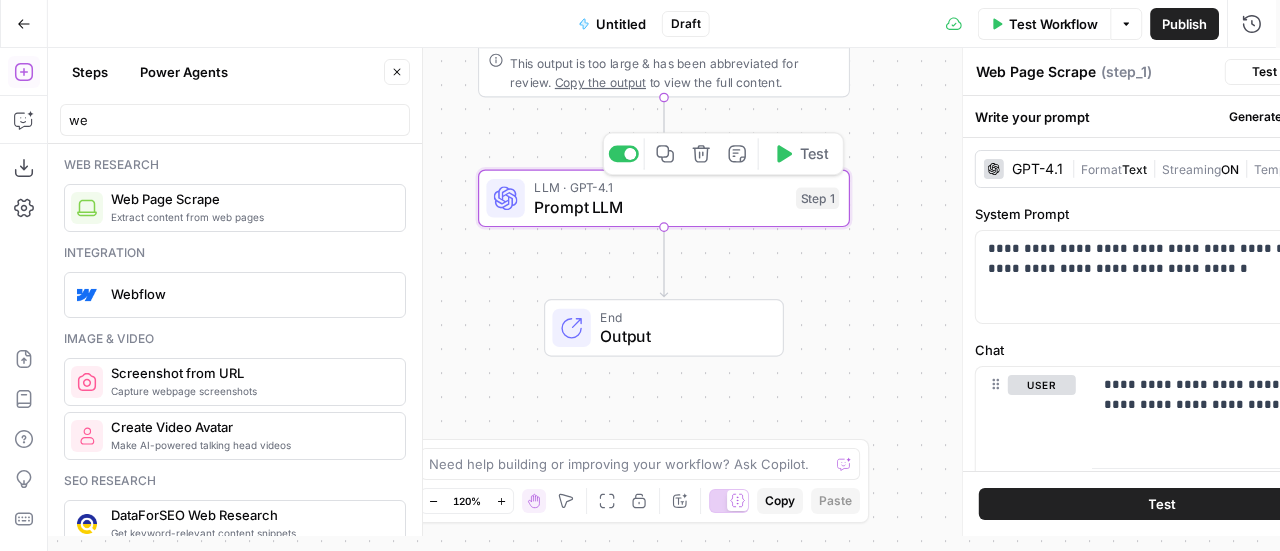 type on "Prompt LLM" 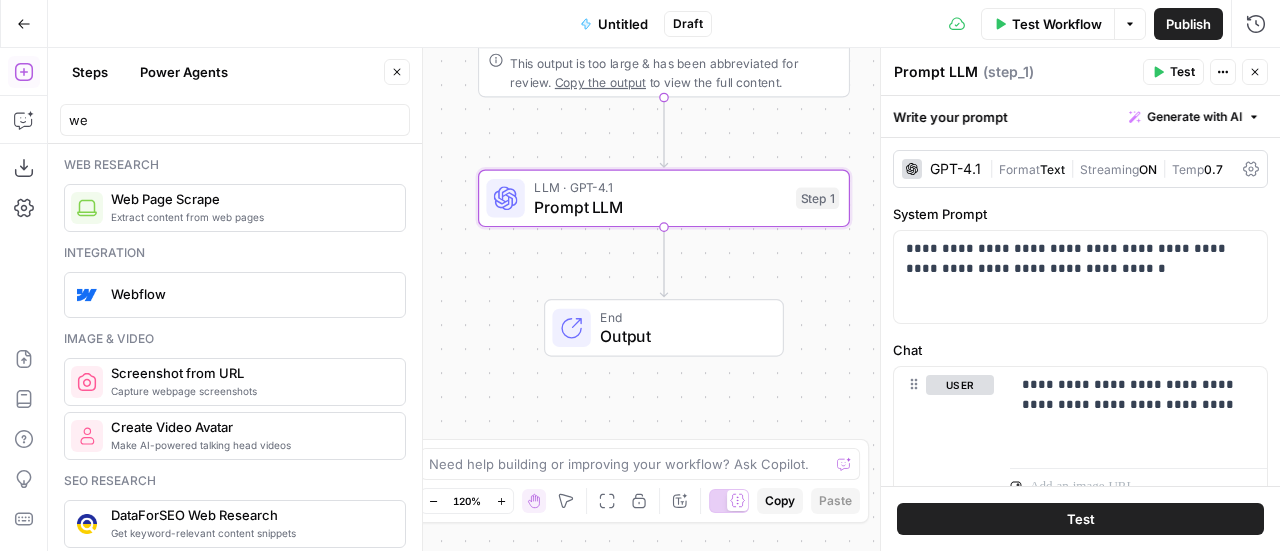 click on "GPT-4.1" at bounding box center (955, 169) 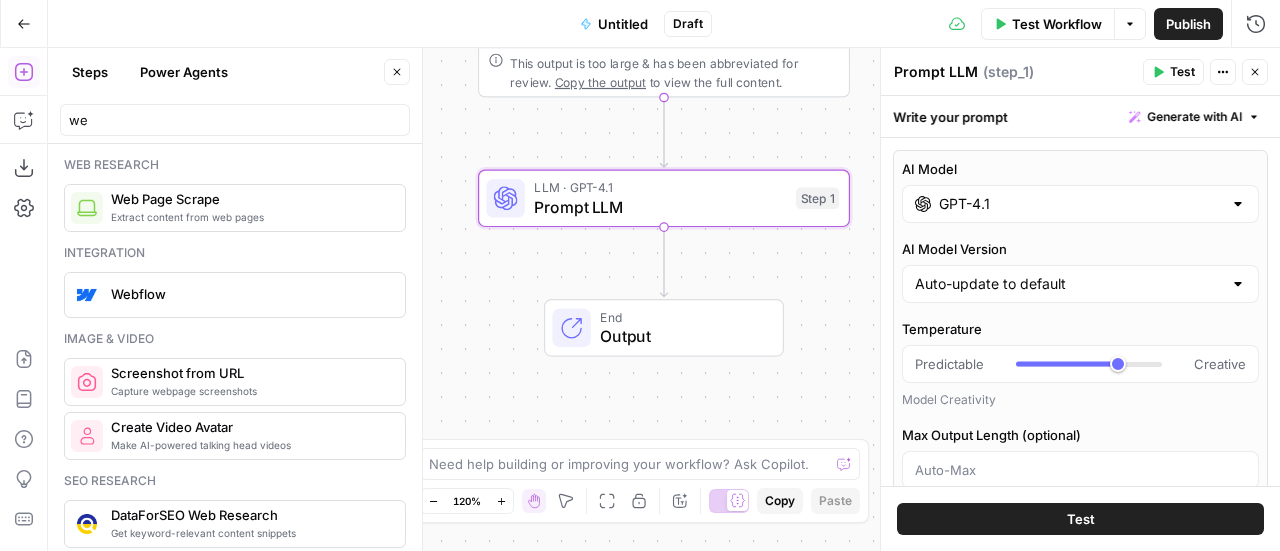 click on "GPT-4.1" at bounding box center (1080, 204) 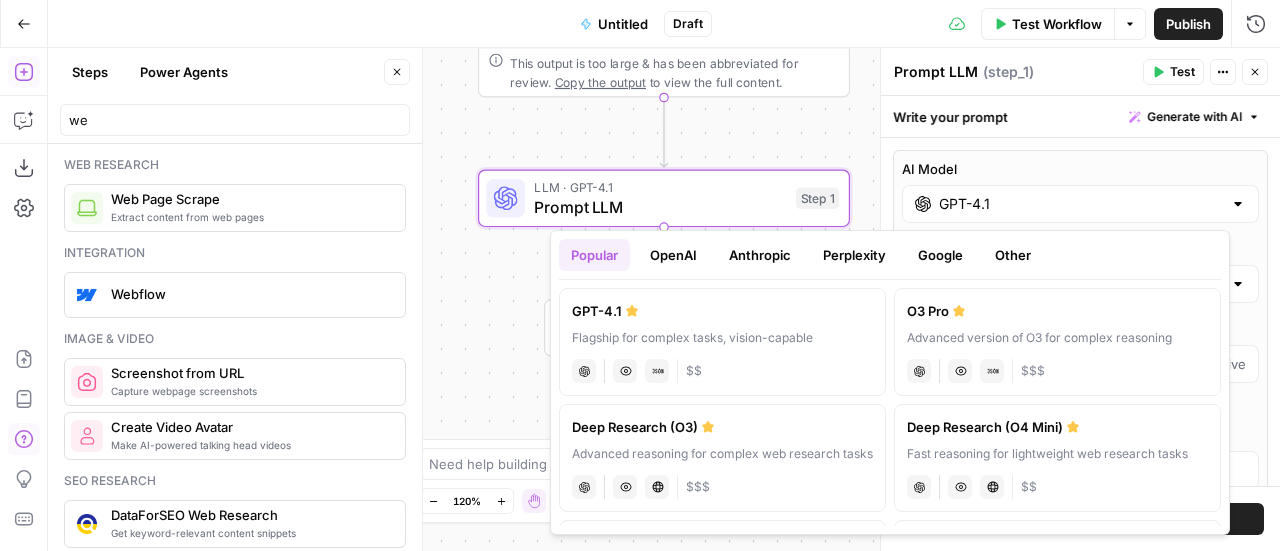 click on "**********" at bounding box center [664, 299] 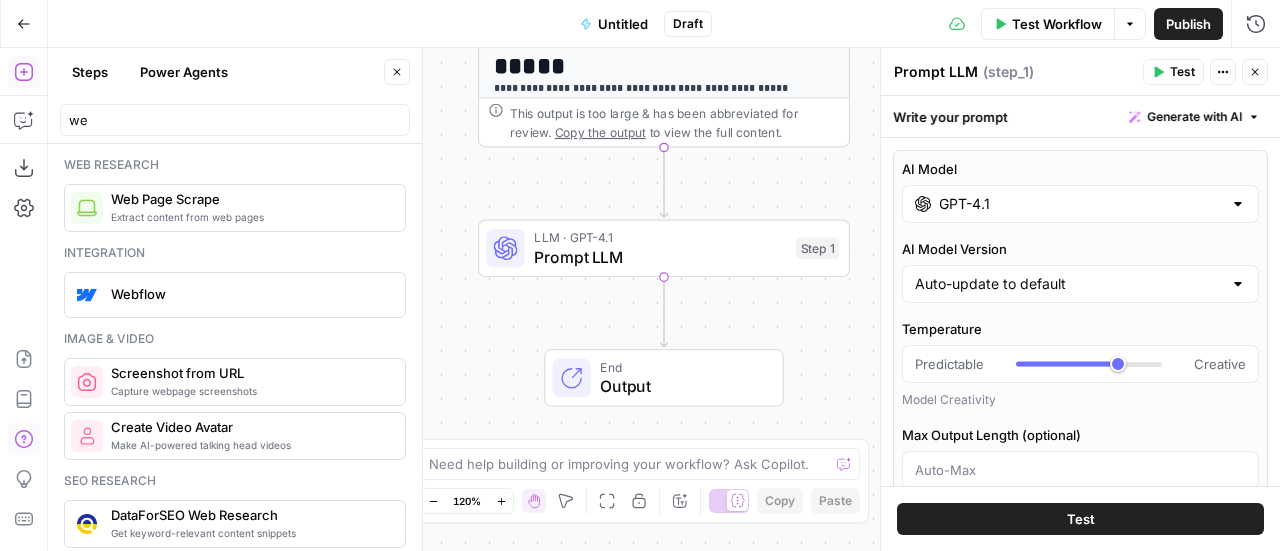 click on "End Output" at bounding box center (664, 378) 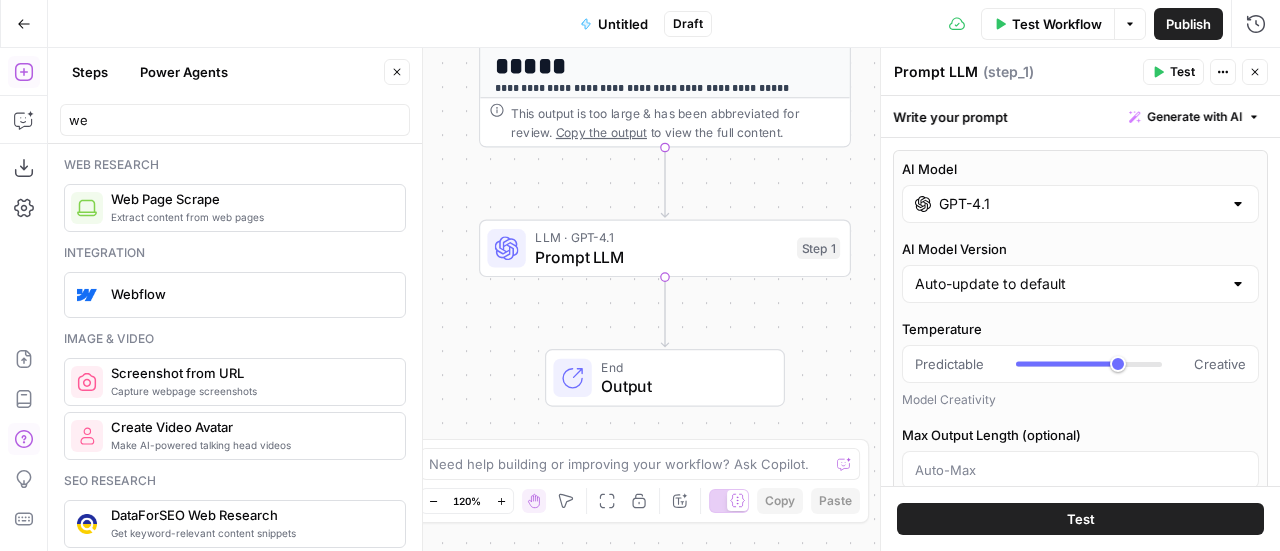 click 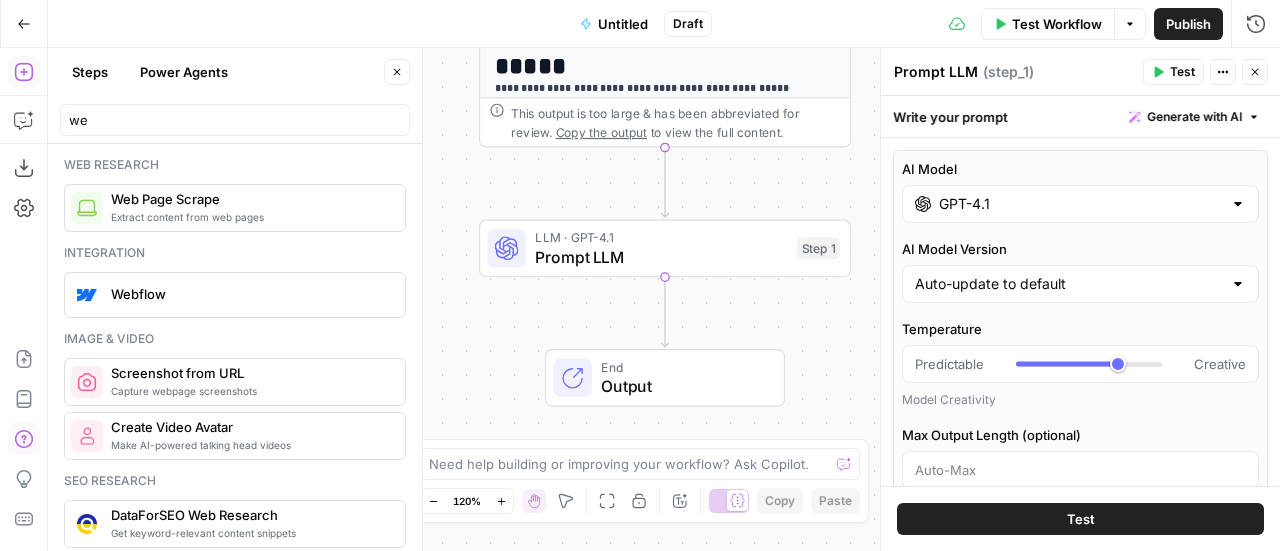 click on "Test" at bounding box center [1080, 519] 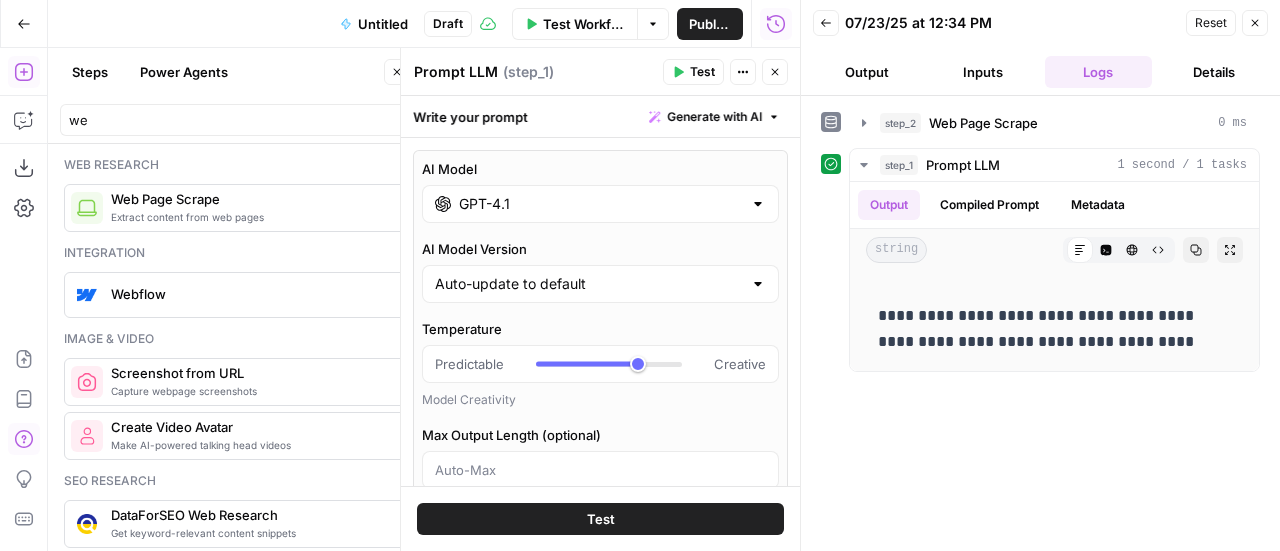 drag, startPoint x: 818, startPoint y: 20, endPoint x: 896, endPoint y: 24, distance: 78.10249 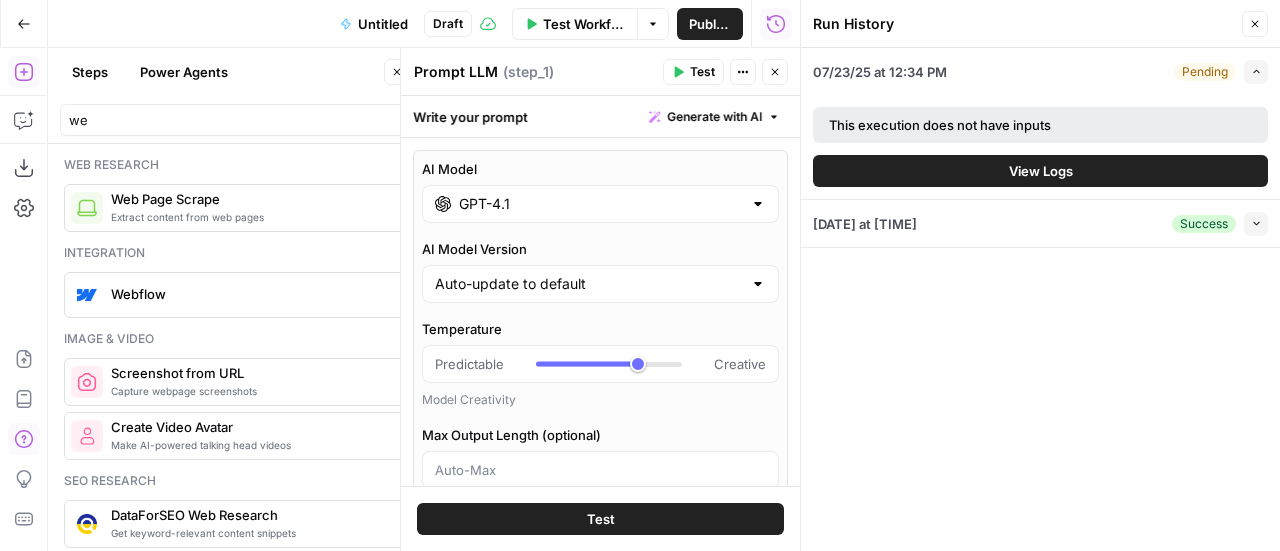 click 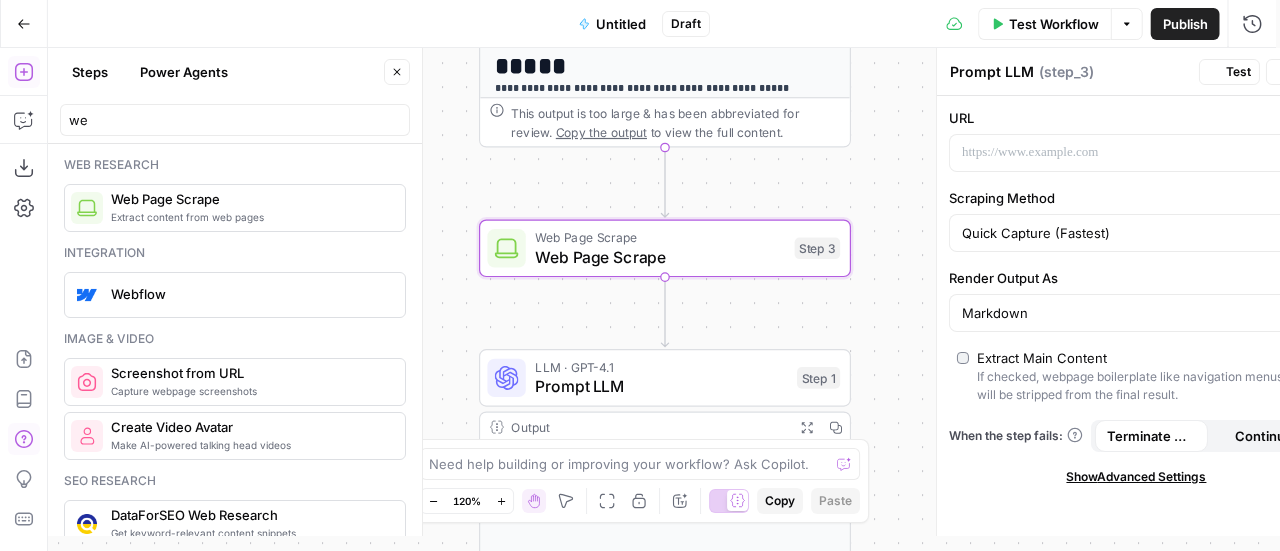type on "Web Page Scrape" 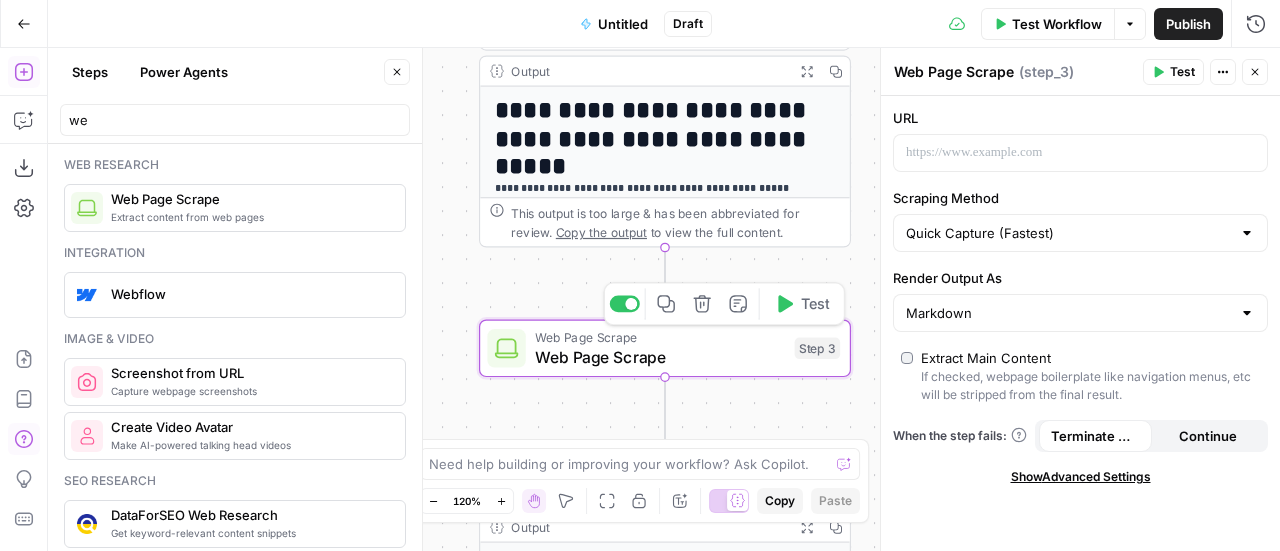 click 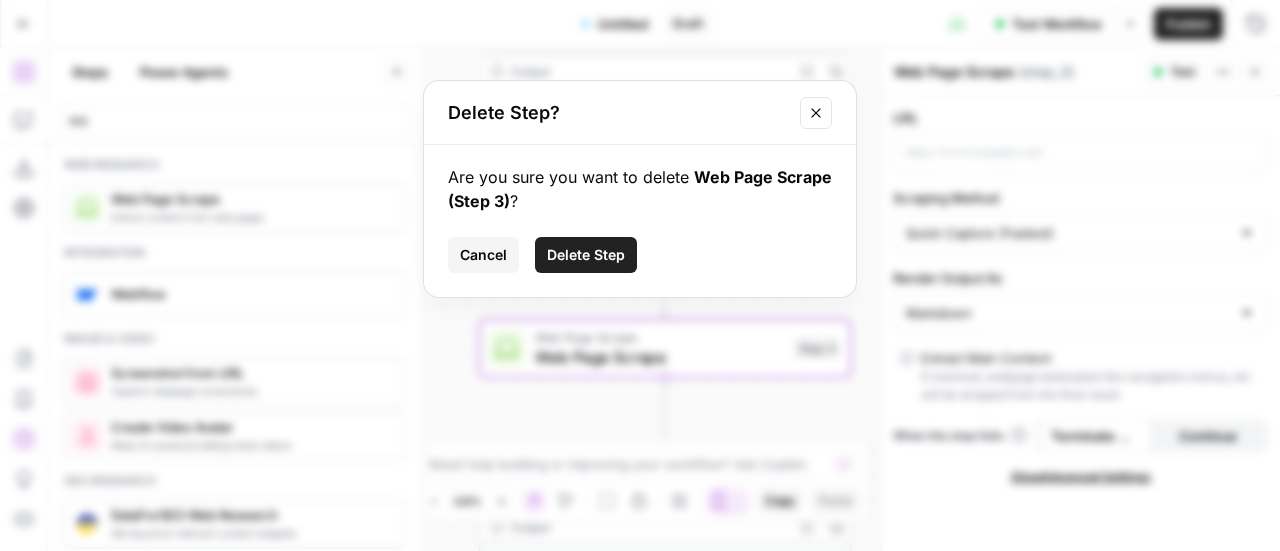 click on "Delete Step" at bounding box center [586, 255] 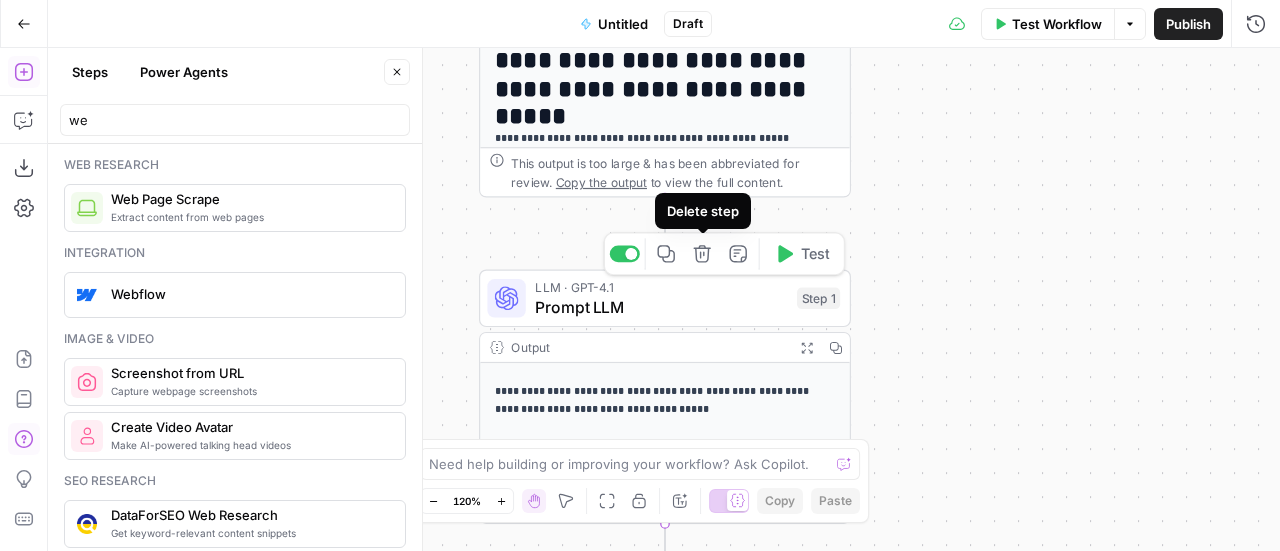 click 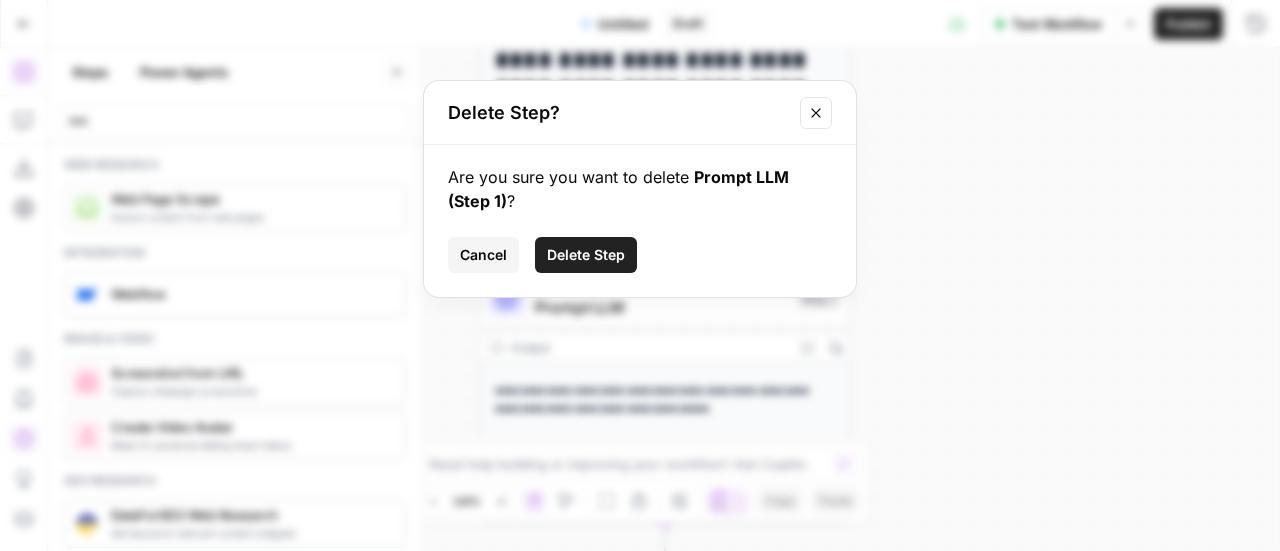 click on "Delete Step" at bounding box center (586, 255) 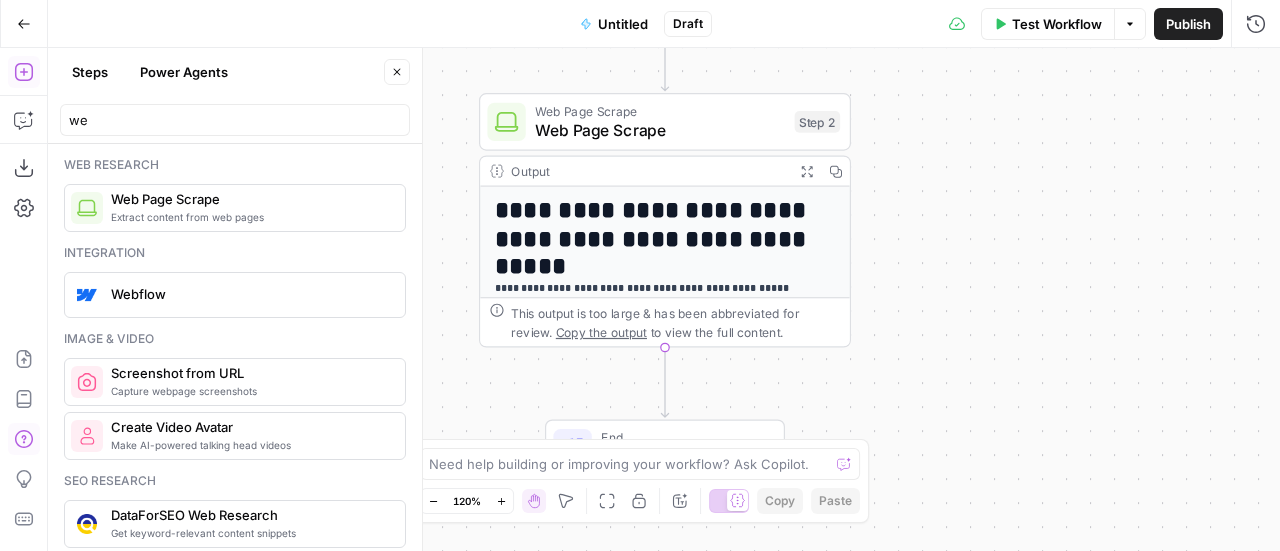 drag, startPoint x: 752, startPoint y: 256, endPoint x: 755, endPoint y: 323, distance: 67.06713 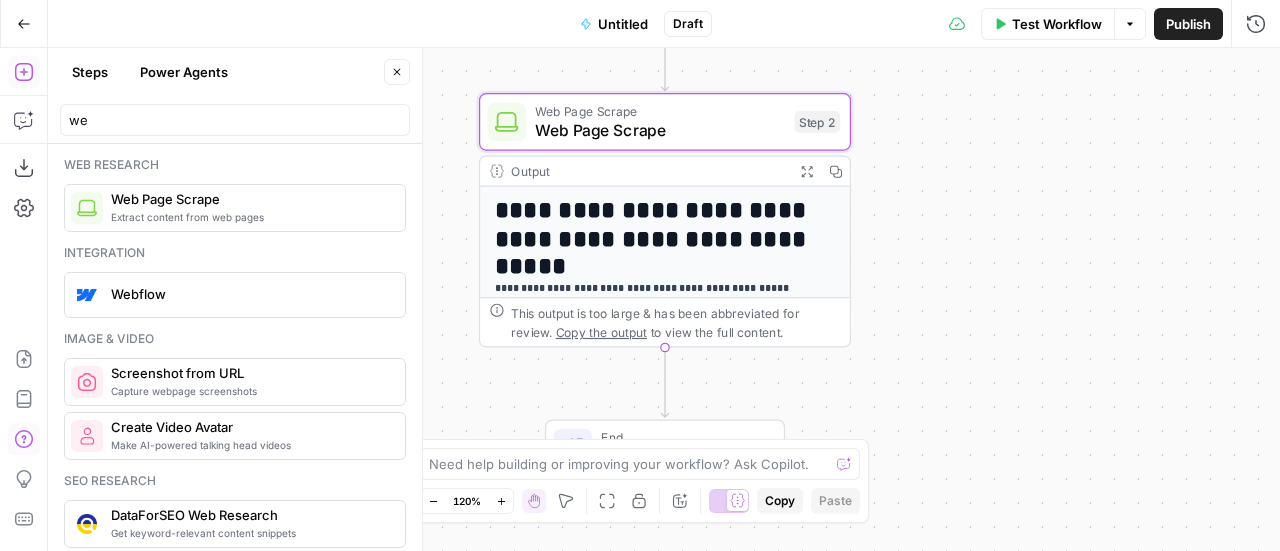 click on "**********" at bounding box center [664, 299] 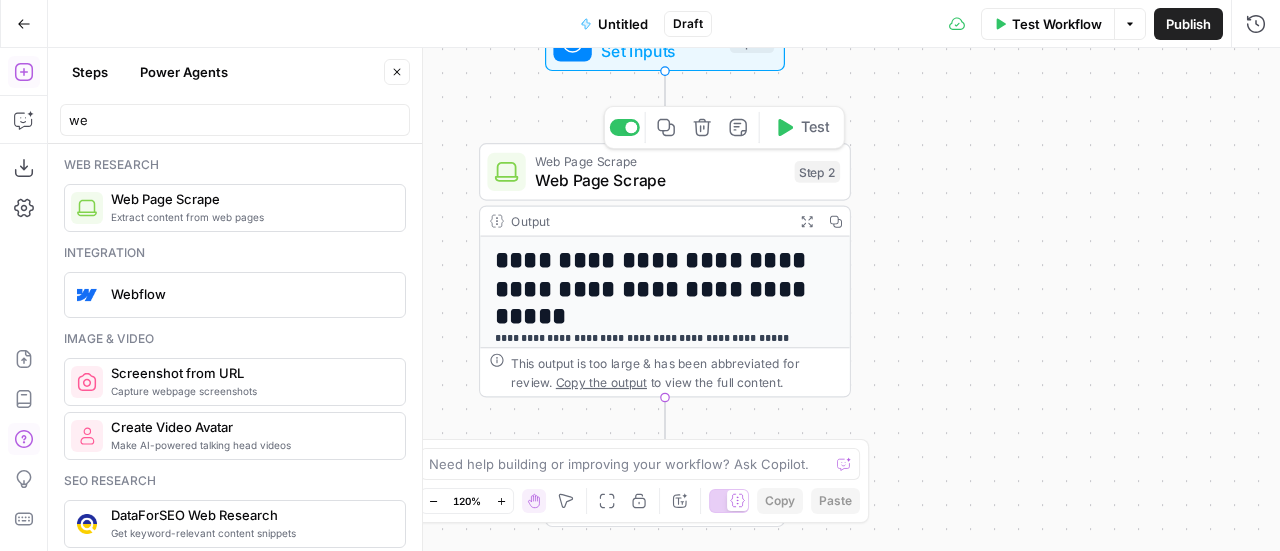 click on "Delete step" at bounding box center [702, 127] 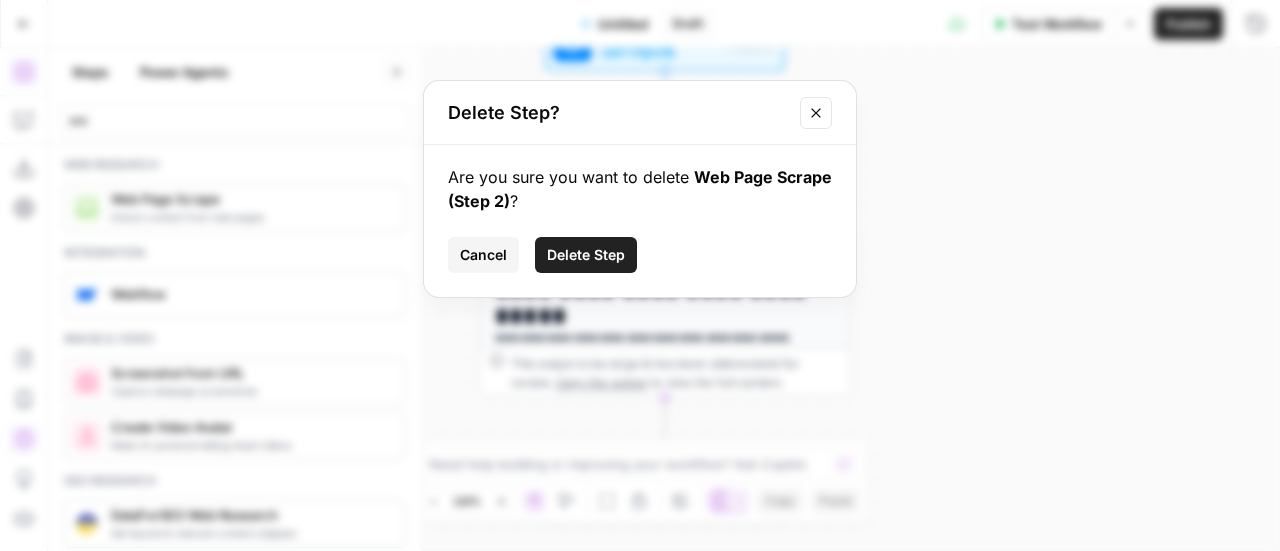 click on "Delete Step" at bounding box center (586, 255) 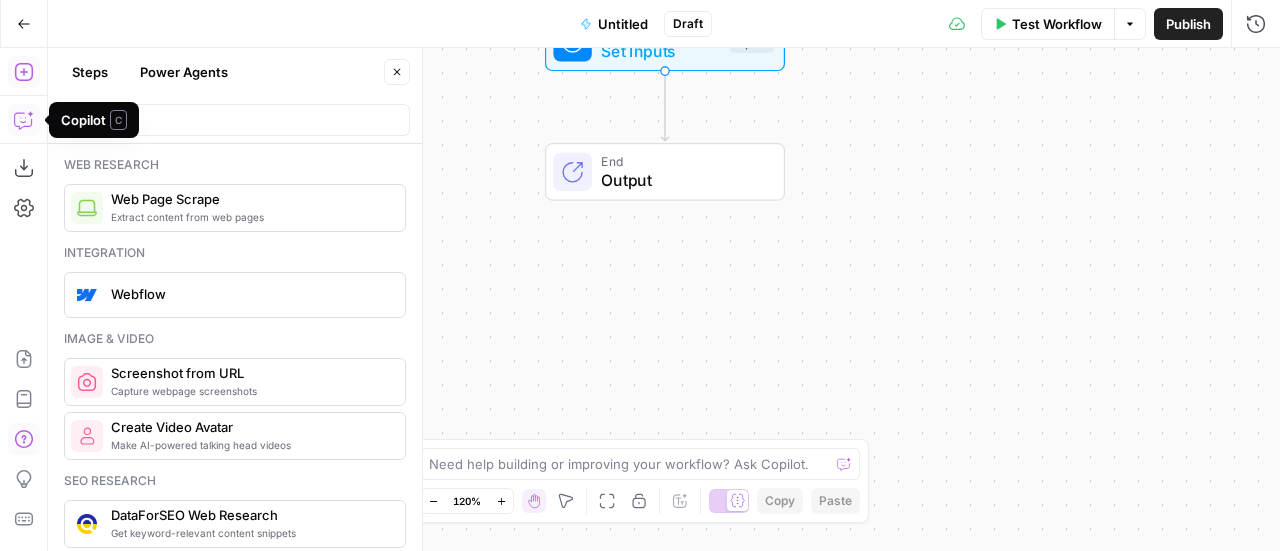 click 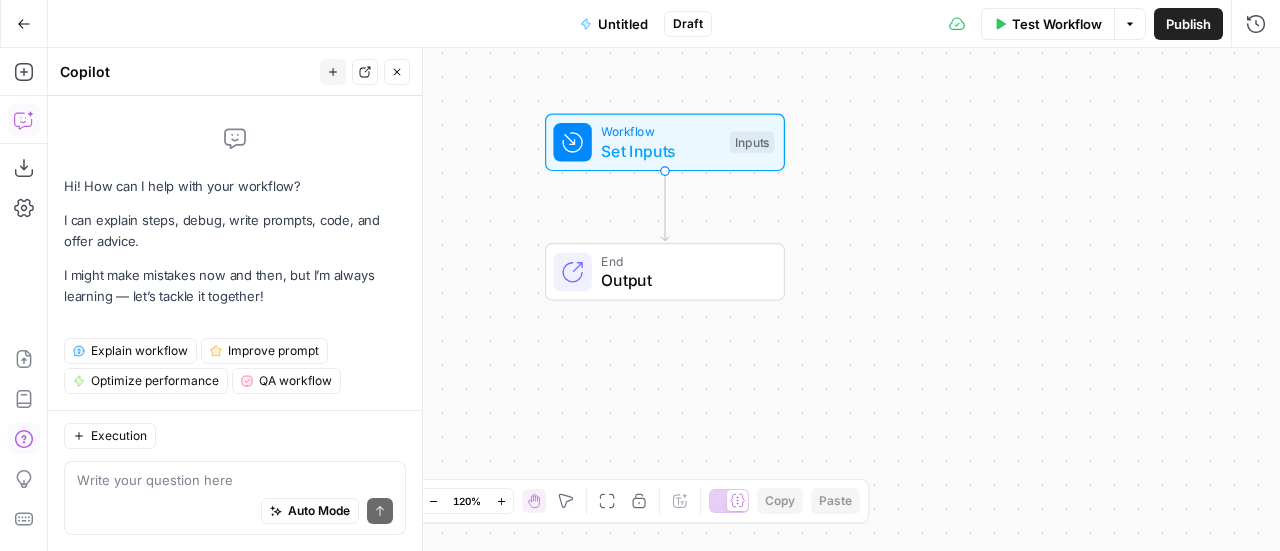 click on "Auto Mode Send" at bounding box center (235, 512) 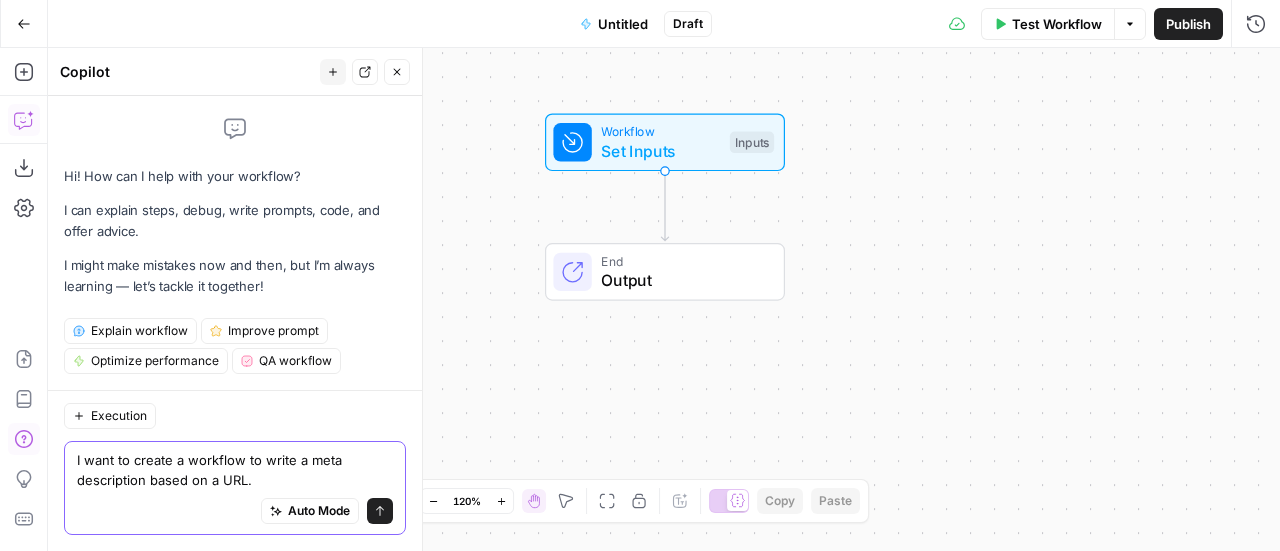 type on "I want to create a workflow to write a meta description based on a URL." 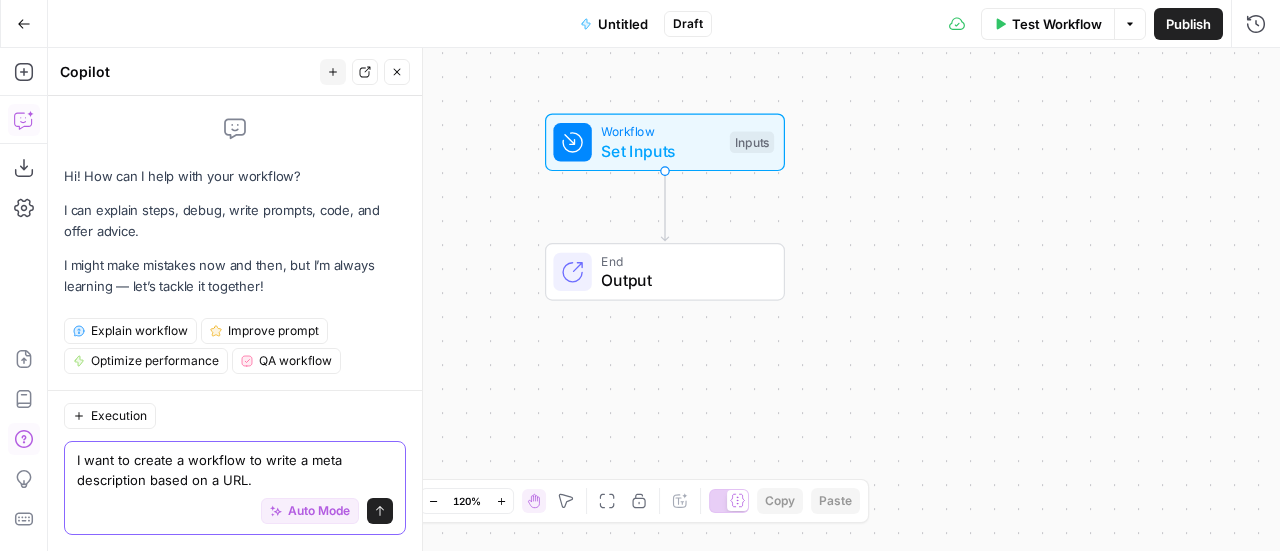 click on "Auto Mode" at bounding box center (319, 511) 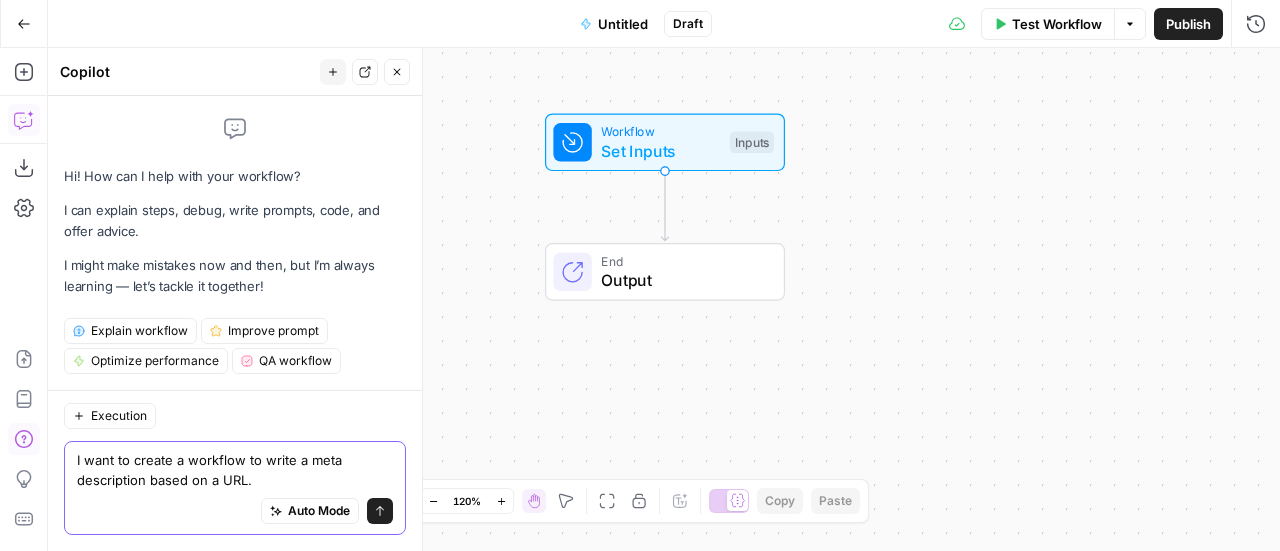 click on "I want to create a workflow to write a meta description based on a URL." at bounding box center [235, 470] 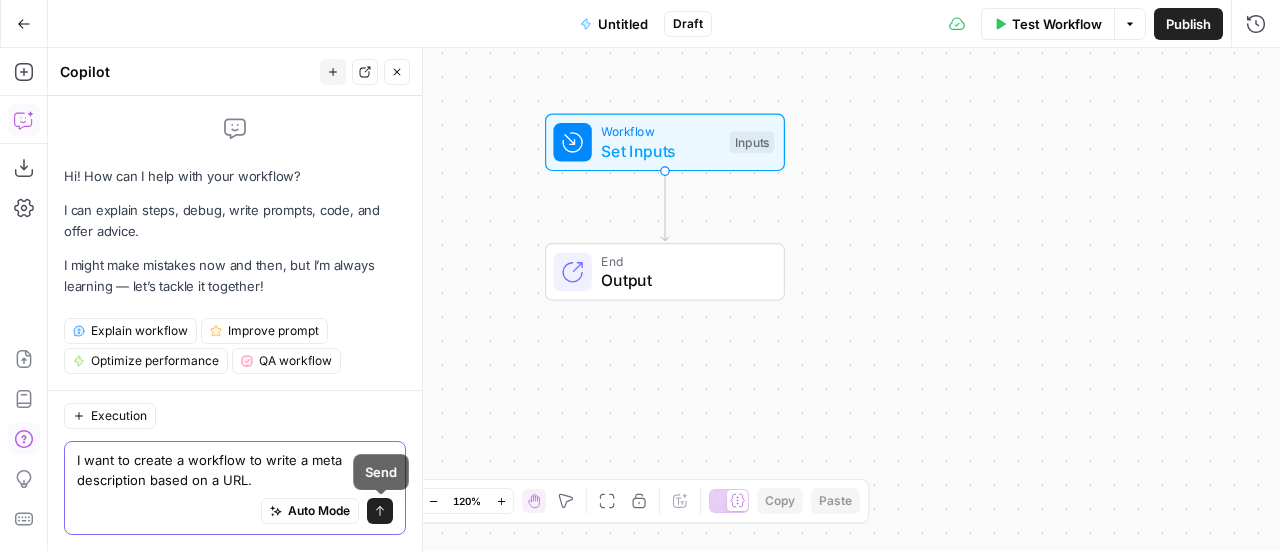 click on "Send" at bounding box center [380, 511] 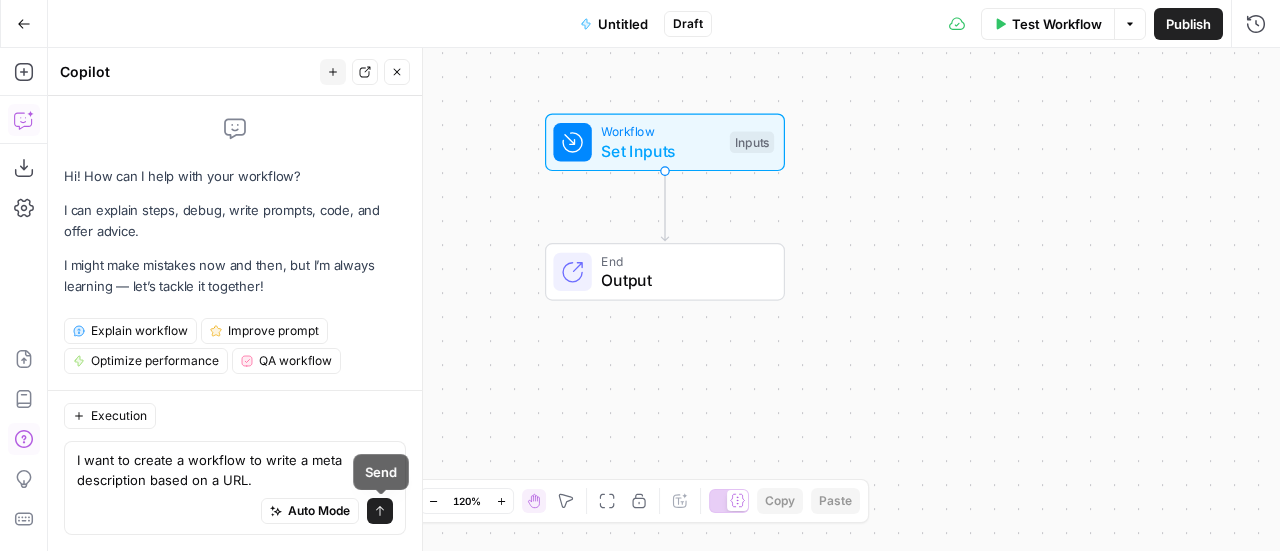 type 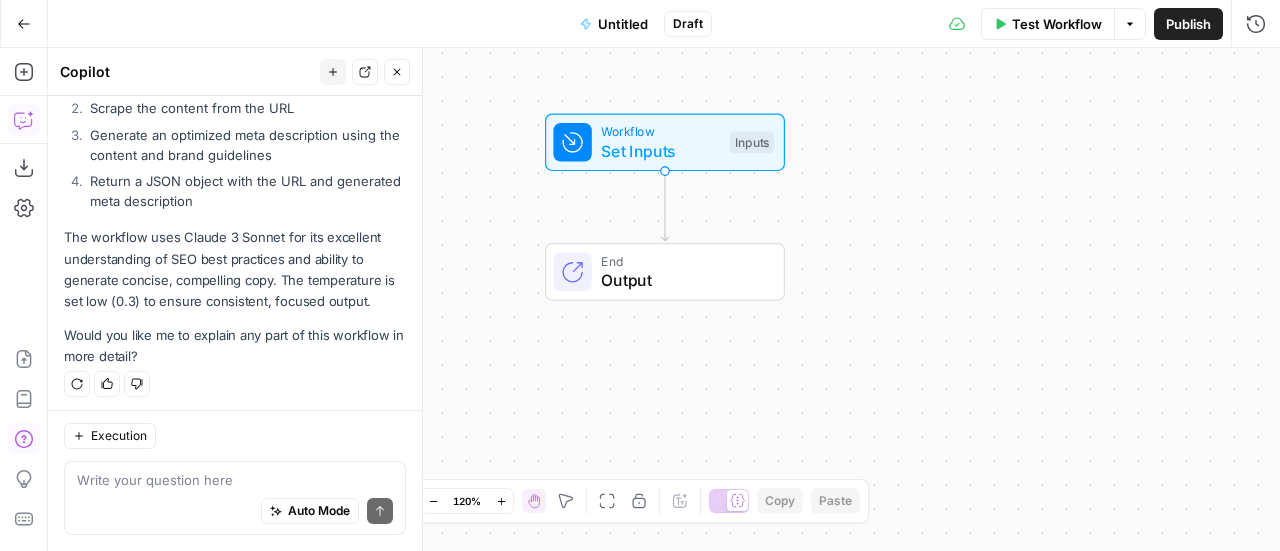 scroll, scrollTop: 1183, scrollLeft: 0, axis: vertical 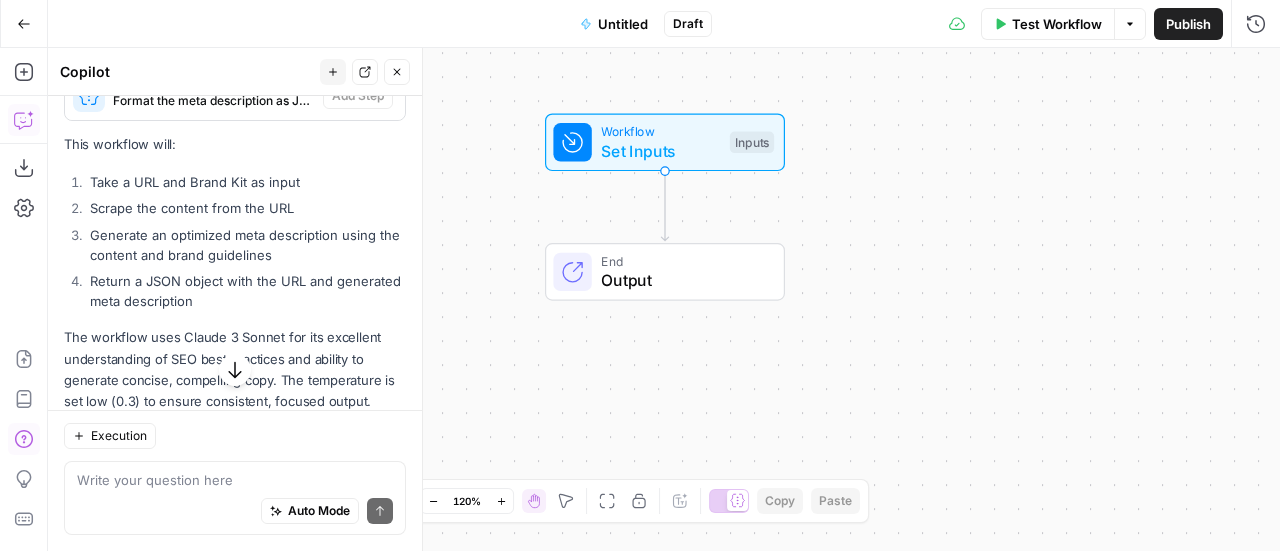 click on "Generate an optimized meta description using the content and brand guidelines" at bounding box center [245, 245] 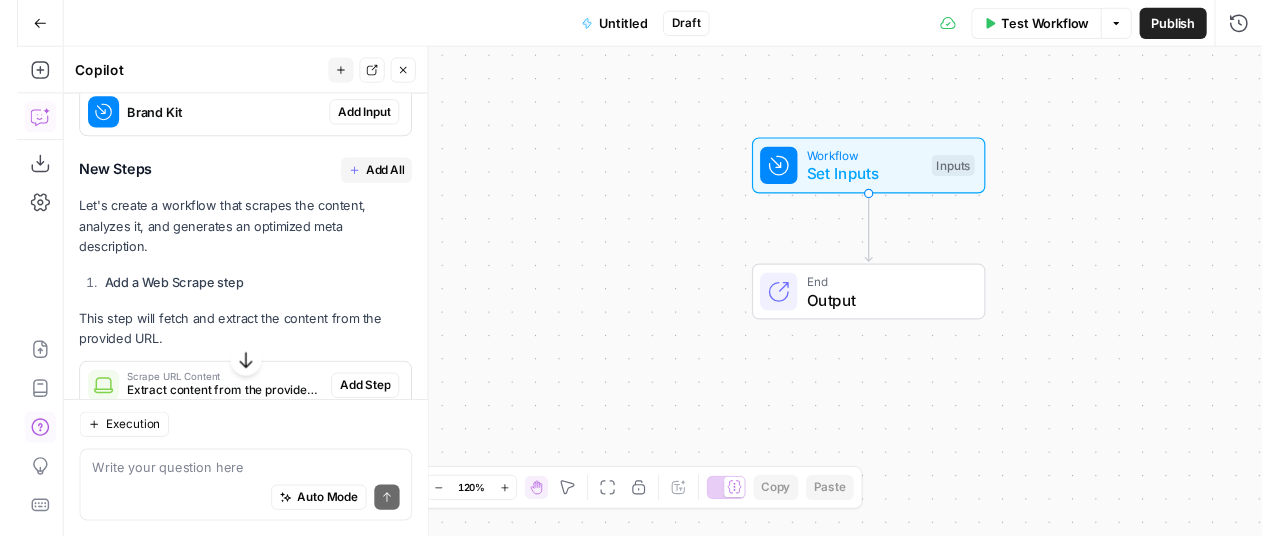 scroll, scrollTop: 500, scrollLeft: 0, axis: vertical 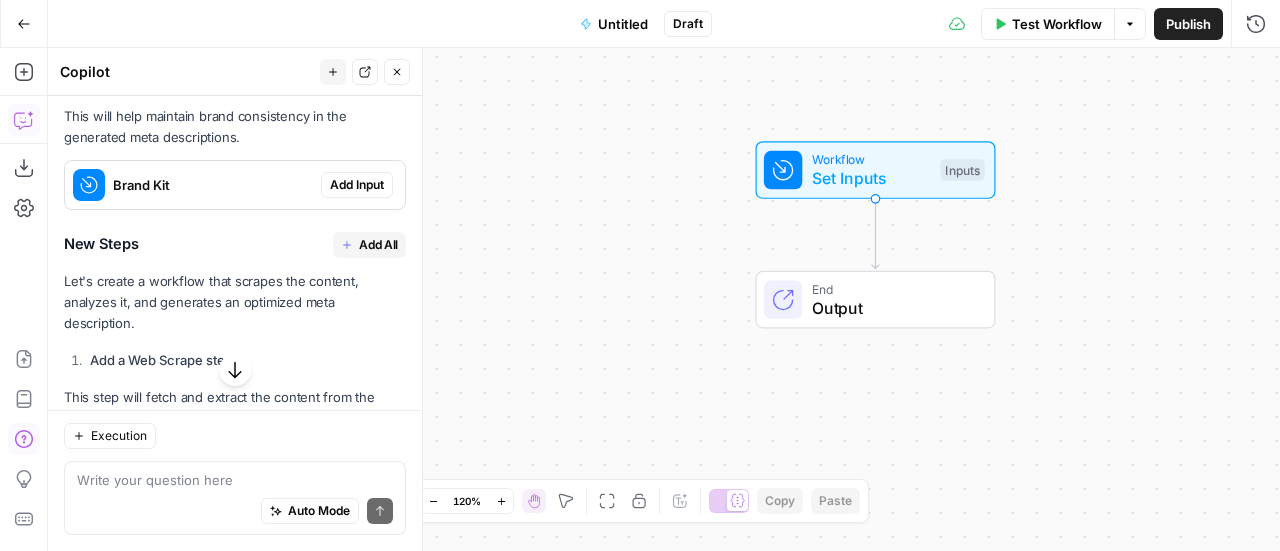 click on "Add All" at bounding box center (378, 245) 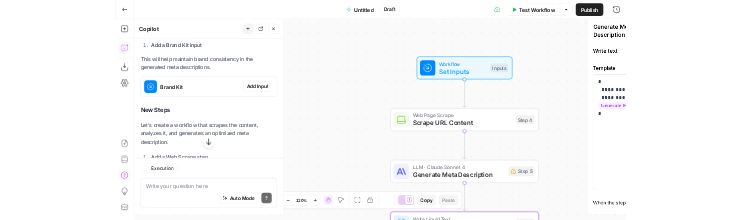 scroll, scrollTop: 532, scrollLeft: 0, axis: vertical 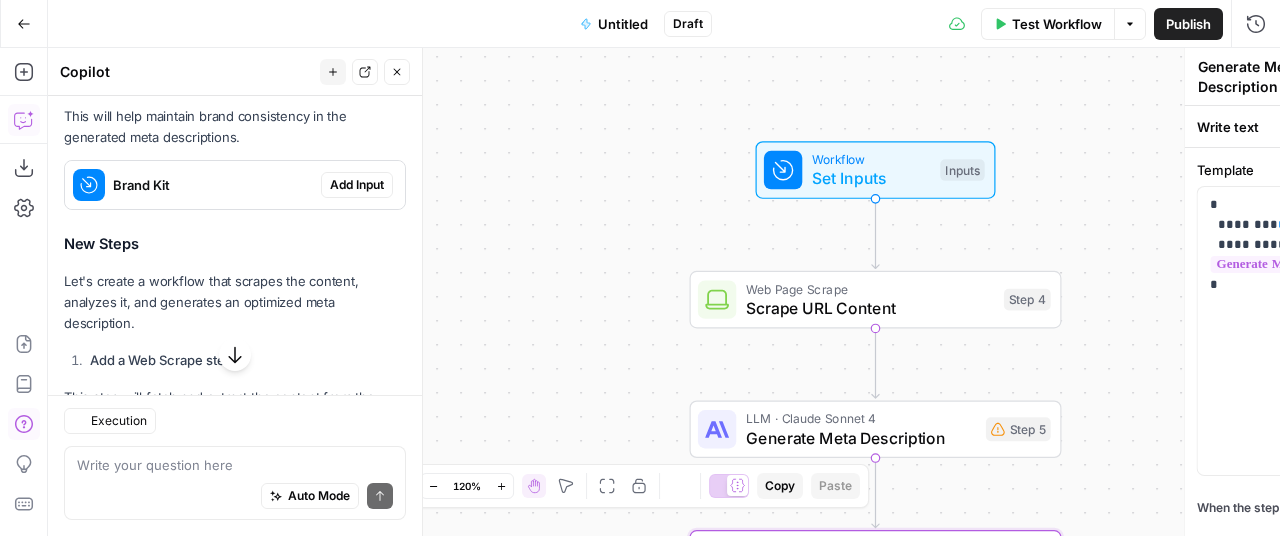 type on "Format Output" 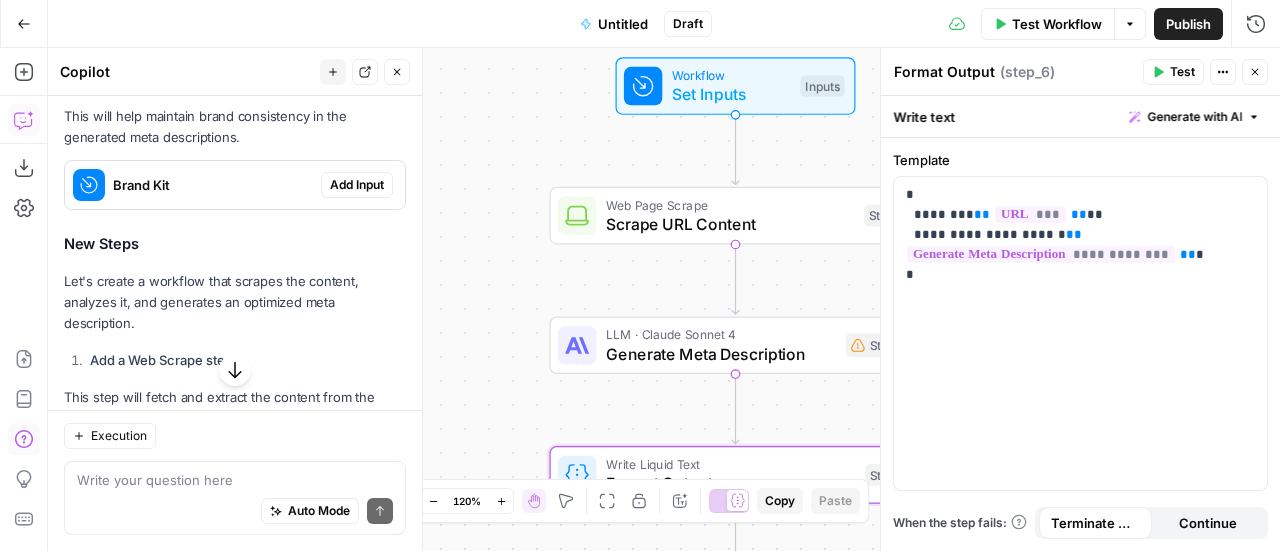 drag, startPoint x: 552, startPoint y: 309, endPoint x: 412, endPoint y: 225, distance: 163.26665 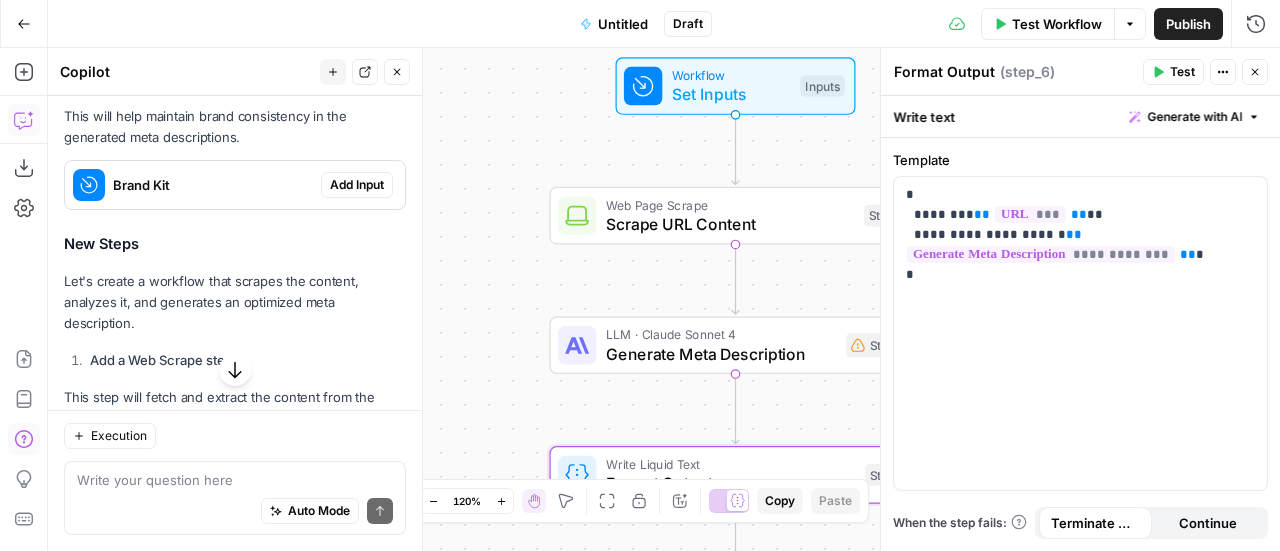 click on "Cohort 4 New Home Browse Your Data Monitoring Settings Recent Grids New grid [NAME] - Test Grid [NAME]'s Meta Description Grid HM Meta Descriptions Grid Recent Workflows New Workflow Untitled Untitled Meta description writer AirOps Academy What's new?
5
Help + Support Go Back Untitled Draft Test Workflow Options Publish Run History Add Steps Copilot Download as JSON Settings Import JSON AirOps Academy Help Give Feedback Shortcuts Workflow Set Inputs Inputs Web Page Scrape Scrape URL Content Step 4 LLM · Claude Sonnet 4 Generate Meta Description Step 5 Write Liquid Text Format Output Step 6 End Output Press enter or space to select a node. You can then use the arrow keys to move the node around. Press delete to remove it and escape to cancel. Press enter or space to select an edge. You can then press delete to remove it or escape to cancel. Oops! Your window is too small Go Back
Zoom Out 120% Hand" at bounding box center [640, 275] 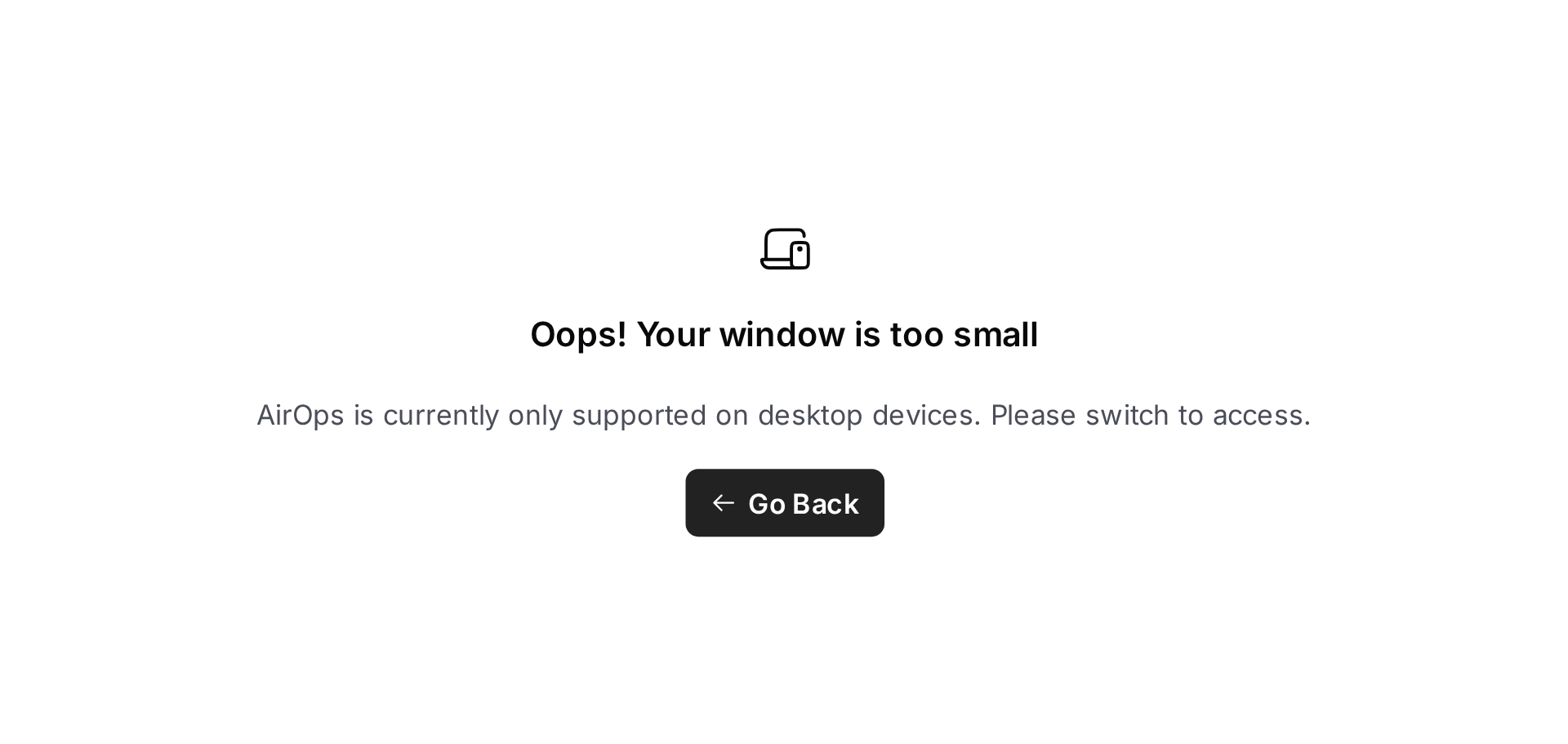 scroll, scrollTop: 434, scrollLeft: 0, axis: vertical 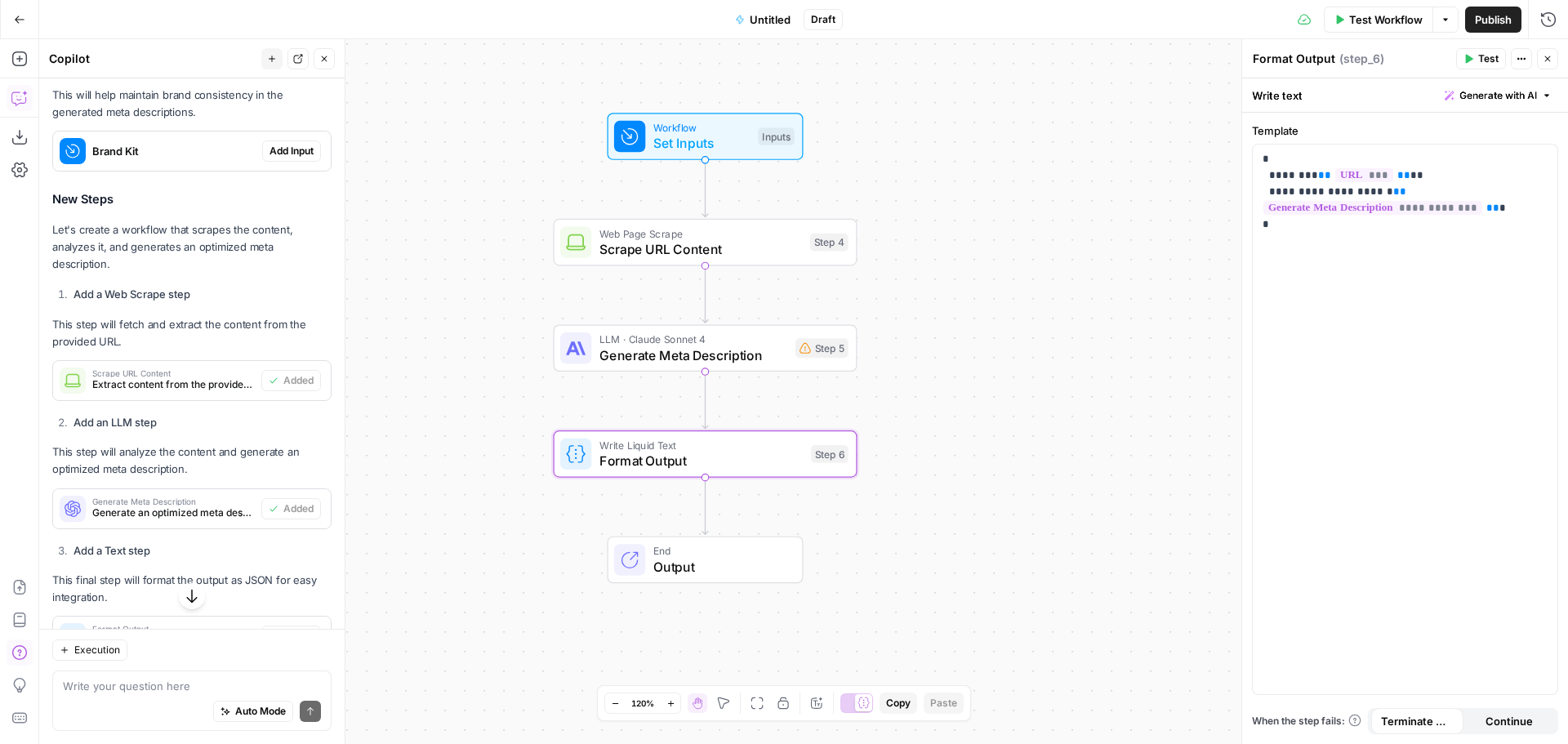 drag, startPoint x: 837, startPoint y: 466, endPoint x: 909, endPoint y: 500, distance: 79.62412 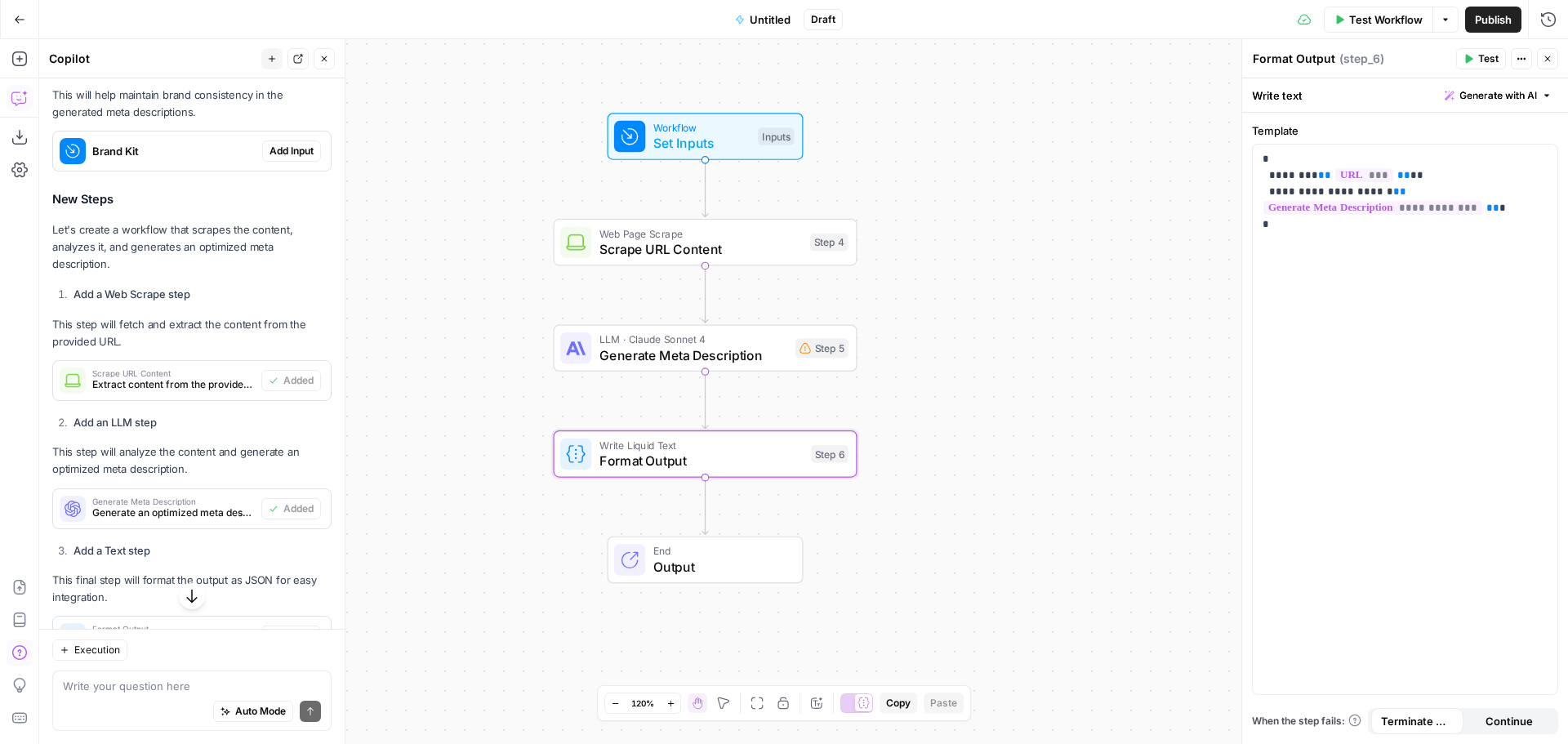 click on "Workflow Set Inputs Inputs Web Page Scrape Scrape URL Content Step 4 LLM · Claude Sonnet 4 Generate Meta Description Step 5 Write Liquid Text Format Output Step 6 End Output" at bounding box center [804, 391] 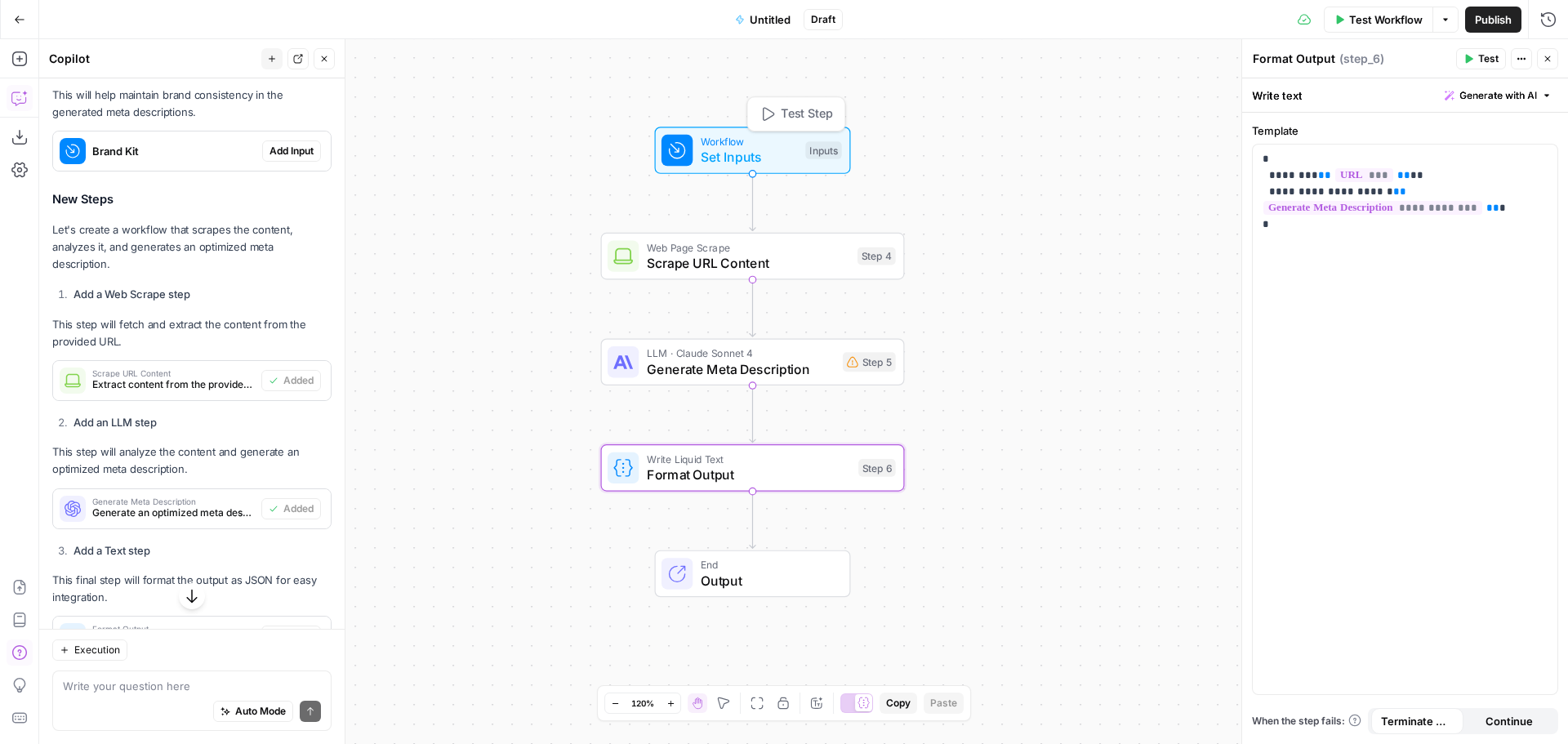 click on "Test Step" at bounding box center (807, 114) 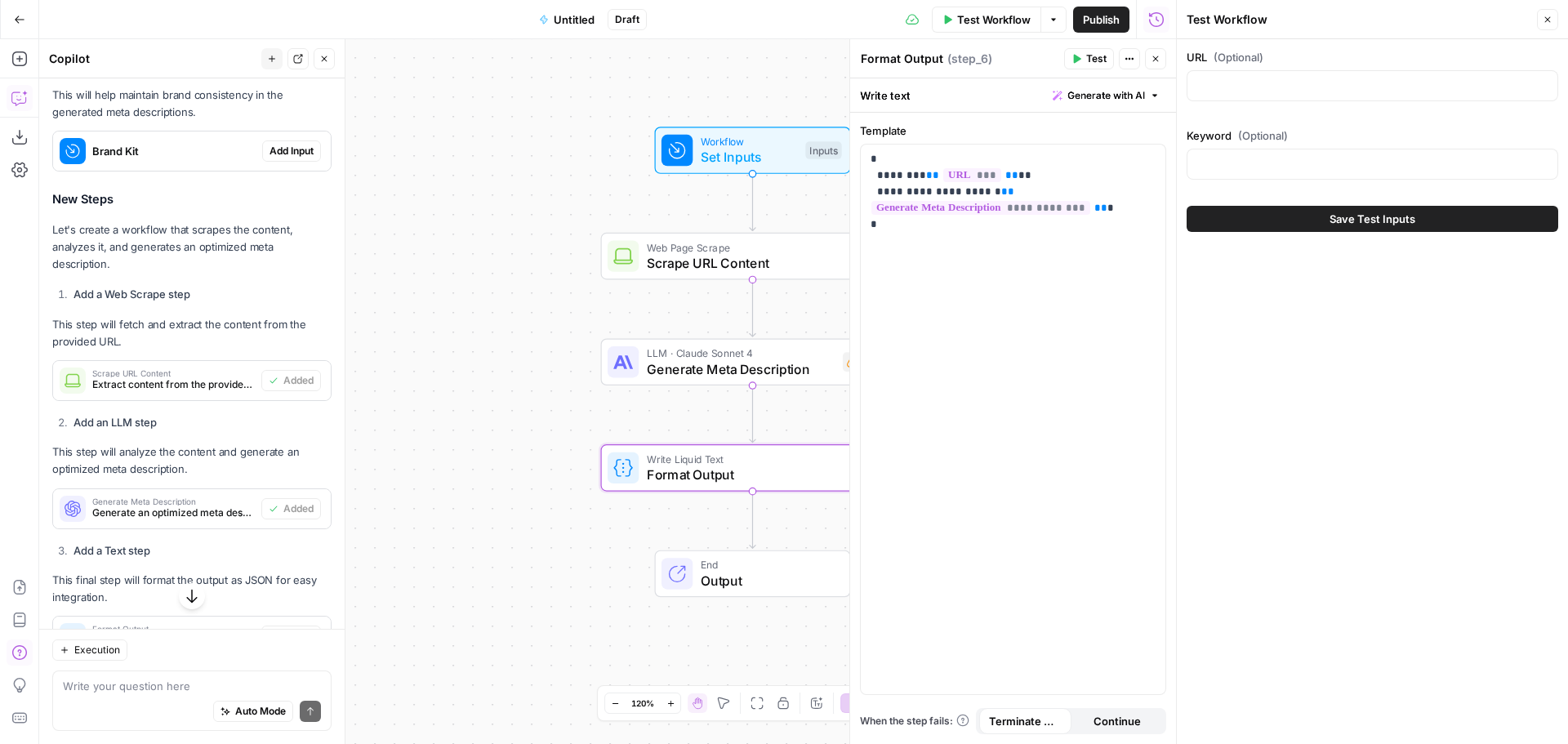 click on "Scrape URL Content" at bounding box center (748, 263) 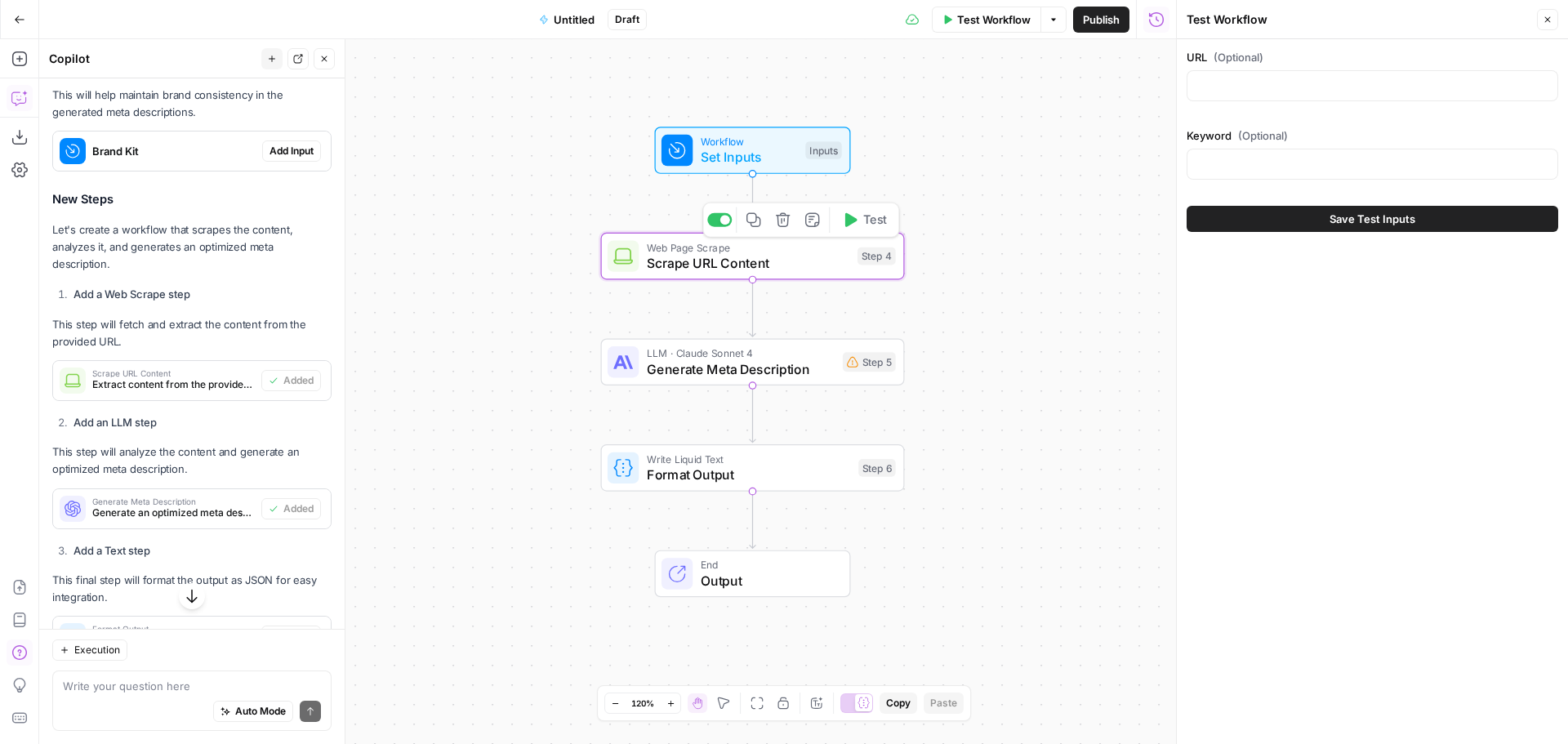 type on "Scrape URL Content" 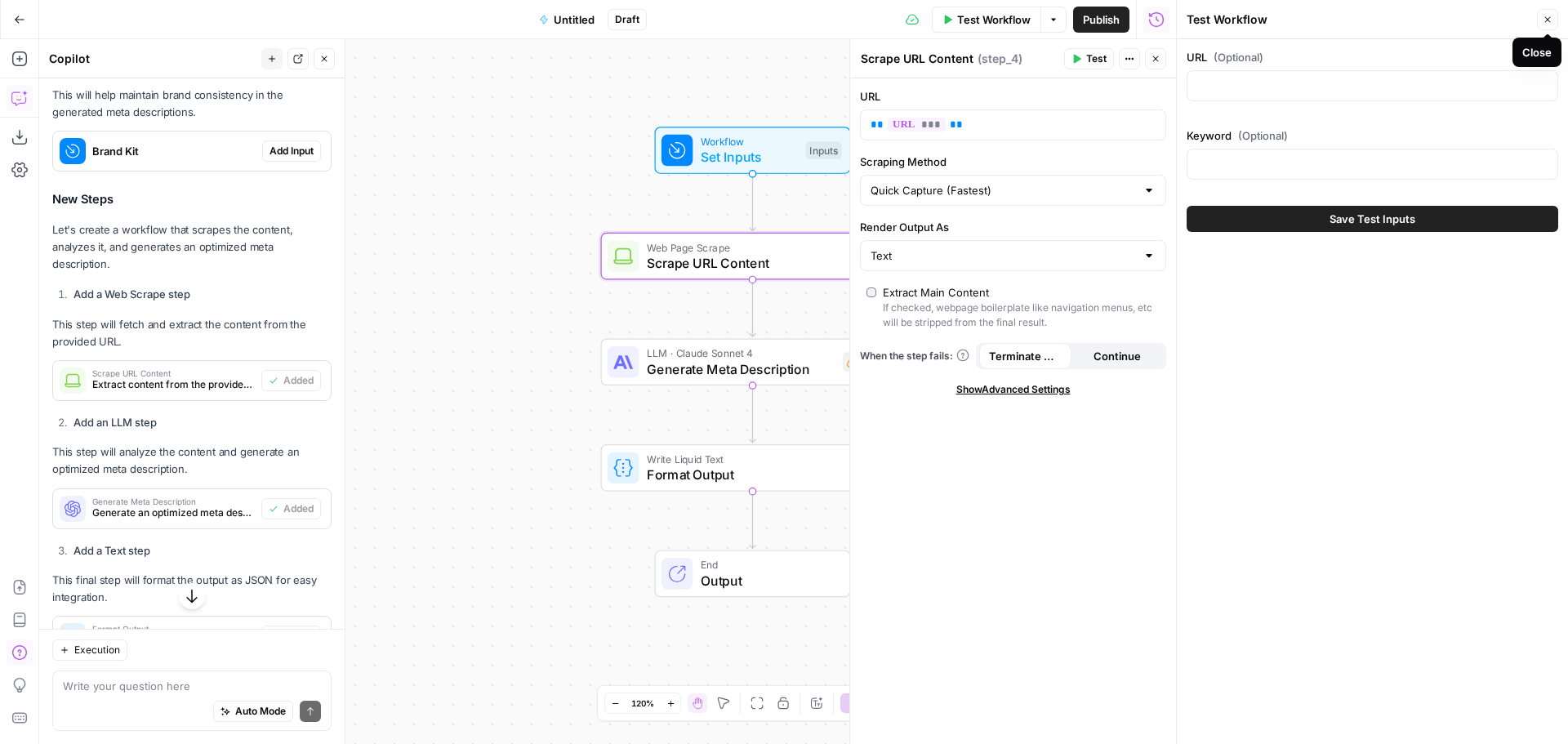 click on "Close" at bounding box center [1548, 20] 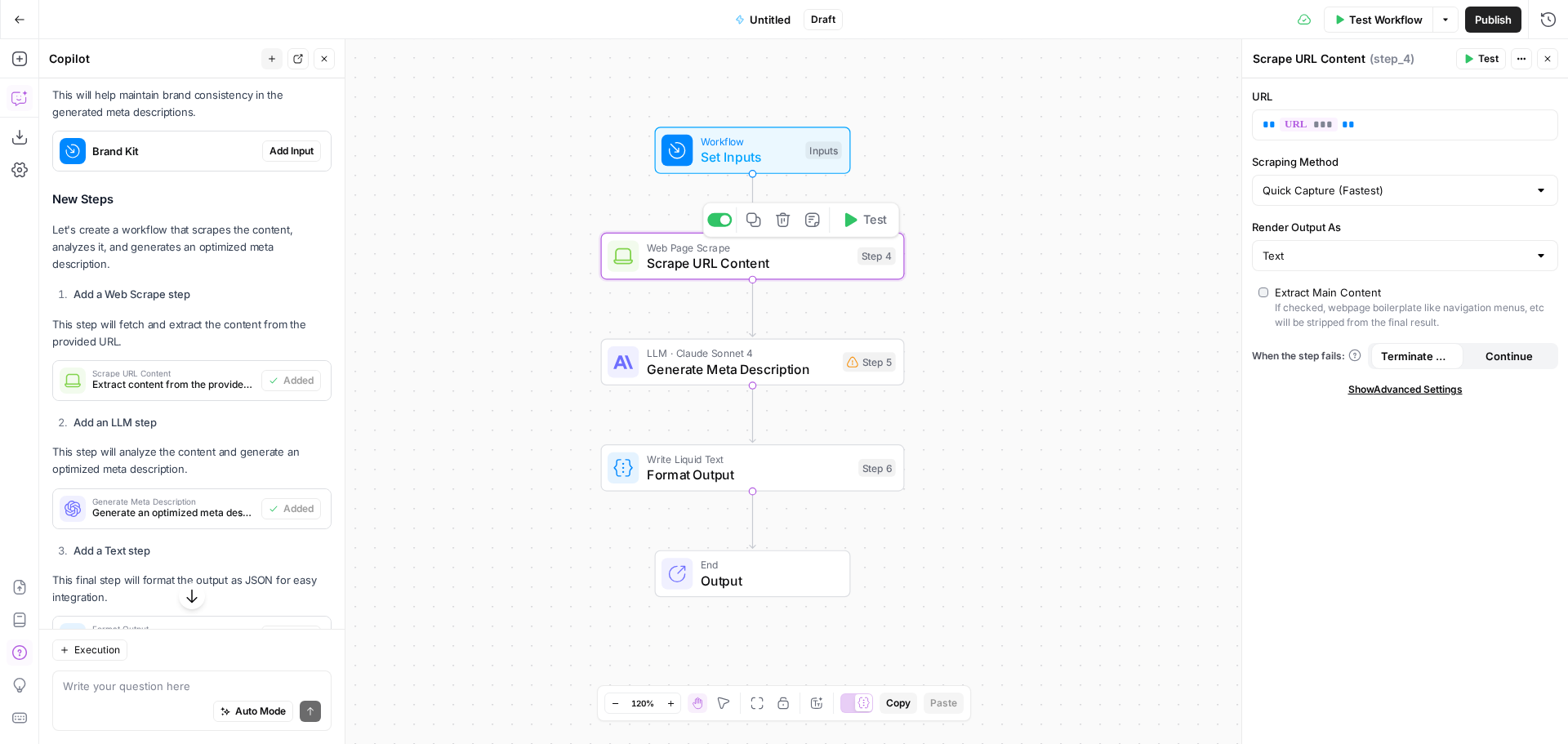 drag, startPoint x: 852, startPoint y: 222, endPoint x: 881, endPoint y: 253, distance: 42.44997 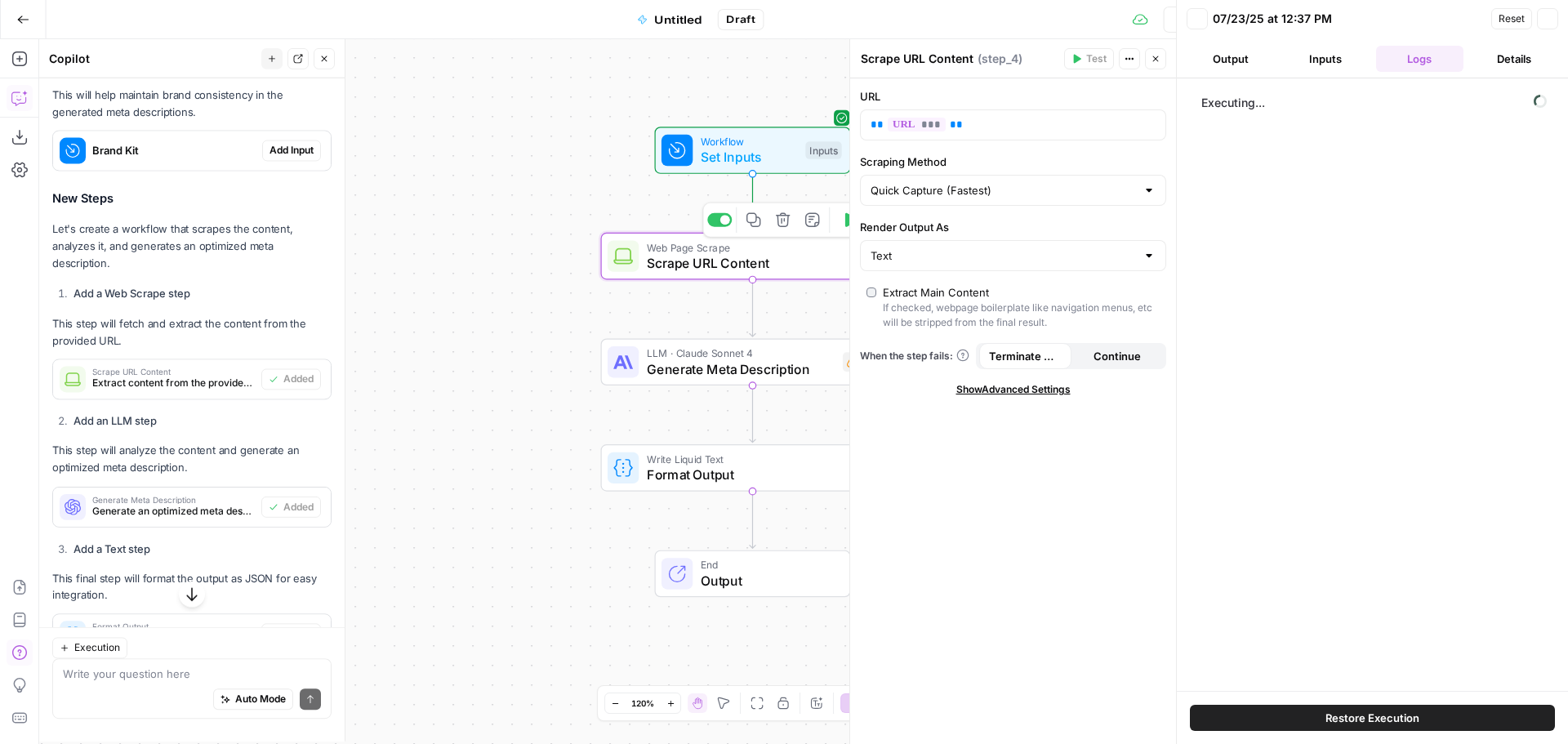 scroll, scrollTop: 434, scrollLeft: 0, axis: vertical 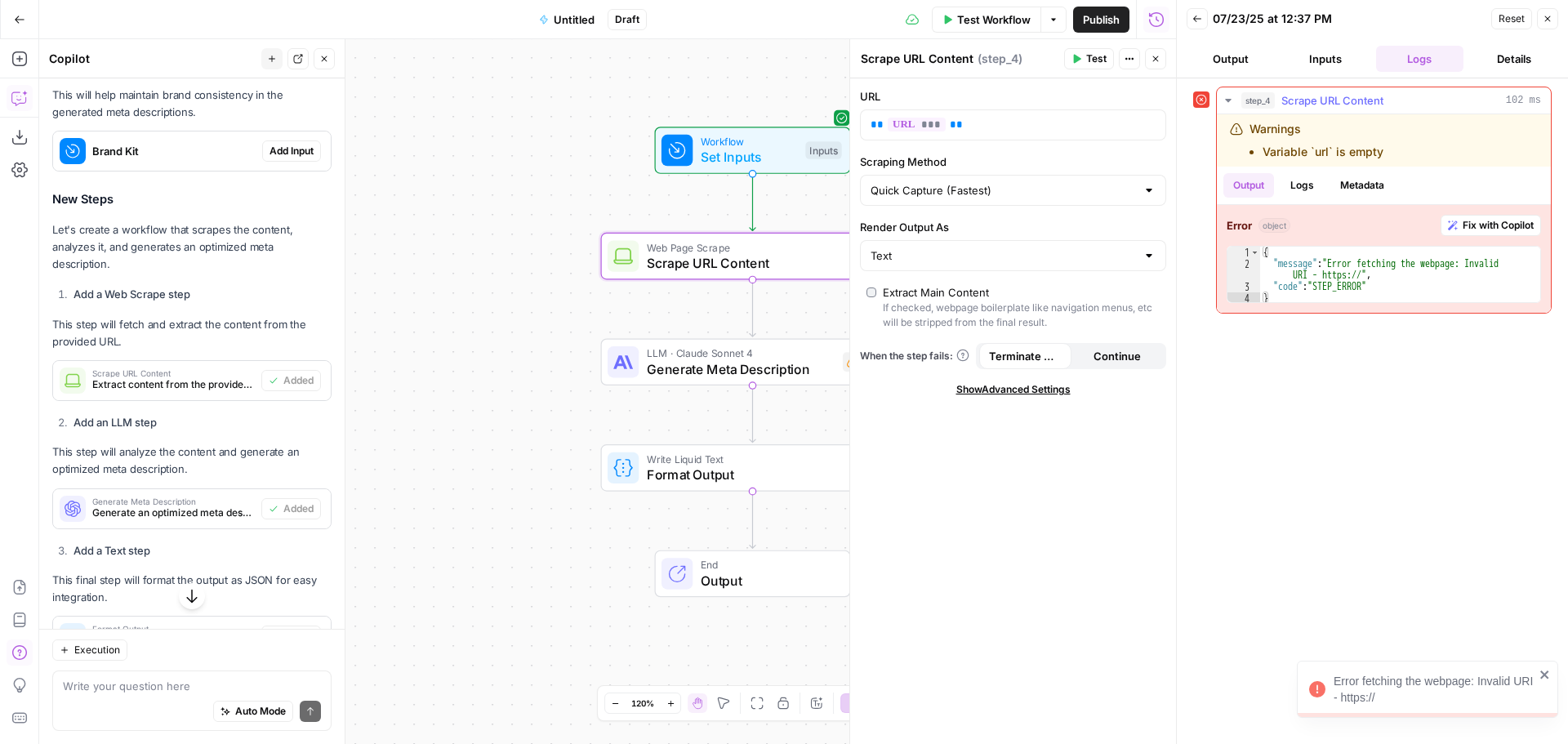 click on "Fix with Copilot" at bounding box center (1498, 225) 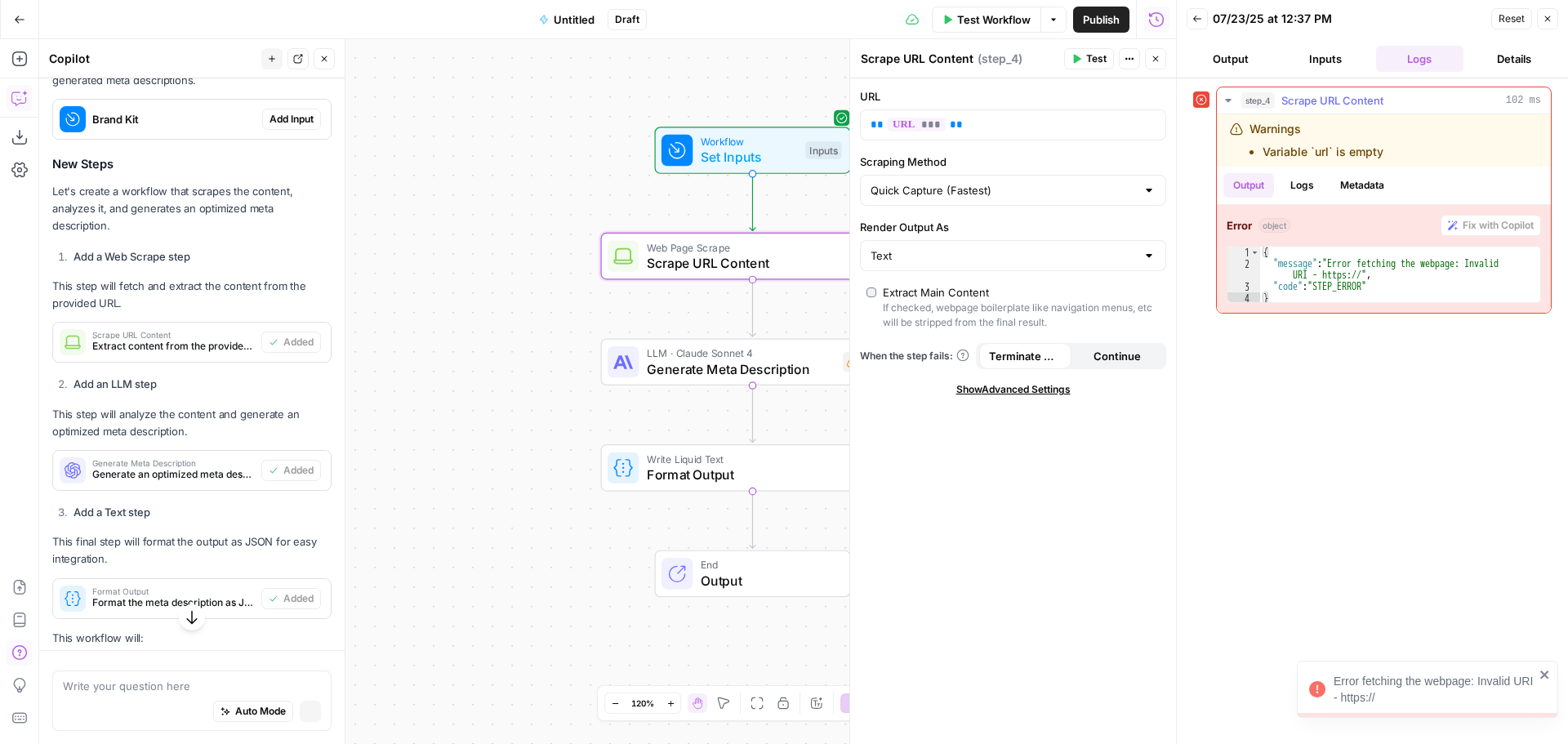 scroll, scrollTop: 403, scrollLeft: 0, axis: vertical 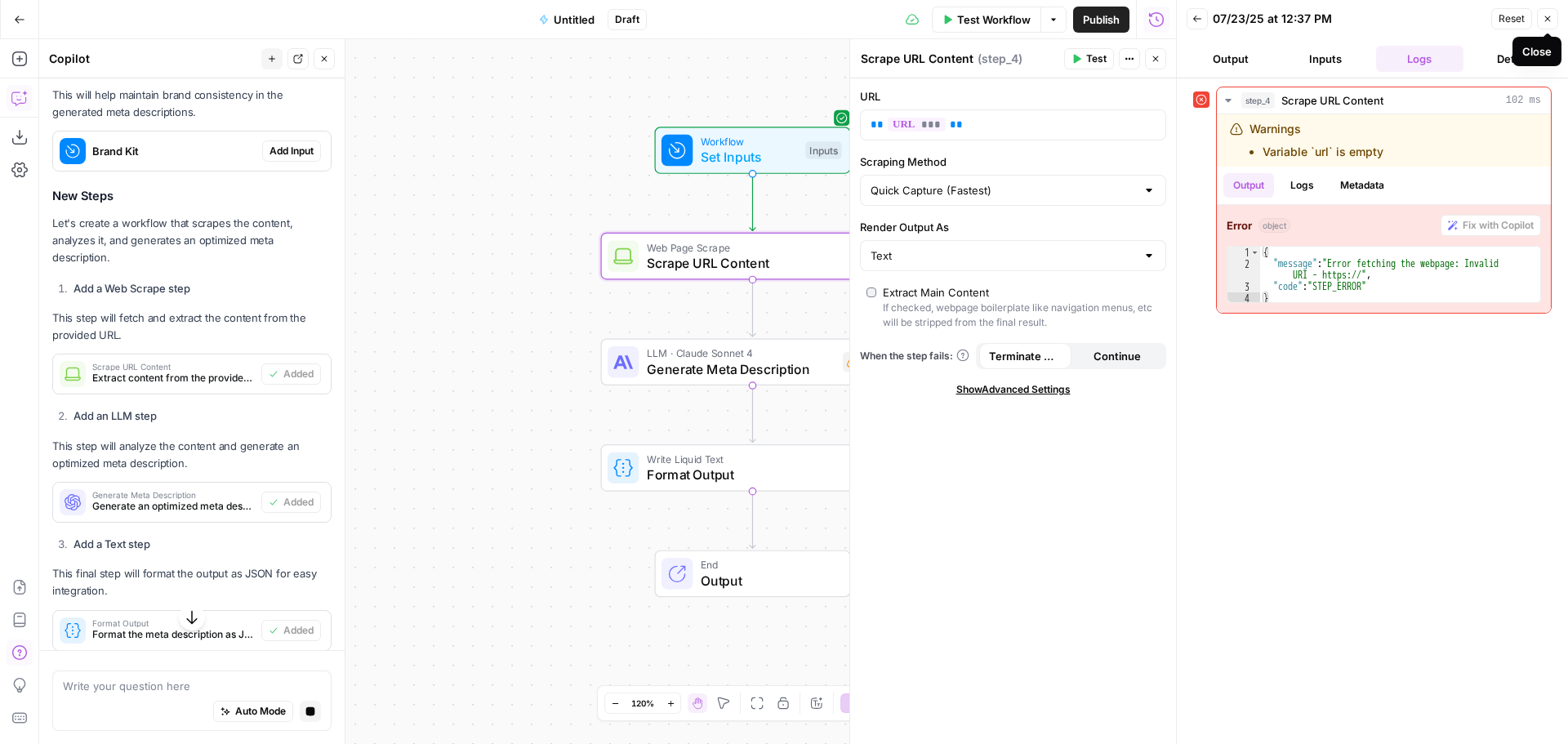 click 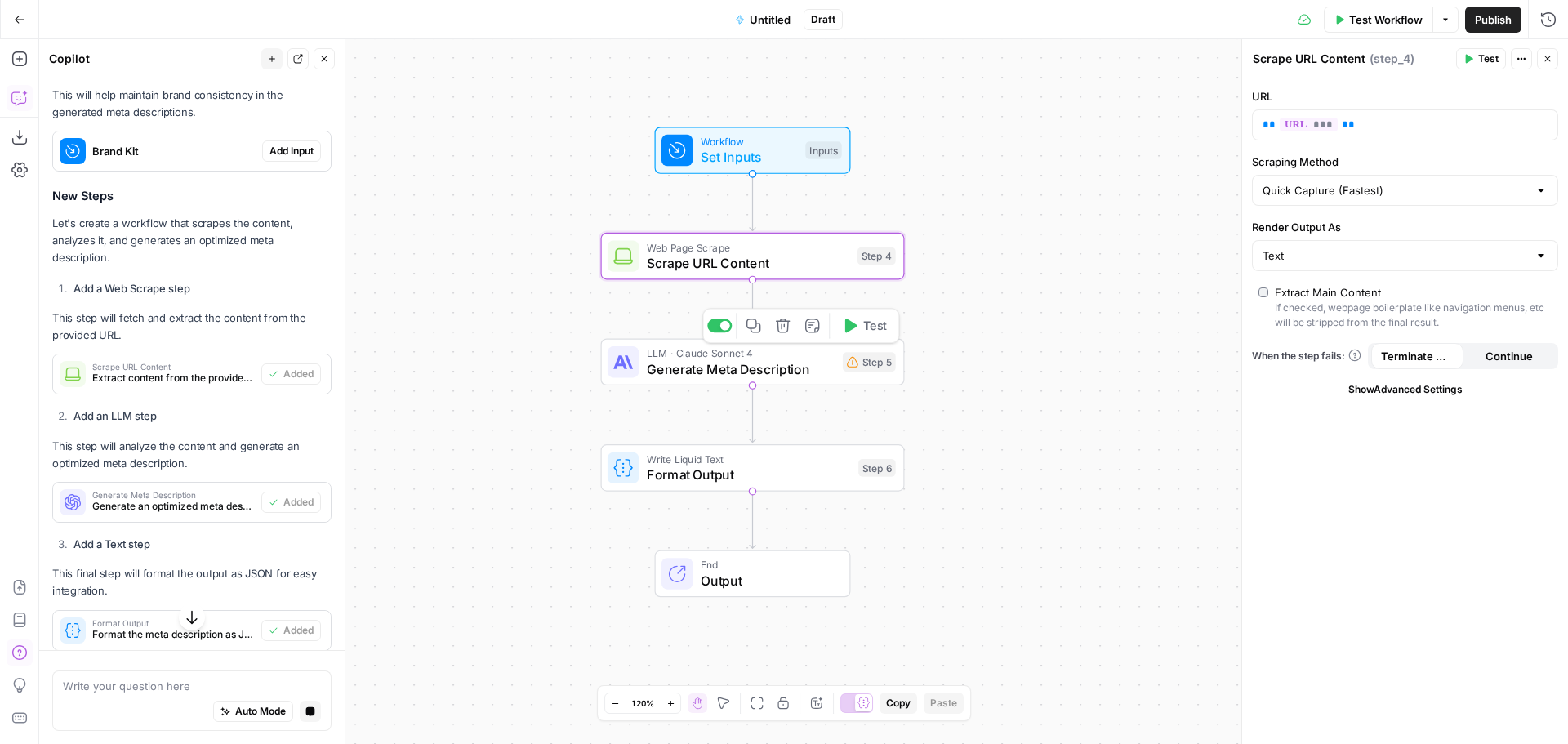 click on "Generate Meta Description" at bounding box center (741, 369) 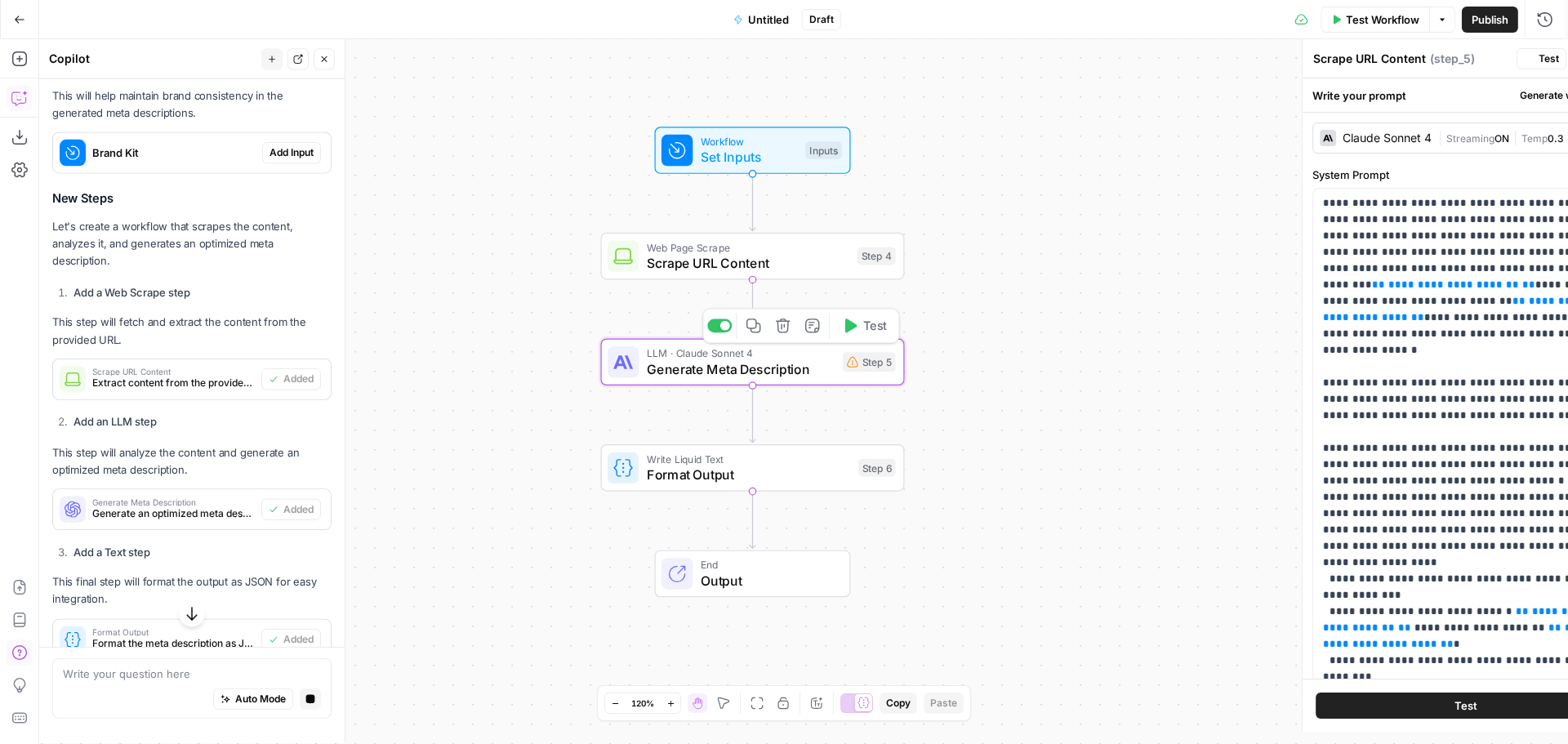 type on "Generate Meta Description" 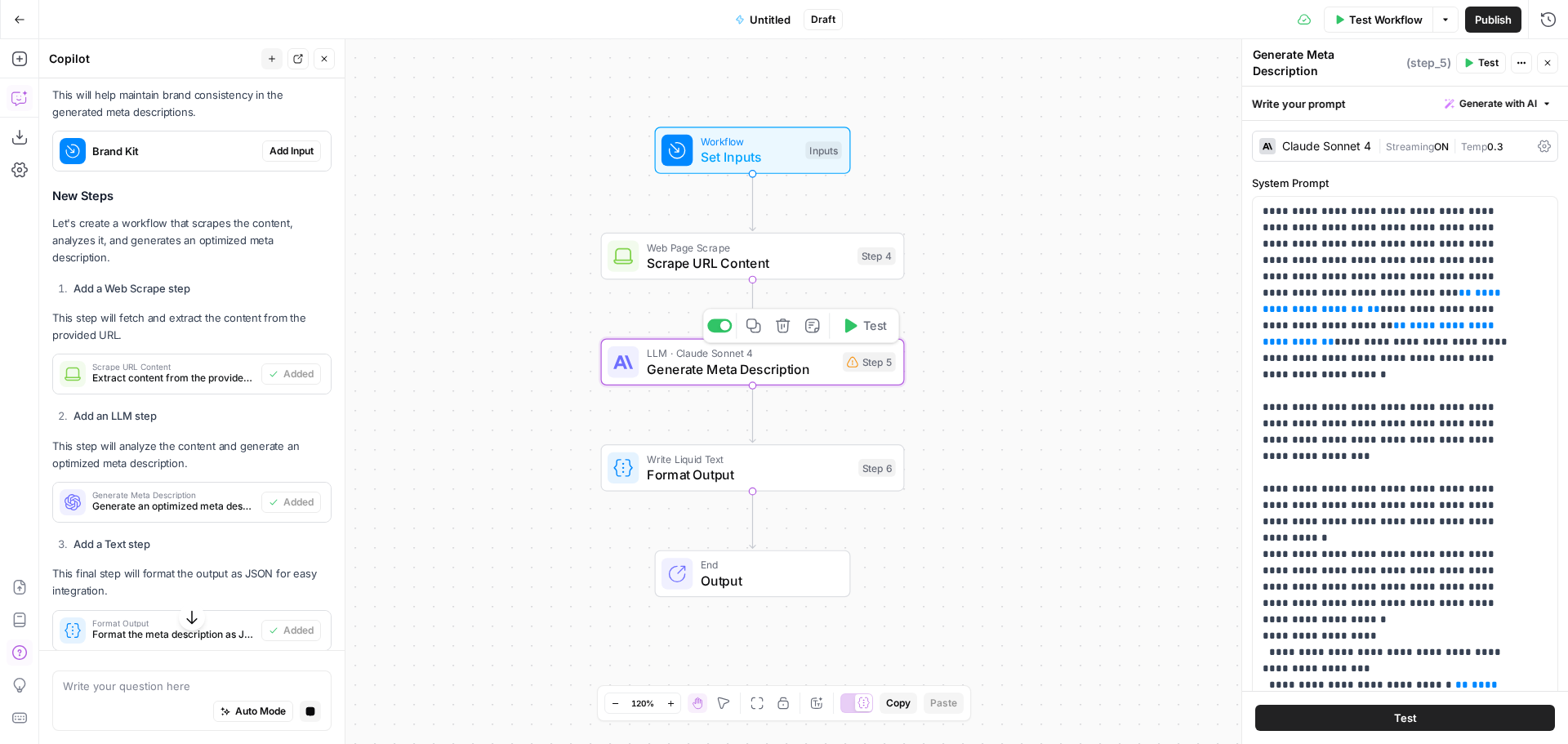 click on "Test" at bounding box center (875, 326) 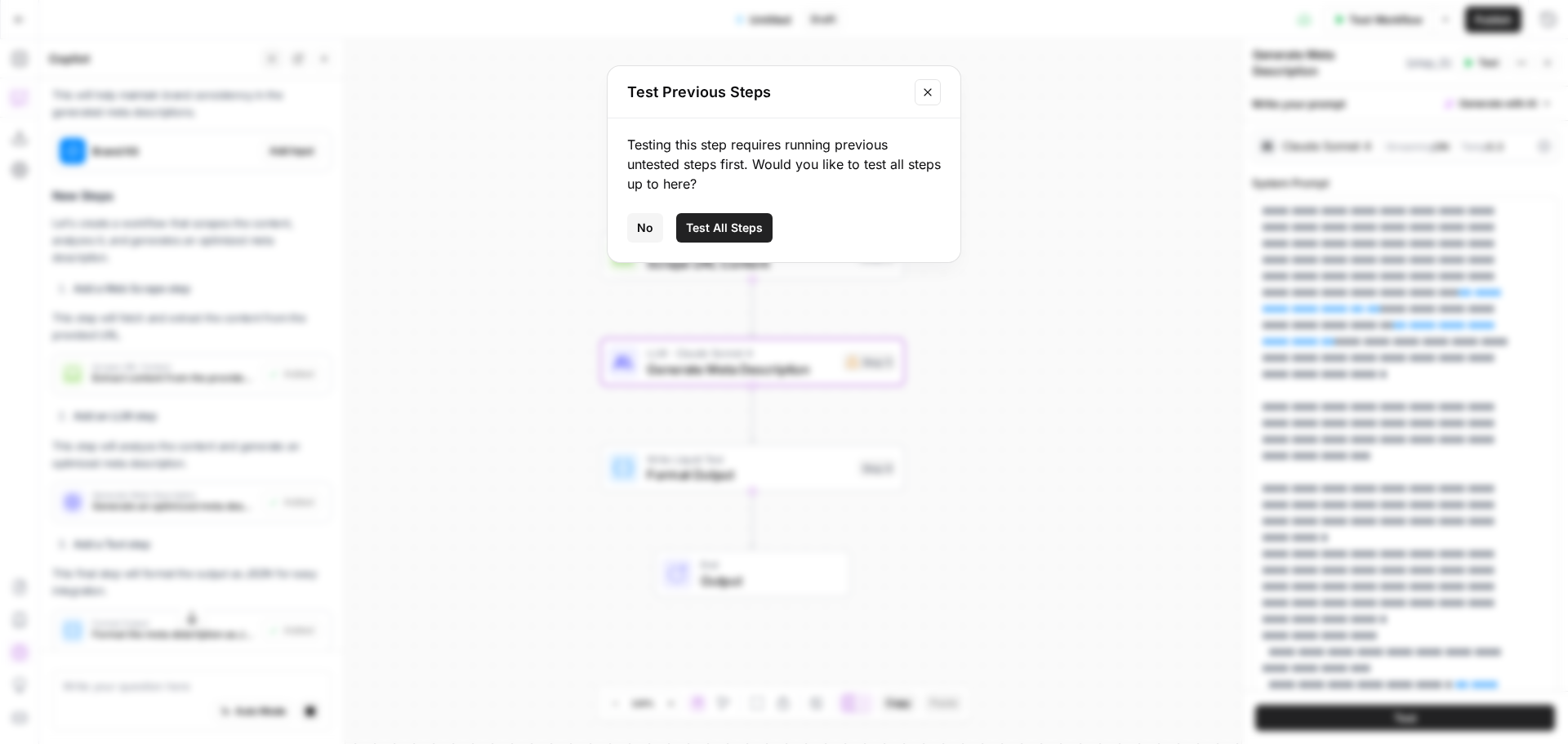 click on "Test All Steps" at bounding box center [724, 228] 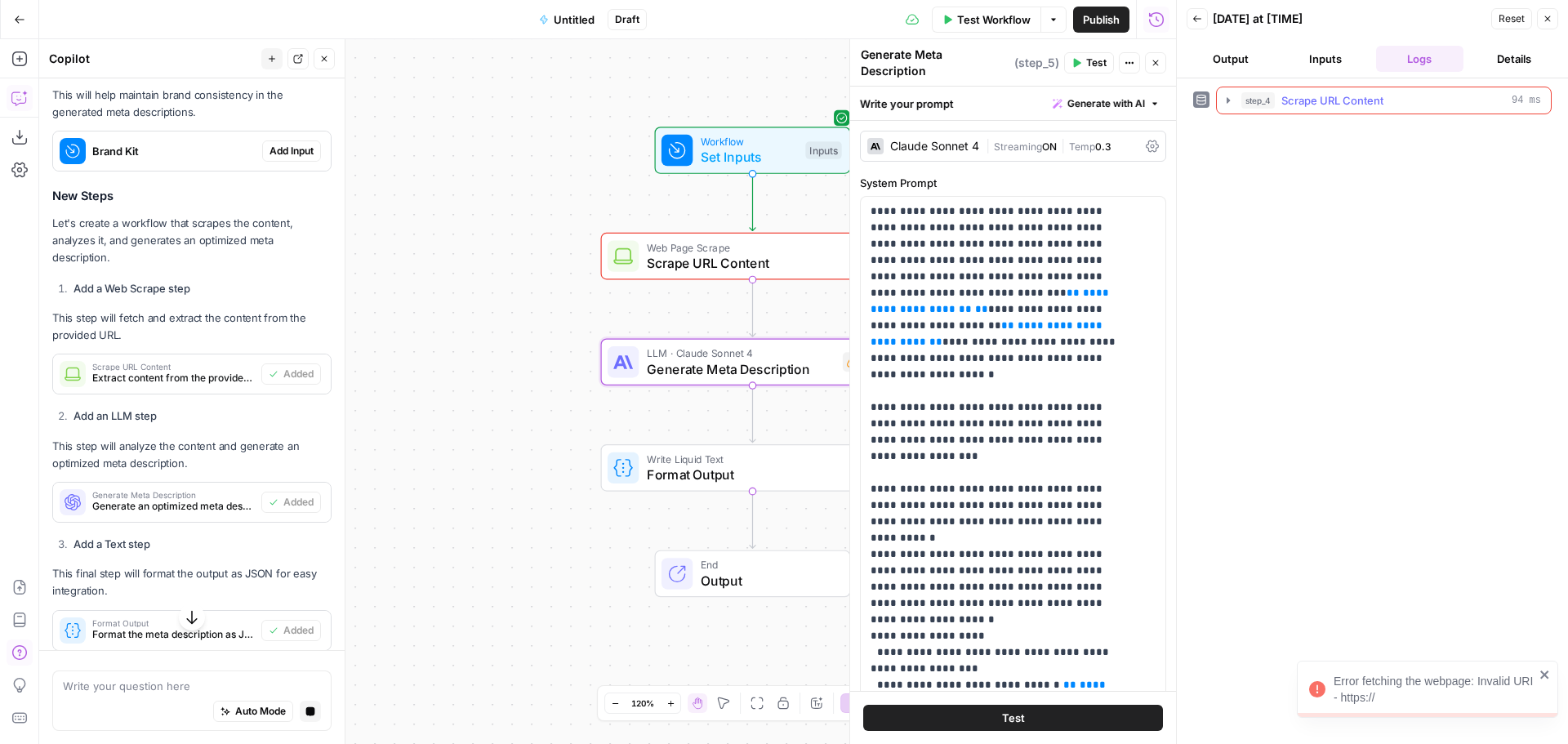 click 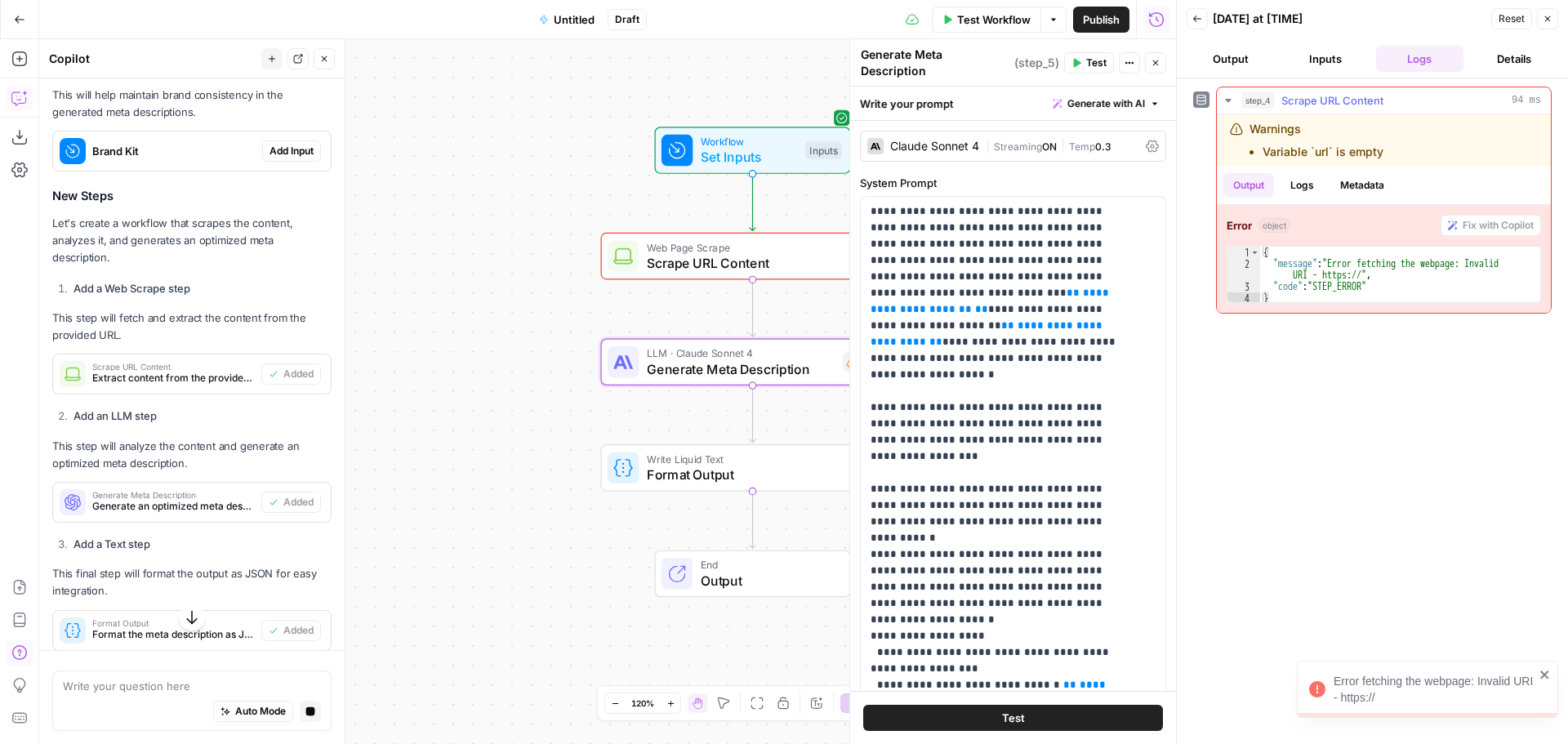 scroll, scrollTop: 434, scrollLeft: 0, axis: vertical 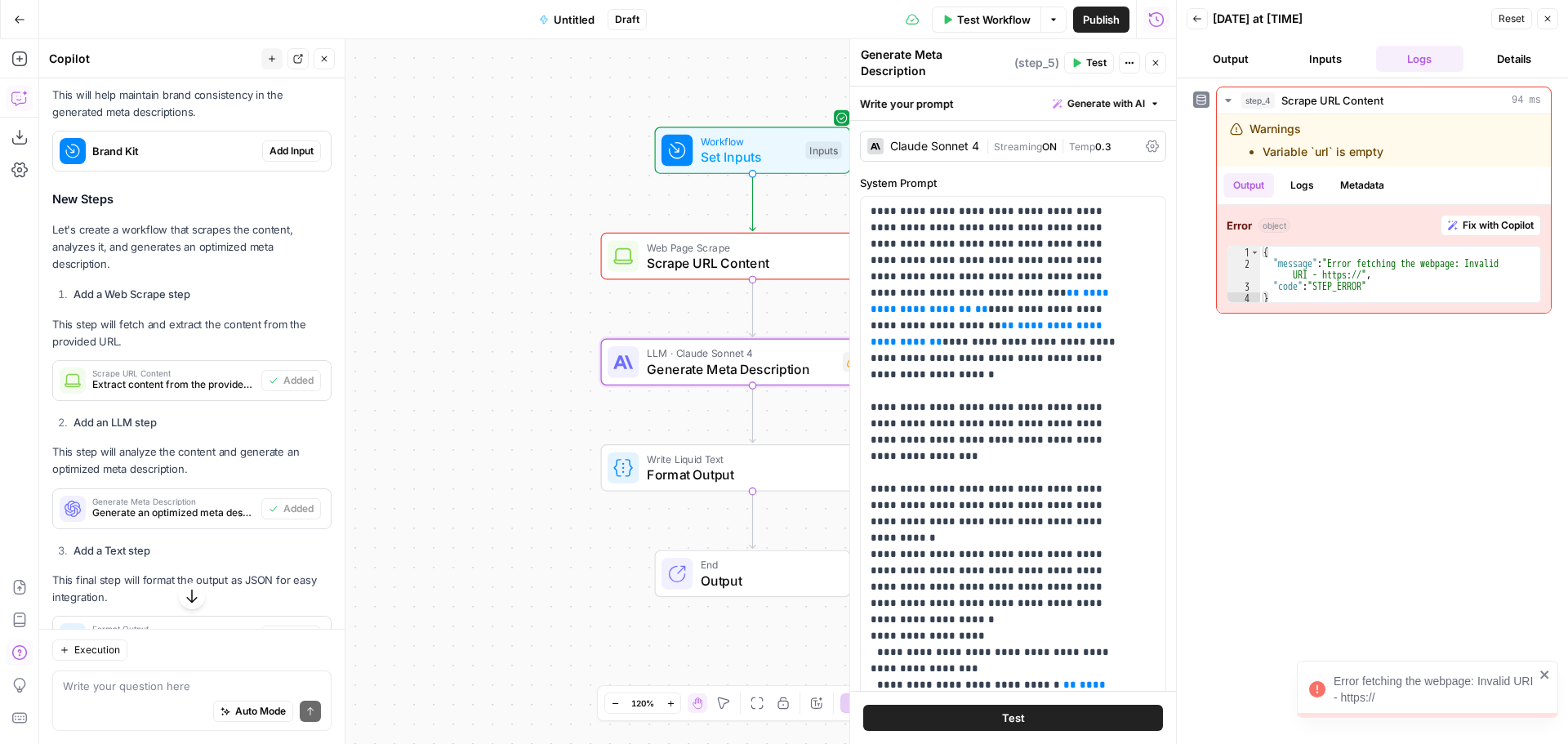 click on "Close" at bounding box center (1548, 19) 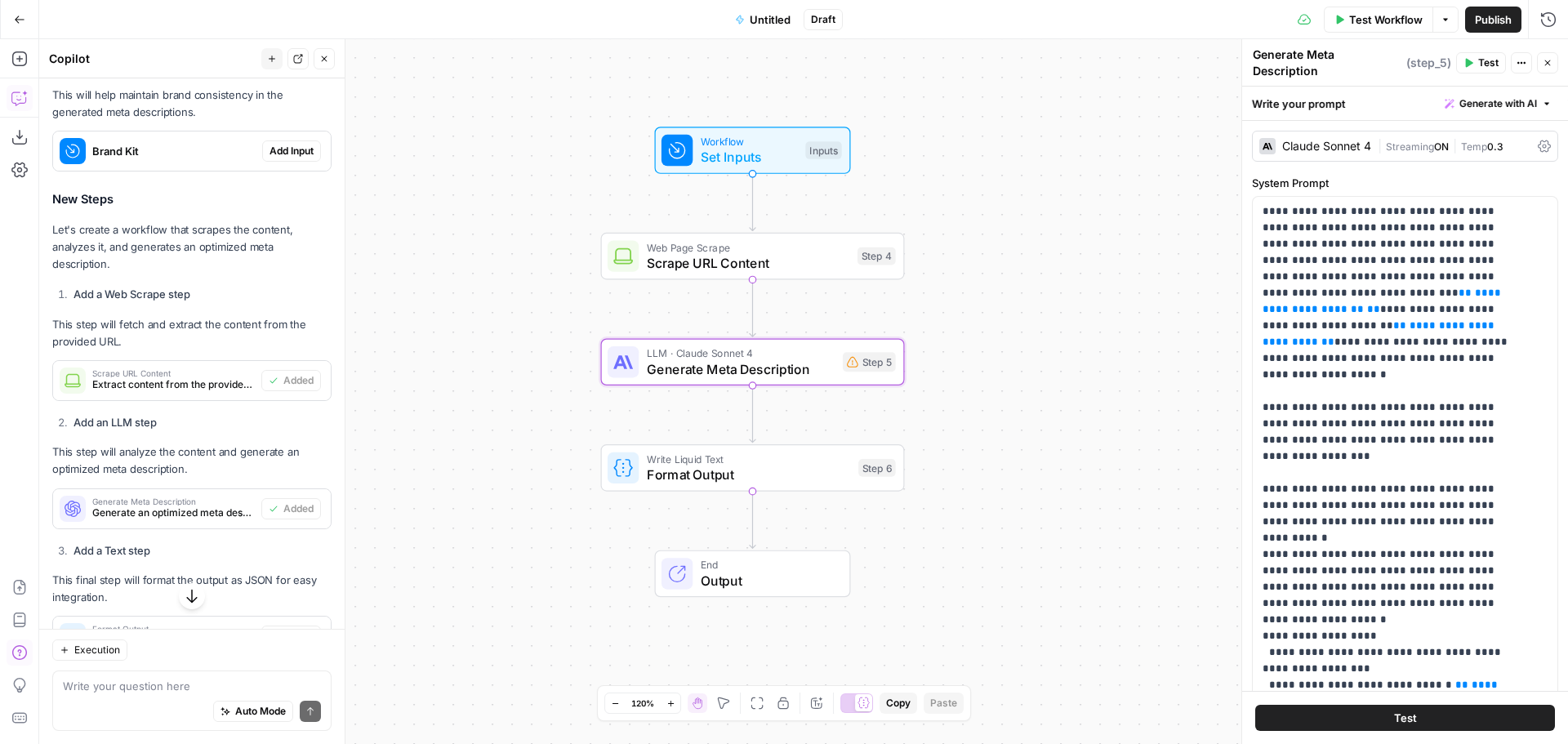 click on "Set Inputs" at bounding box center (749, 157) 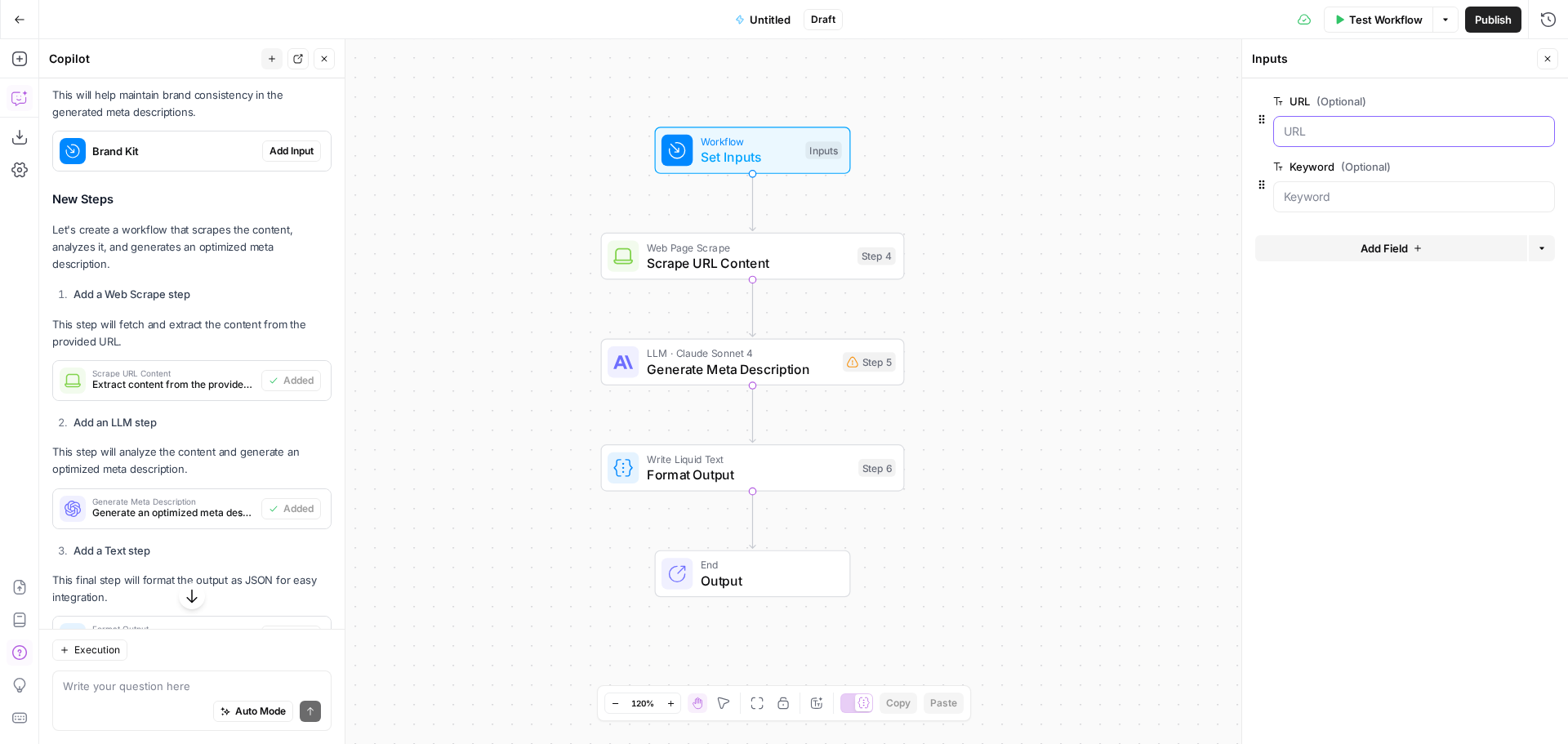 click on "URL   (Optional)" at bounding box center (1414, 131) 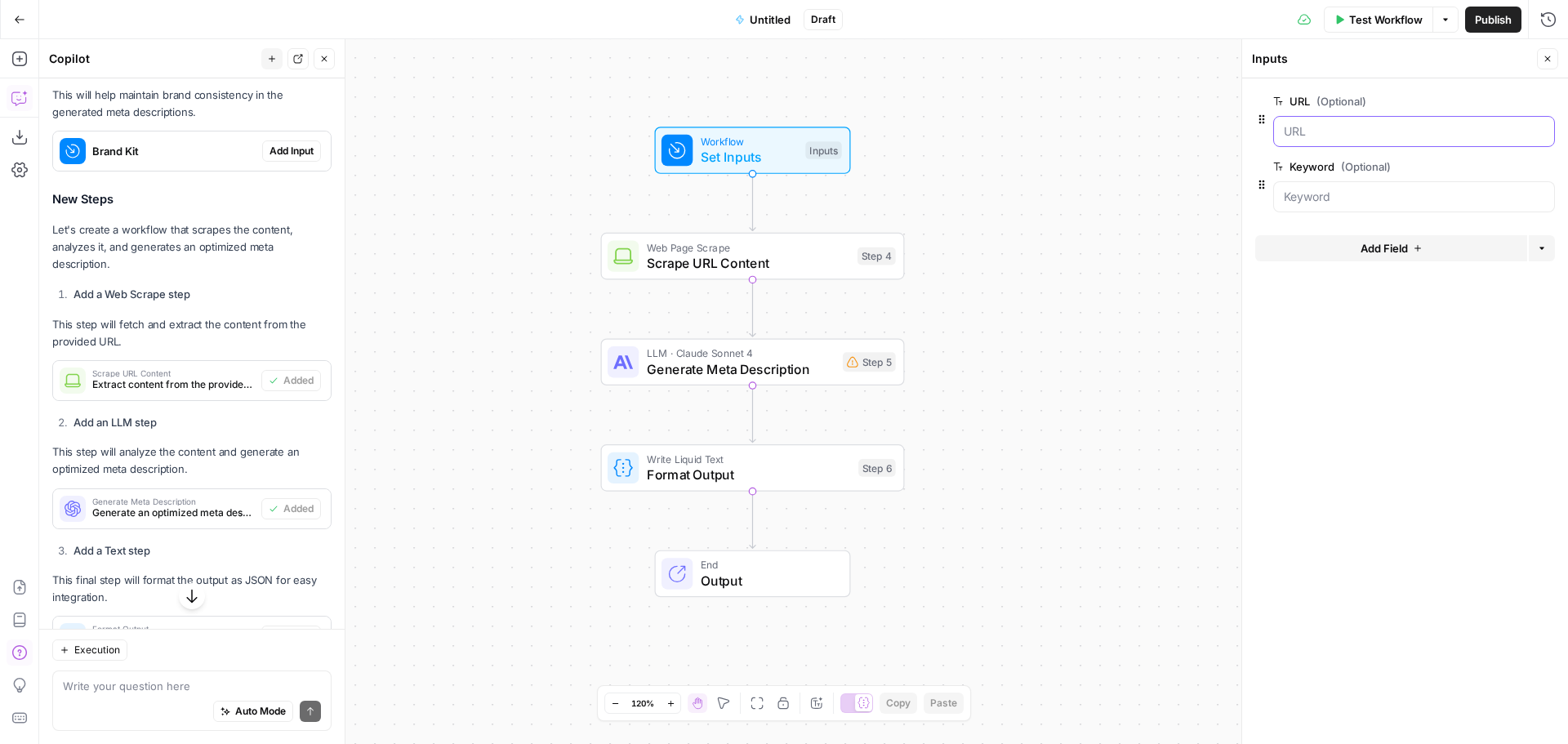 click on "URL   (Optional)" at bounding box center [1414, 131] 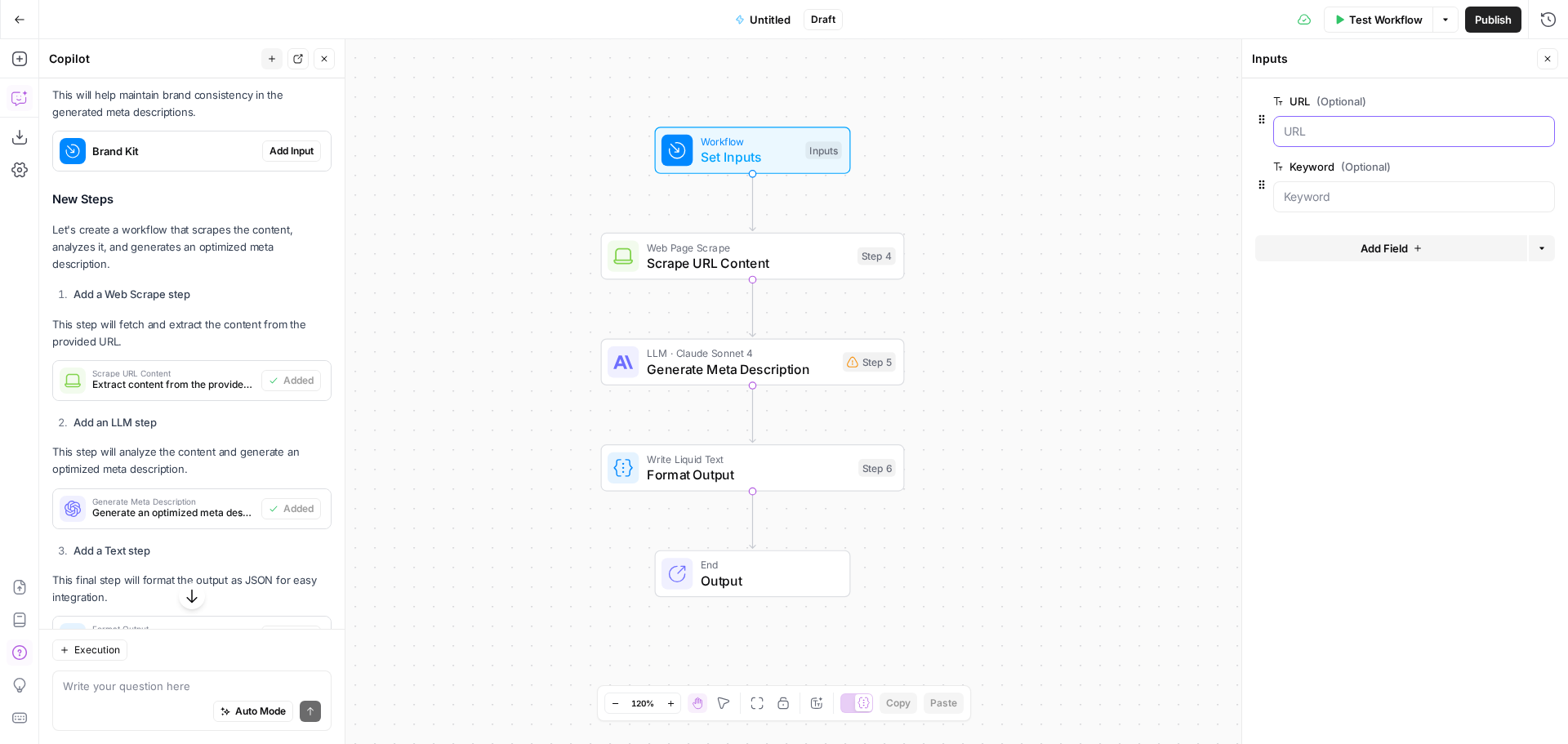 click on "URL   (Optional)" at bounding box center [1414, 131] 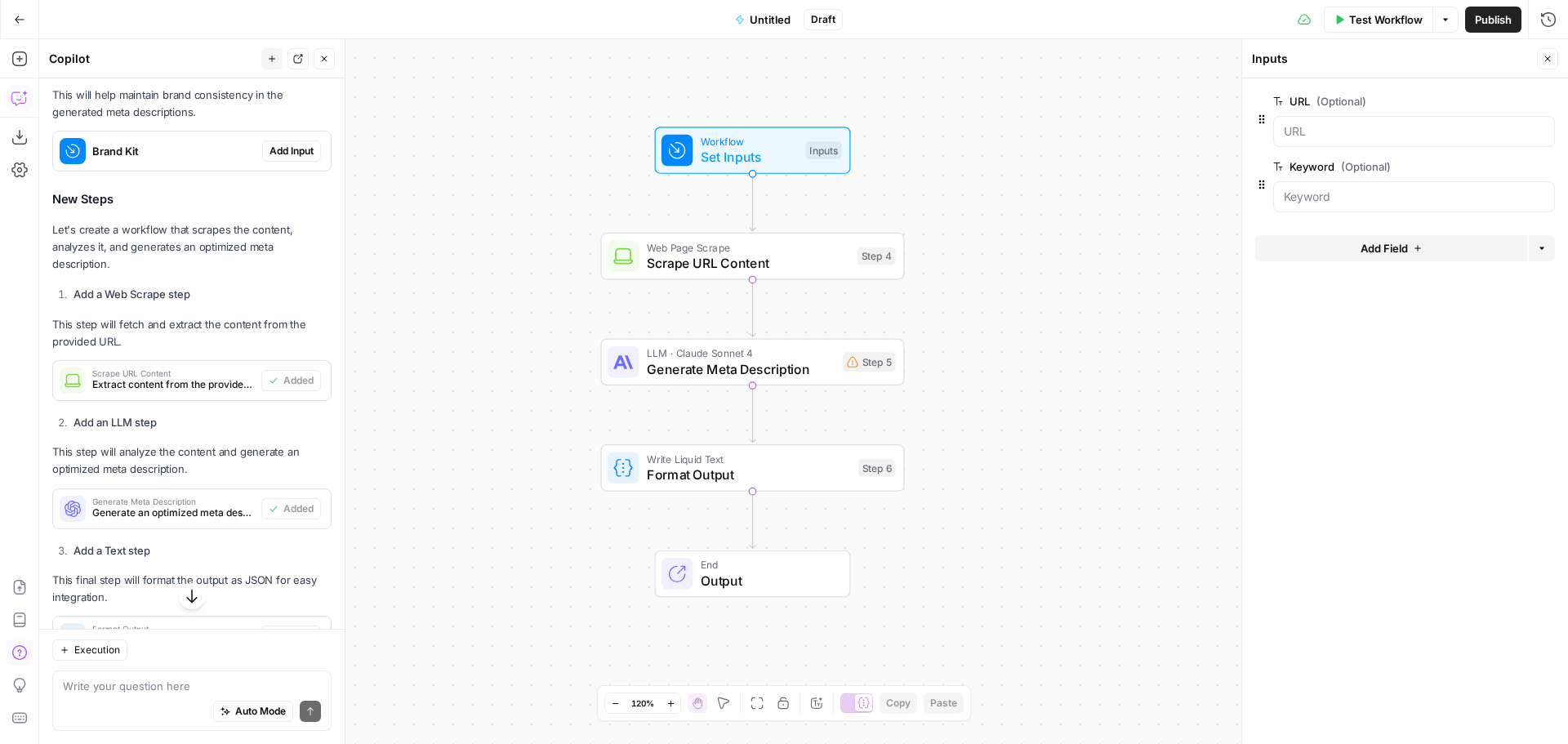 click on "edit field" at bounding box center [1494, 101] 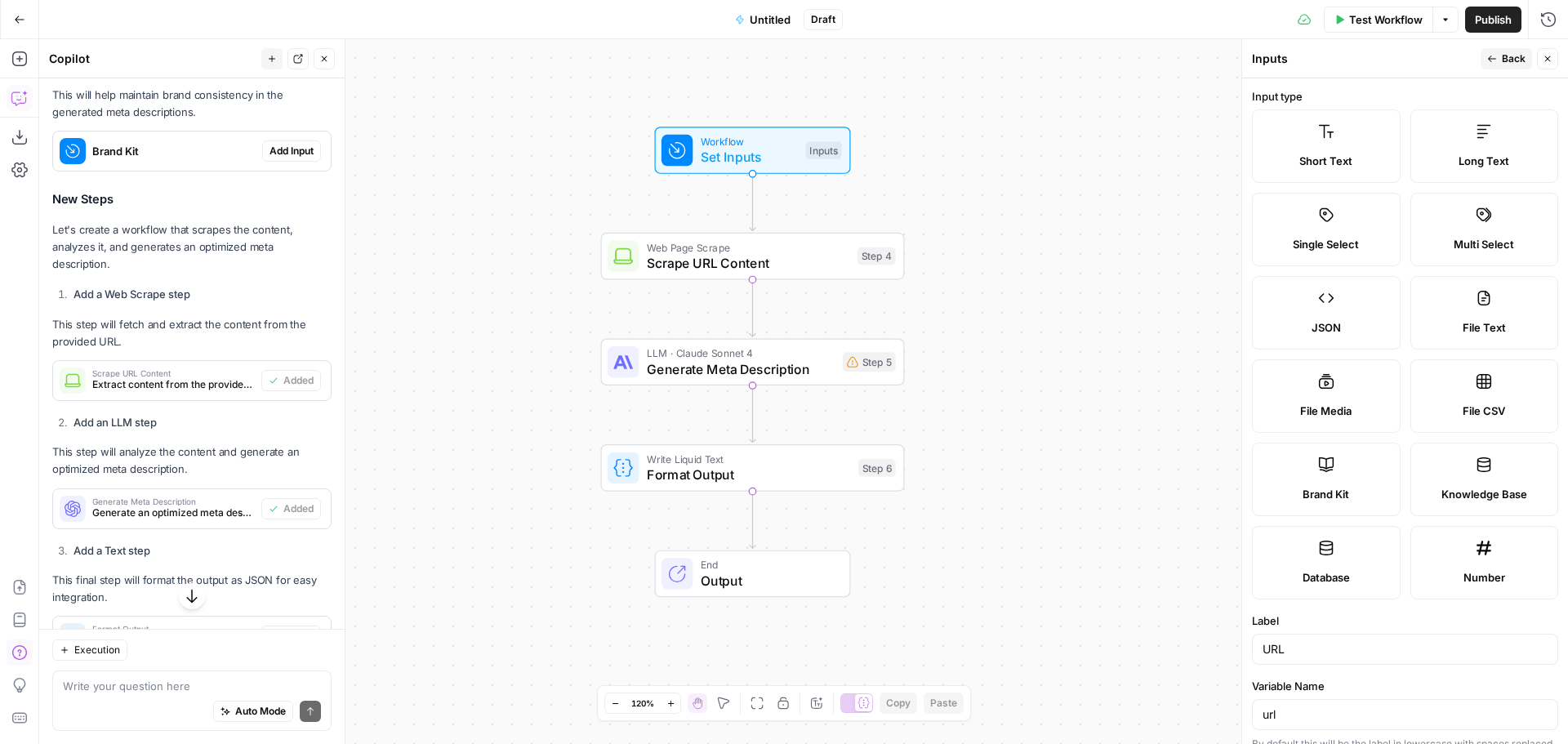 scroll, scrollTop: 337, scrollLeft: 0, axis: vertical 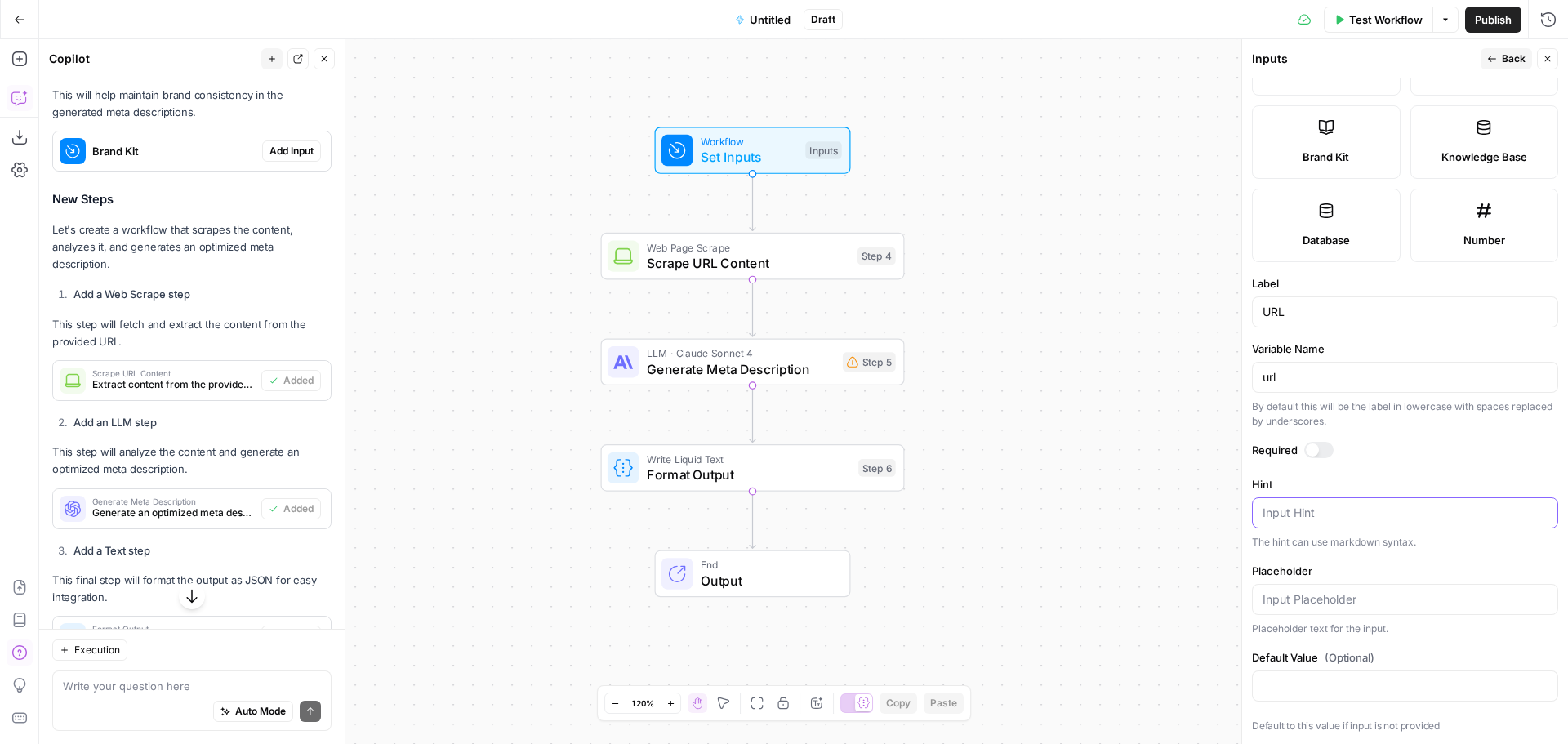 click on "Hint" at bounding box center [1405, 513] 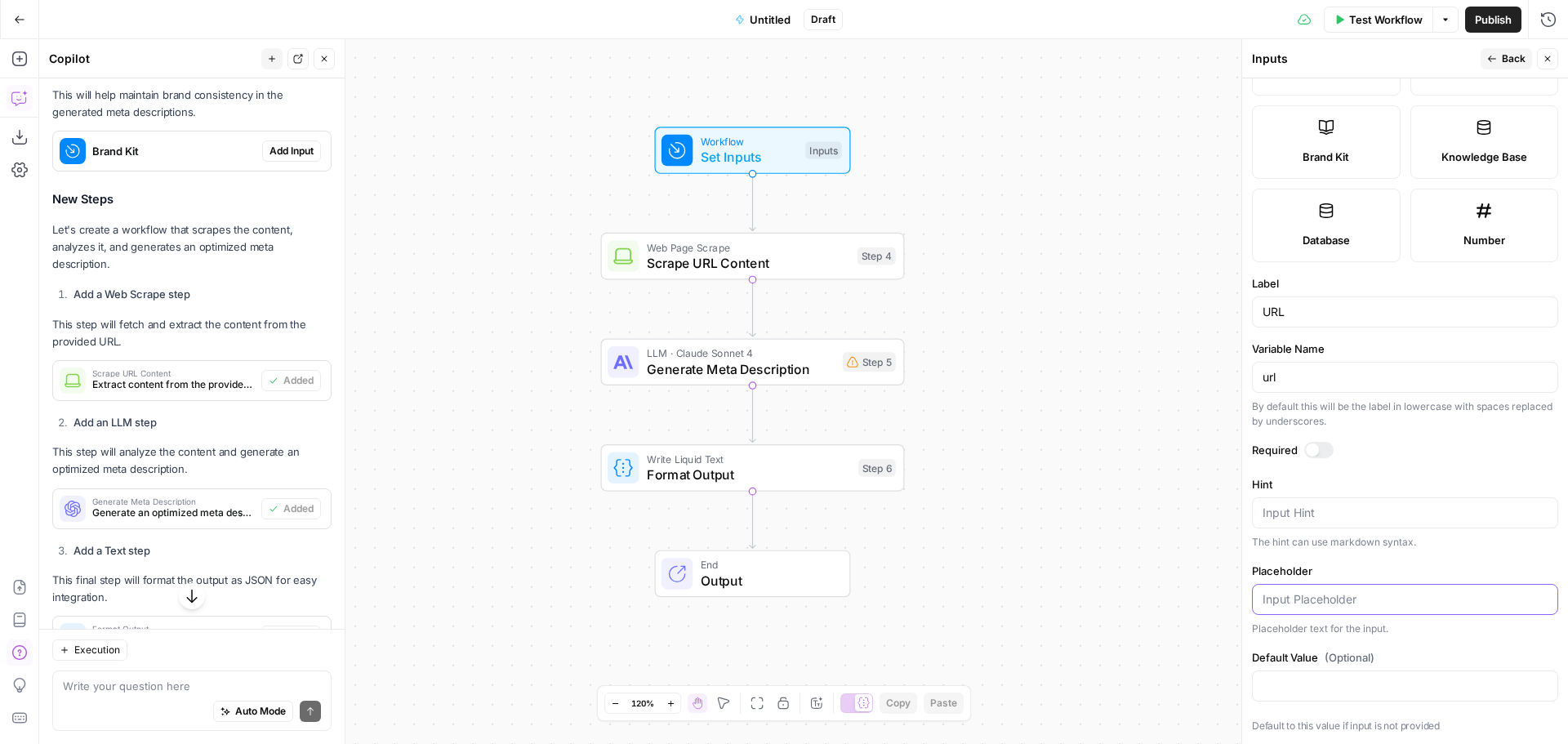 click on "Placeholder" at bounding box center (1405, 599) 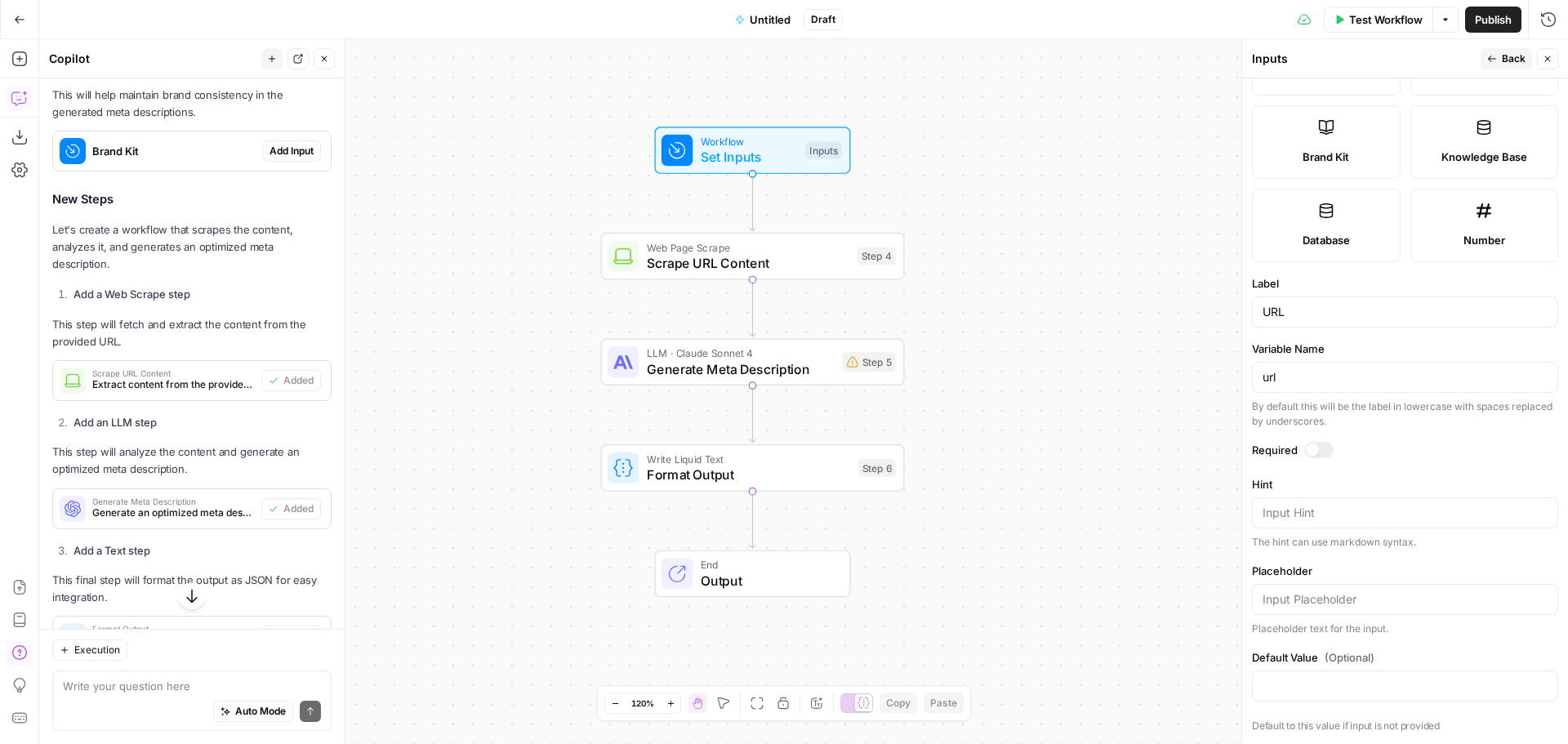 click at bounding box center [1405, 686] 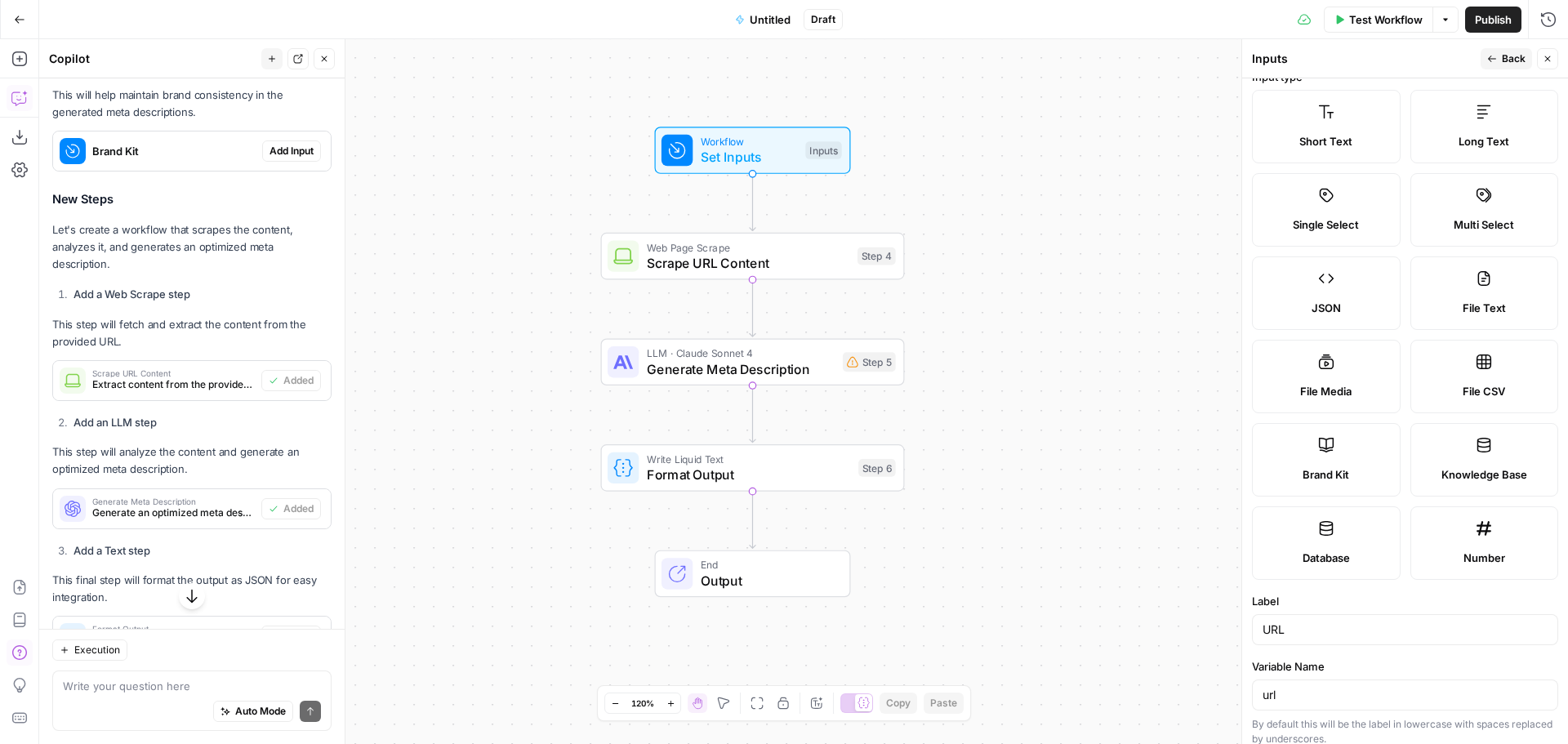 scroll, scrollTop: 0, scrollLeft: 0, axis: both 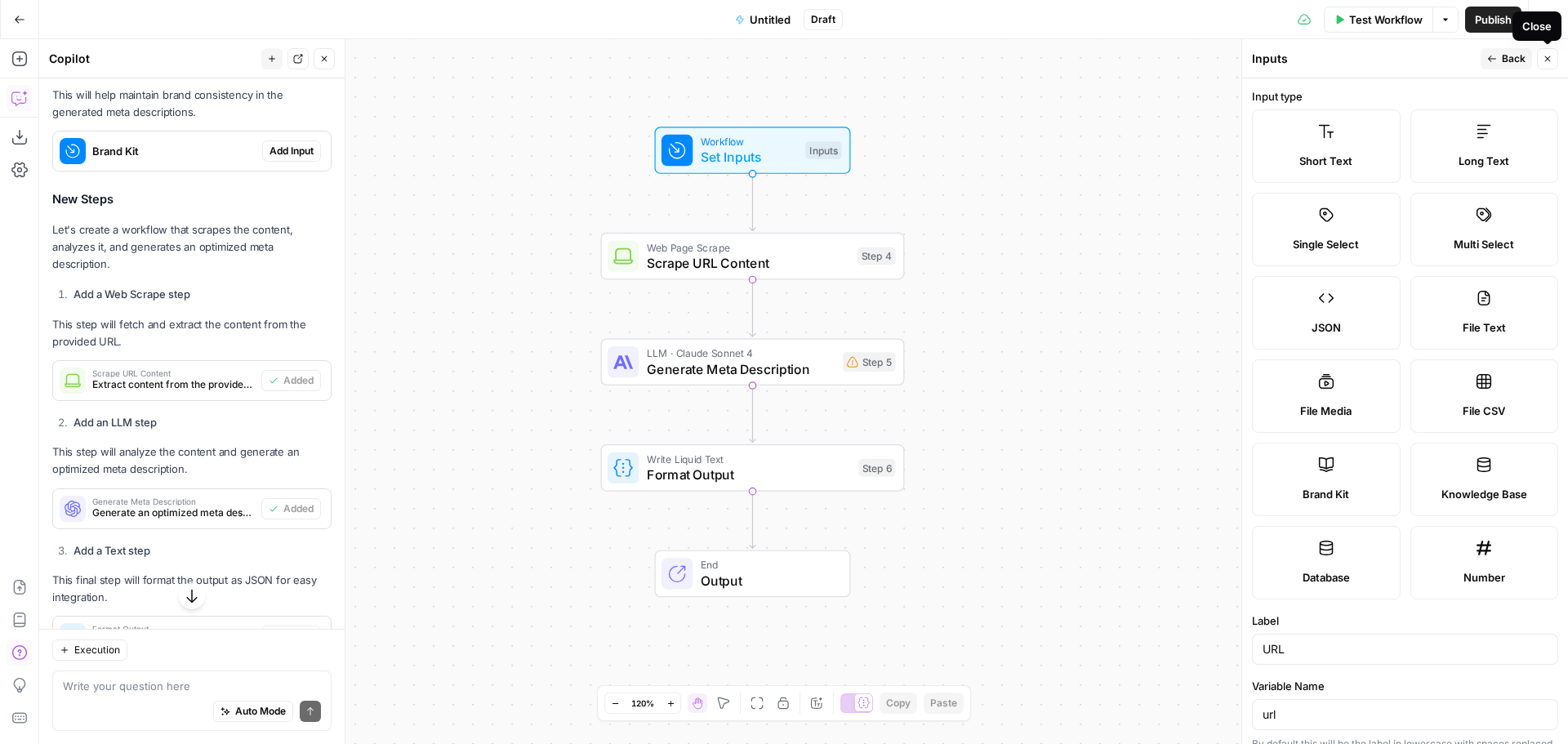 click 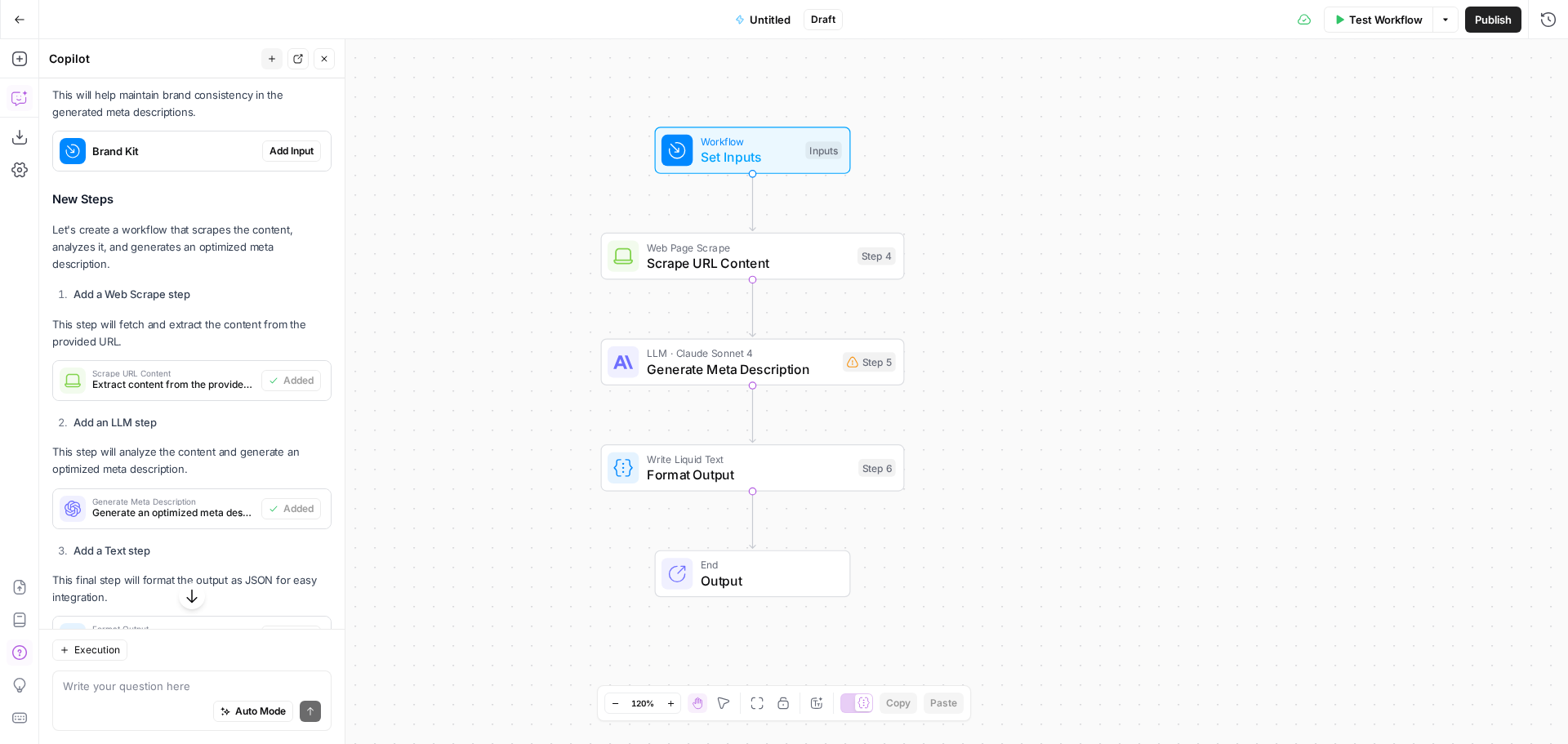 click on "Scrape URL Content" at bounding box center [748, 263] 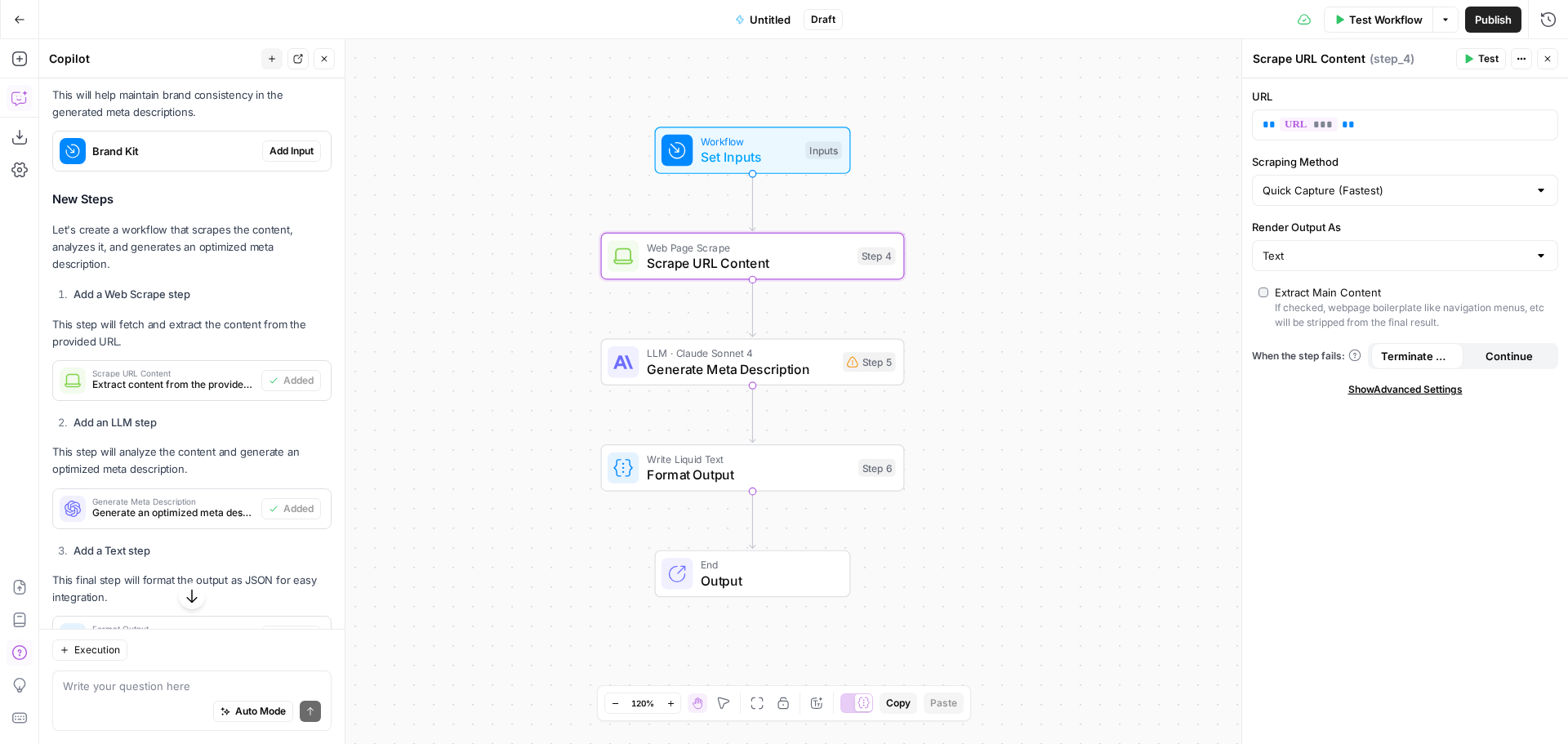 click on "Show  Advanced Settings" at bounding box center (1405, 390) 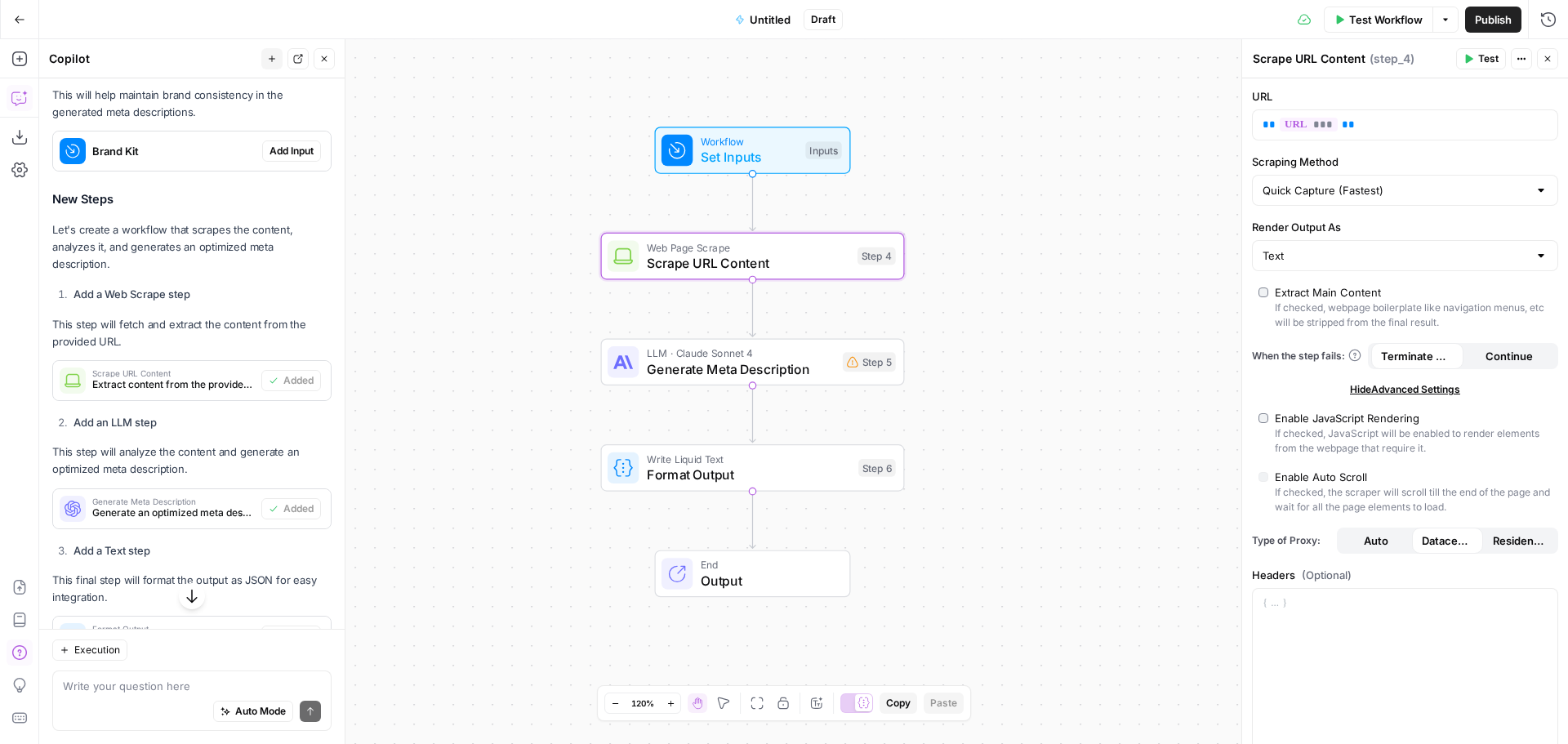click on "Hide  Advanced Settings" at bounding box center [1405, 390] 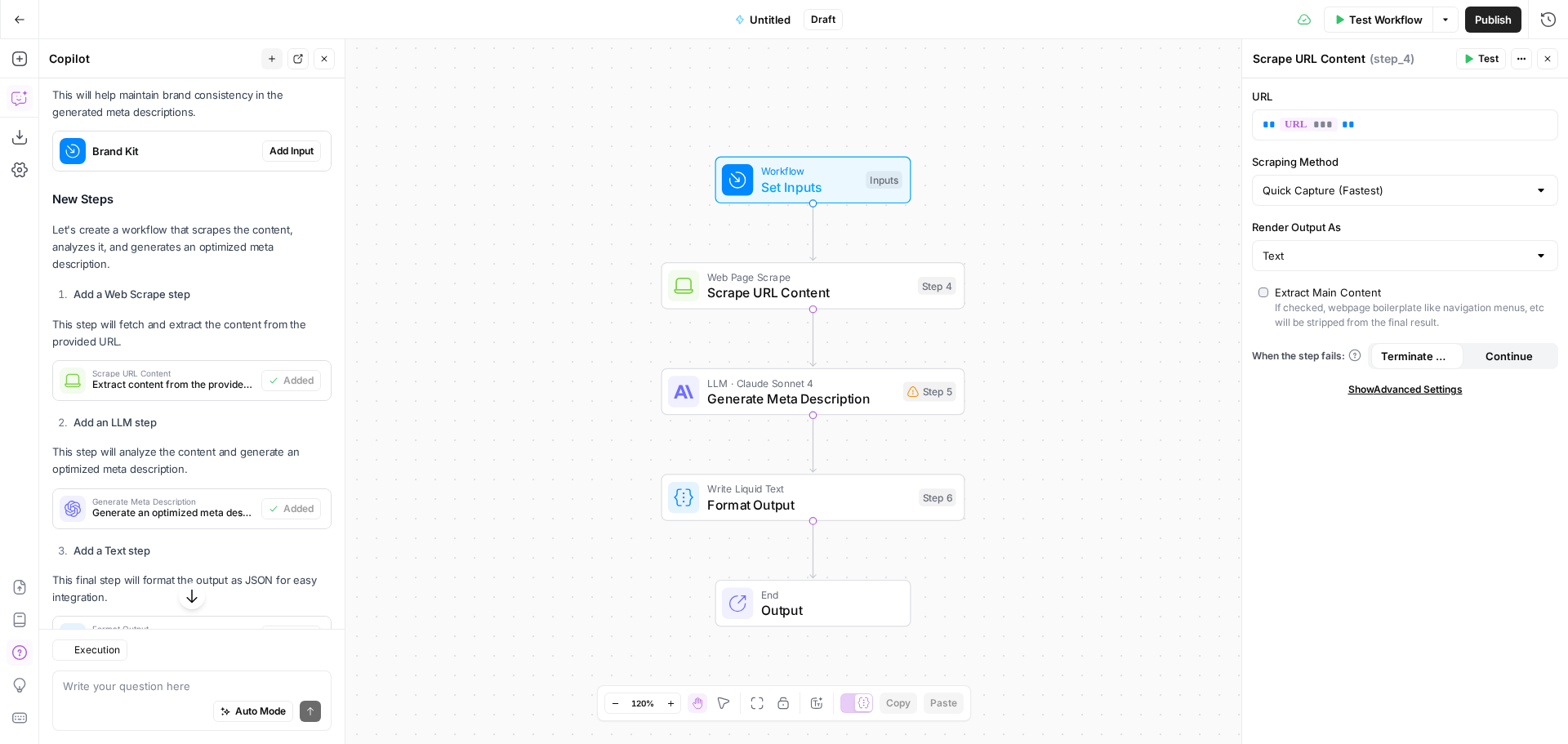 scroll, scrollTop: 434, scrollLeft: 0, axis: vertical 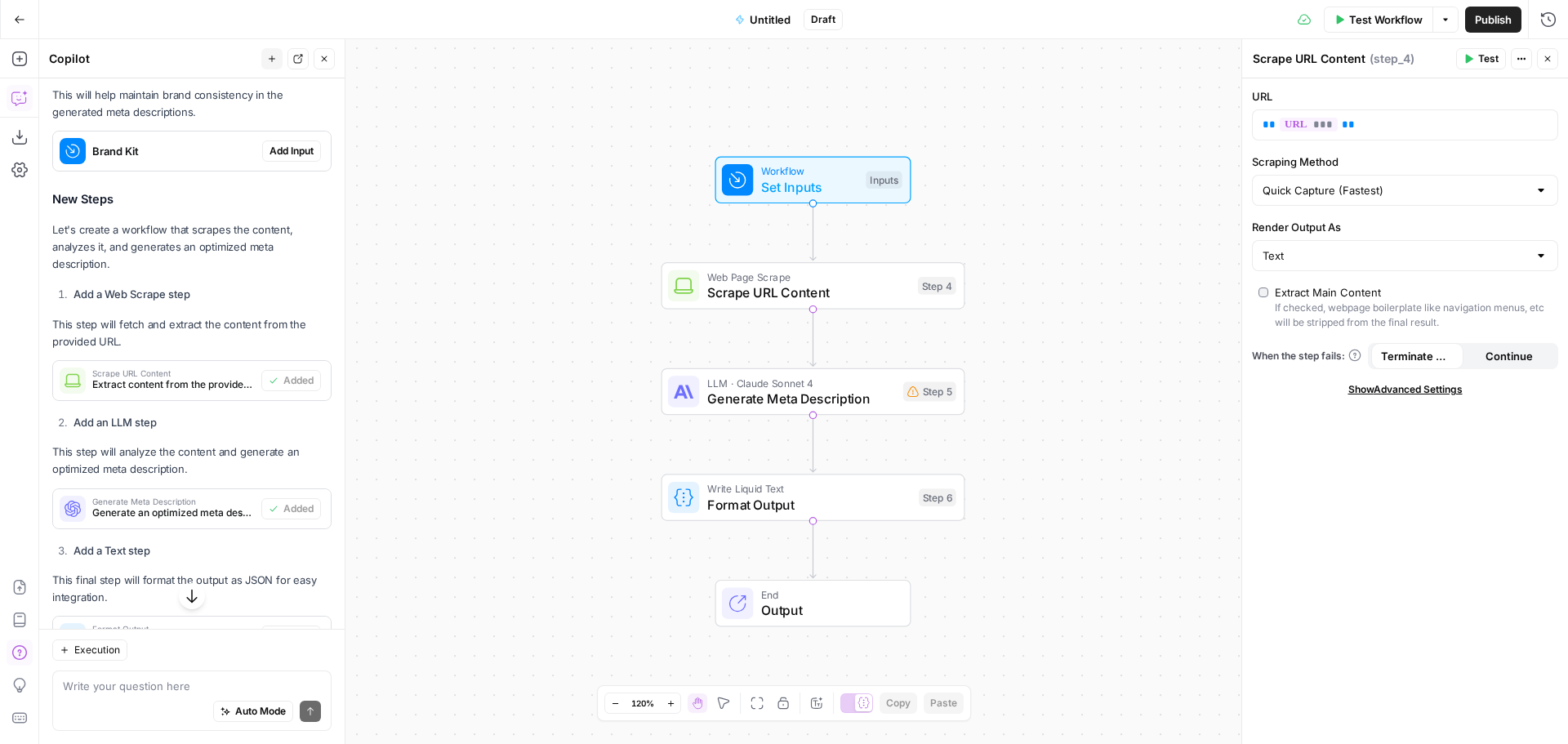 click on "Step 5" at bounding box center [929, 392] 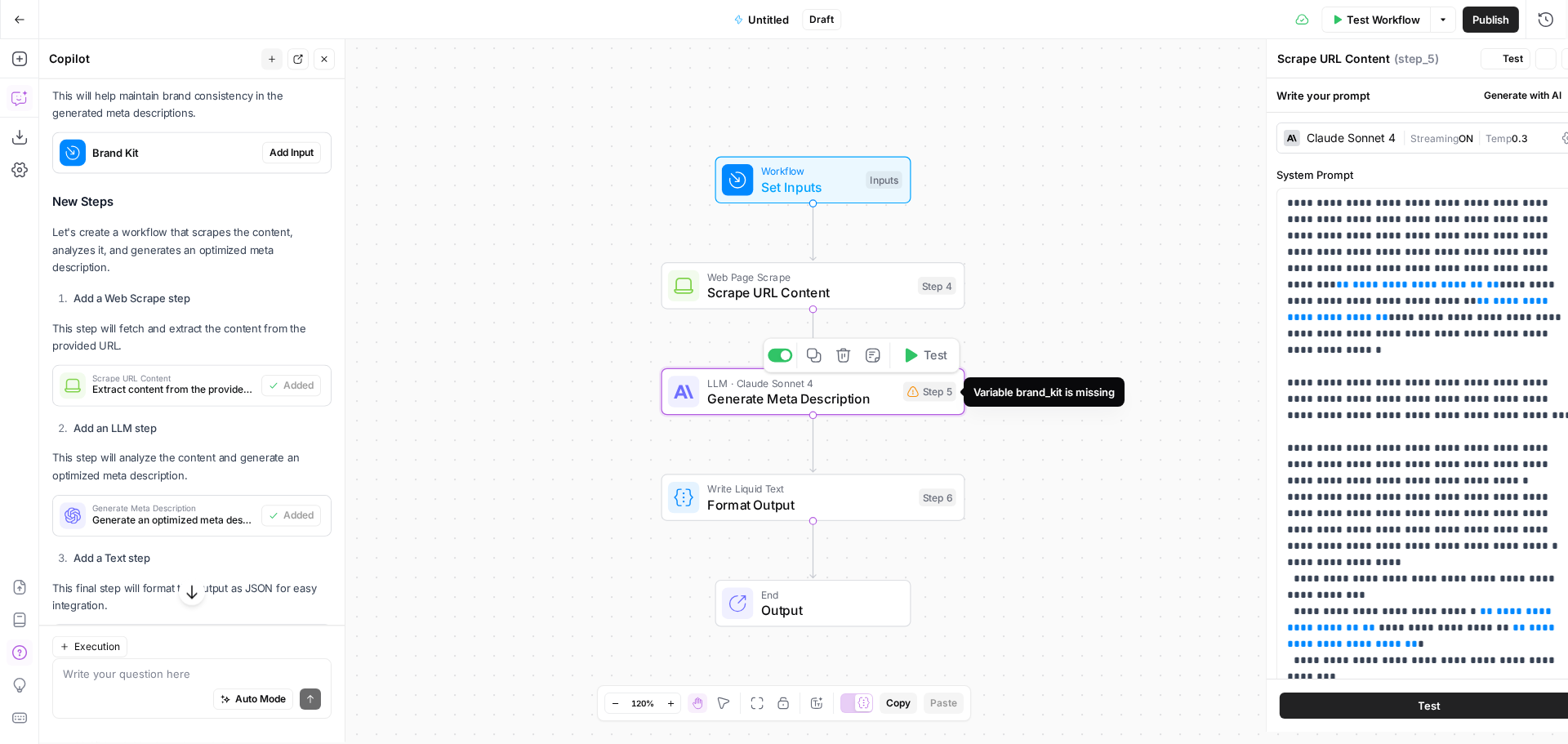 type on "Generate Meta Description" 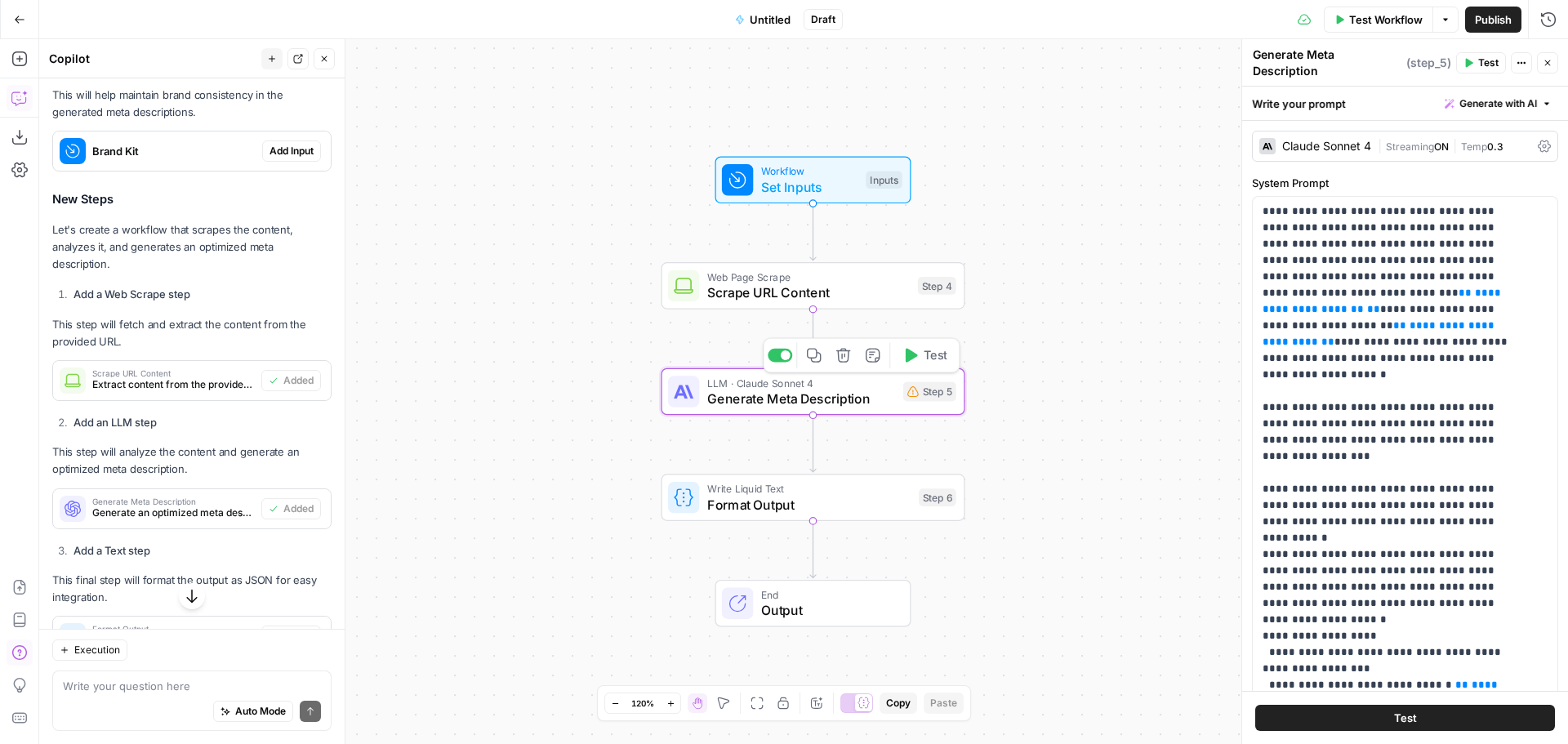 click 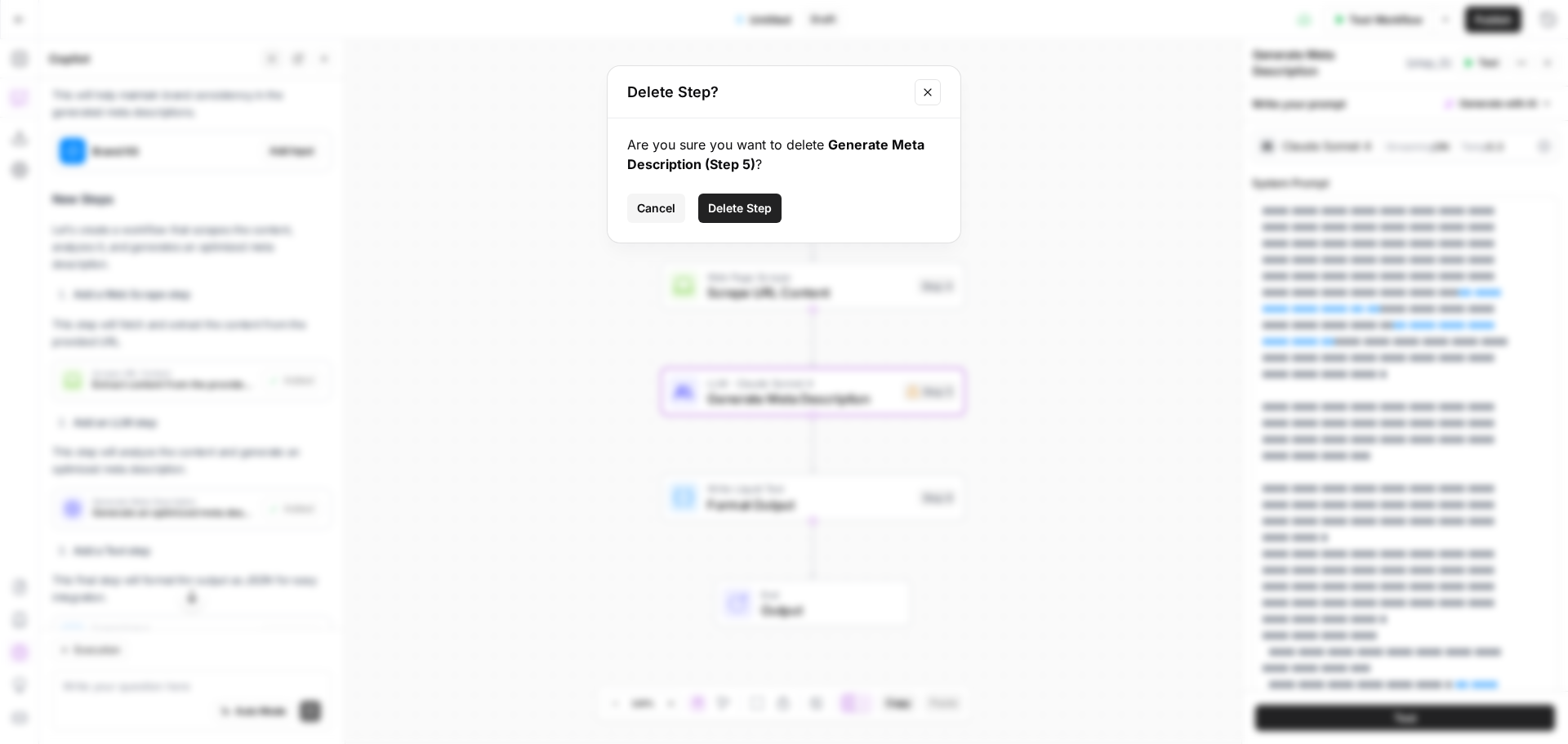 click on "Delete Step? Are you sure you want to delete   Generate Meta Description (Step 5) ? Cancel Delete Step" at bounding box center [784, 372] 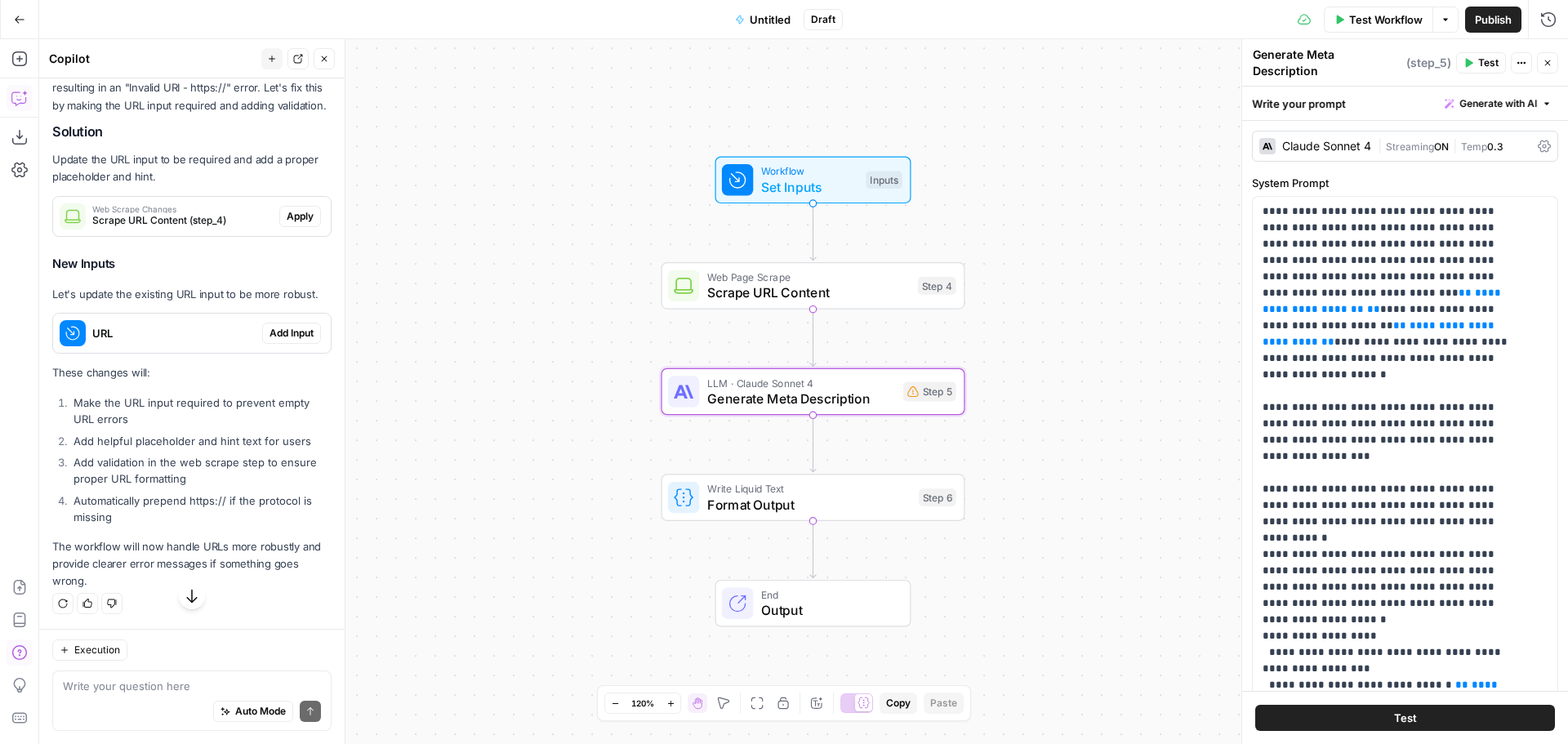 scroll, scrollTop: 1402, scrollLeft: 0, axis: vertical 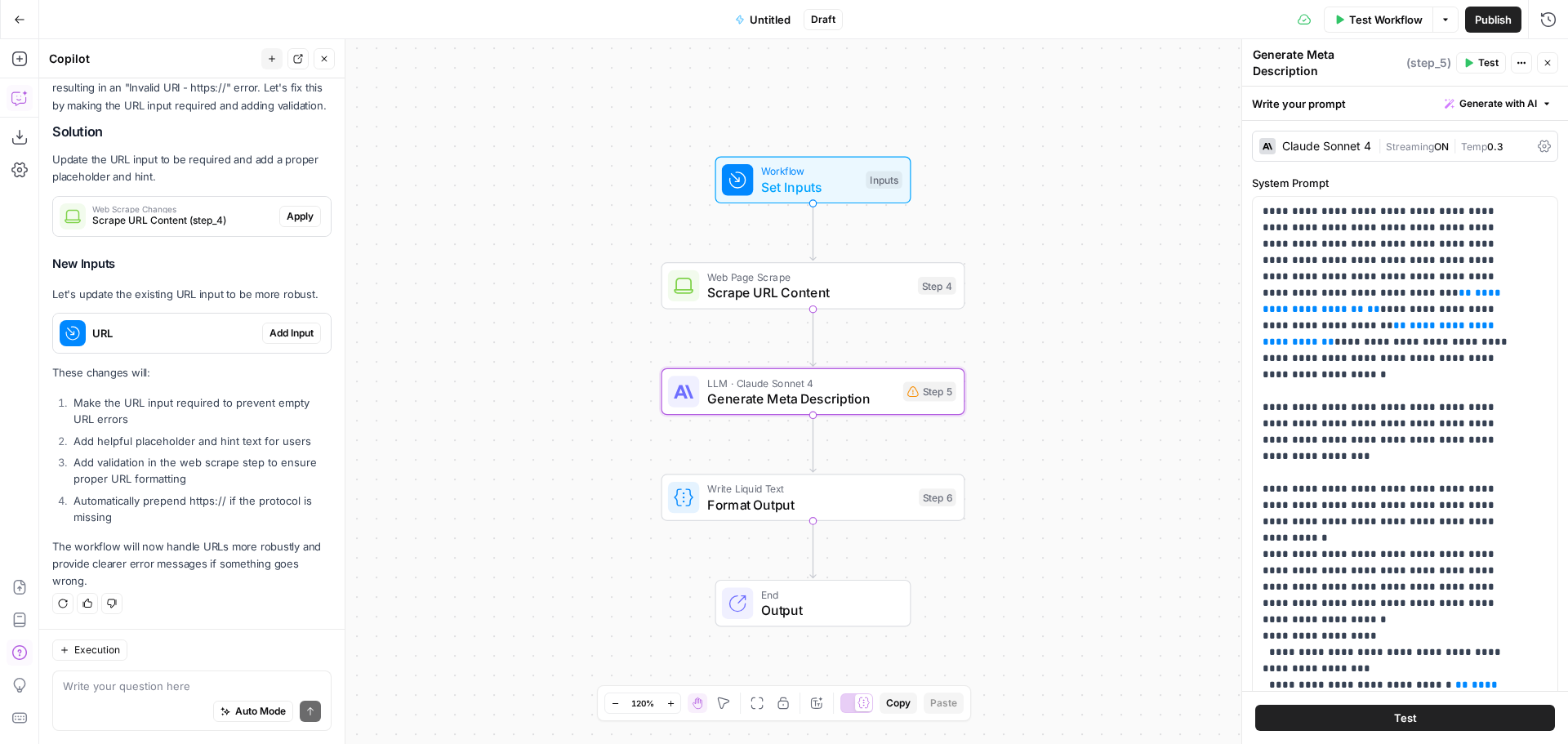 drag, startPoint x: 298, startPoint y: 676, endPoint x: 501, endPoint y: 707, distance: 205.3534 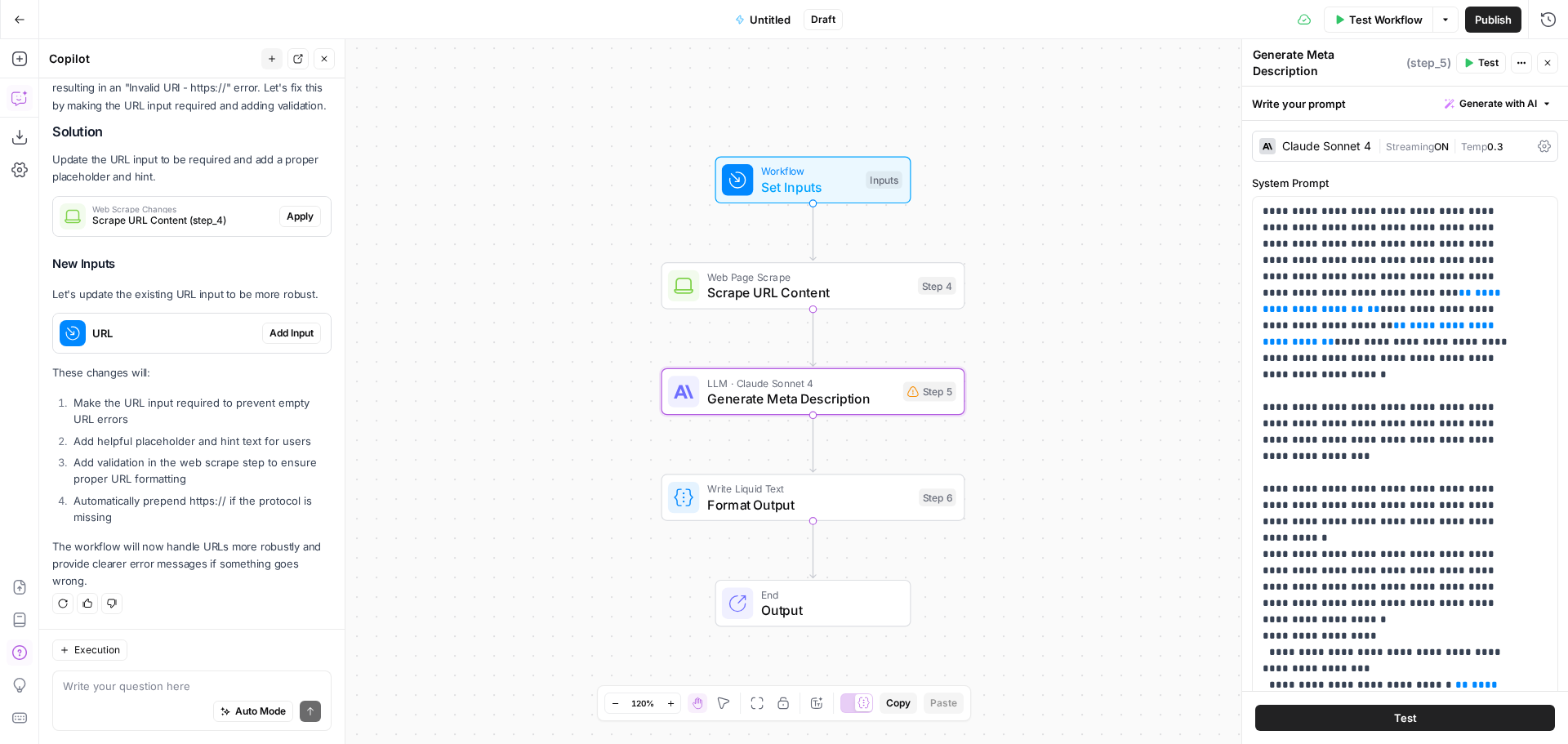 click on "Cohort 4 New Home Browse Your Data Monitoring Settings Recent Grids New grid HM Meta Descriptions  Grid Dolores' First Flow Grid Martinas - 7/23/25 - Meta Description Writer Grid Recent Workflows New Workflow Untitled Quality Check Workflow Martinas - 7/23/25 - Meta Description Writer AirOps Academy What's new?
5
Help + Support Go Back Untitled Draft Test Workflow Options Publish Run History Add Steps Copilot Download as JSON Settings Import JSON AirOps Academy Help Give Feedback Shortcuts Workflow Set Inputs Inputs Web Page Scrape Scrape URL Content Step 4 LLM · Claude Sonnet 4 Generate Meta Description Step 5 Write Liquid Text Format Output Step 6 End Output Press enter or space to select a node. You can then use the arrow keys to move the node around.  Press delete to remove it and escape to cancel.   Press enter or space to select an edge. You can then press delete to remove it or escape to cancel. Oops! Your window is too small Go Back" at bounding box center (784, 372) 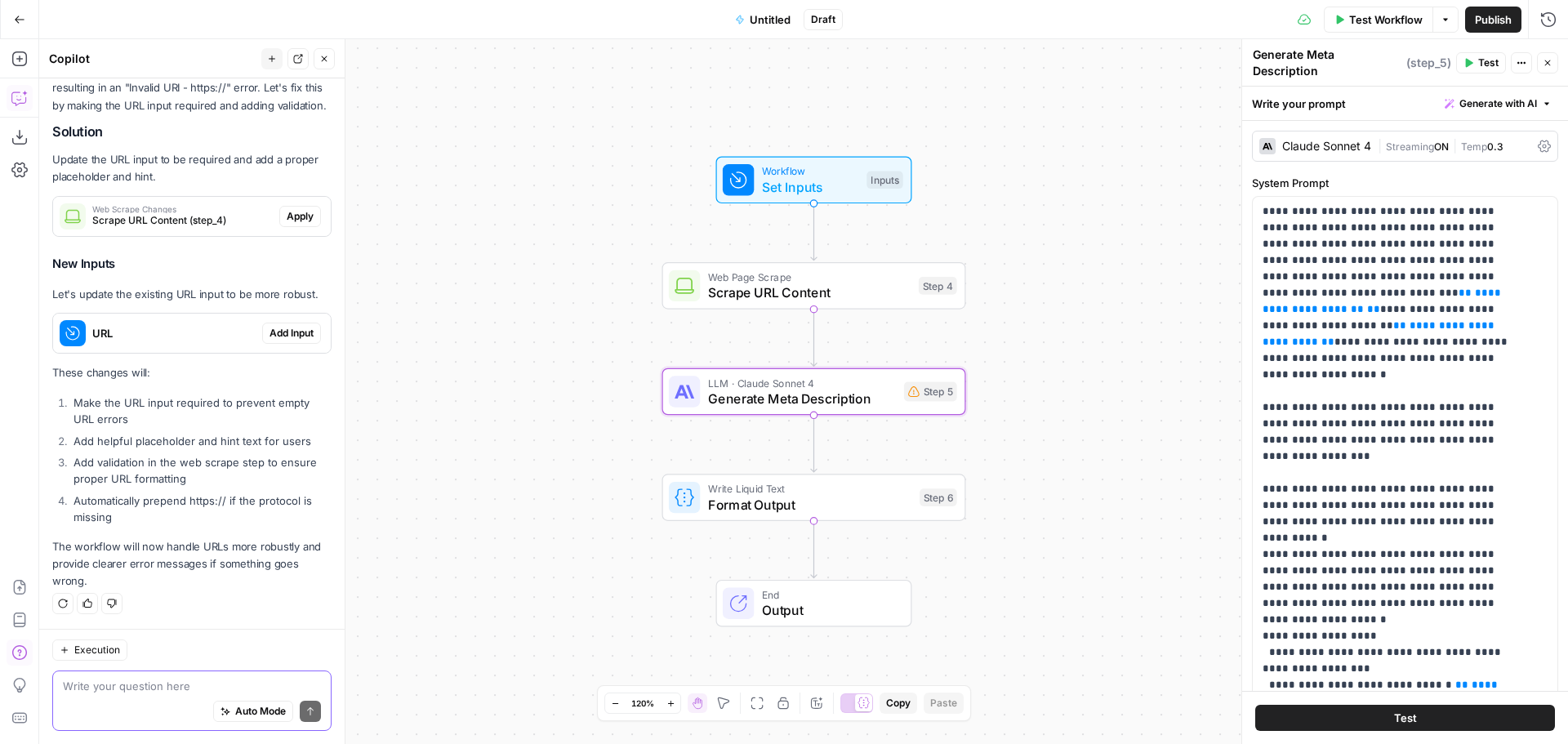 click at bounding box center (192, 686) 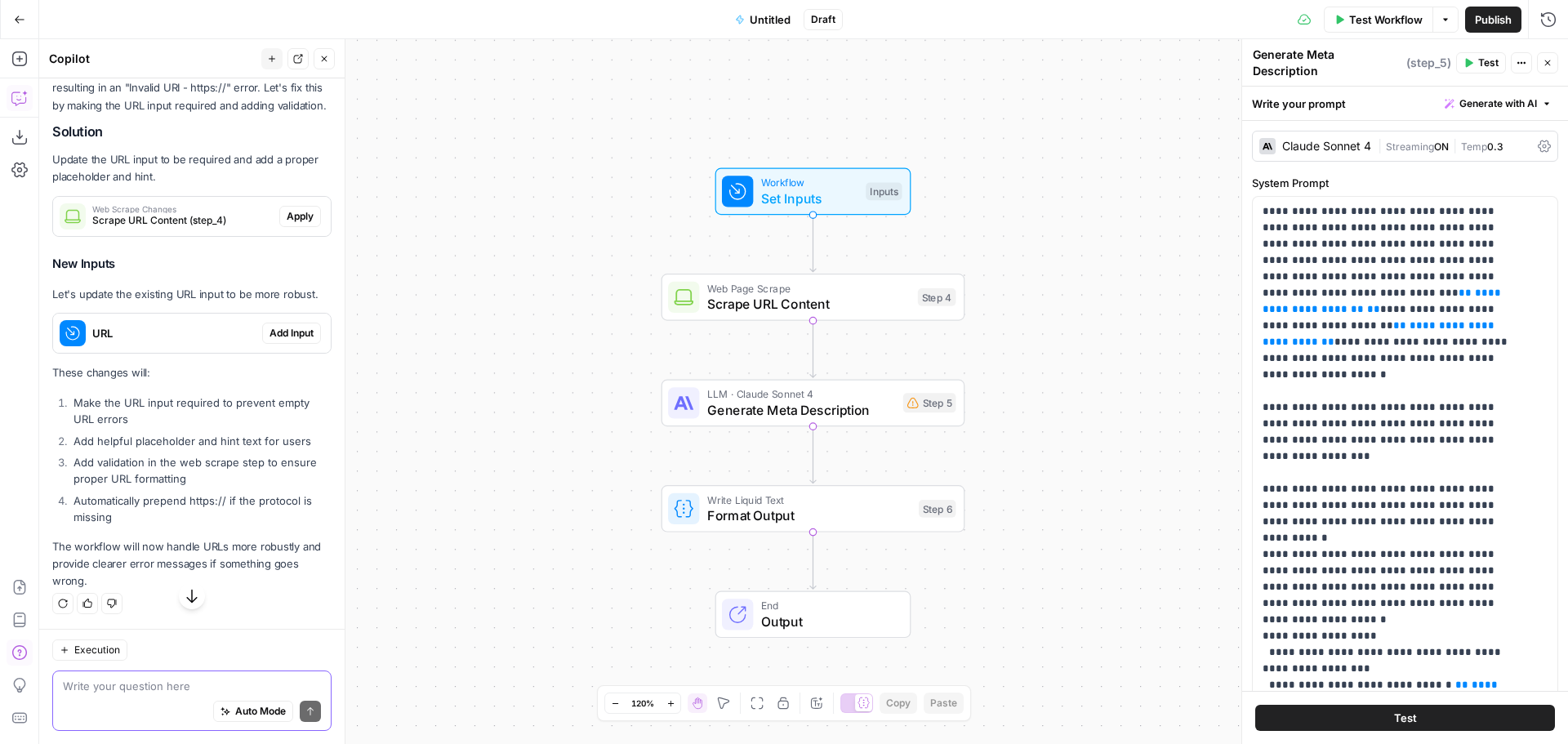 scroll, scrollTop: 1402, scrollLeft: 0, axis: vertical 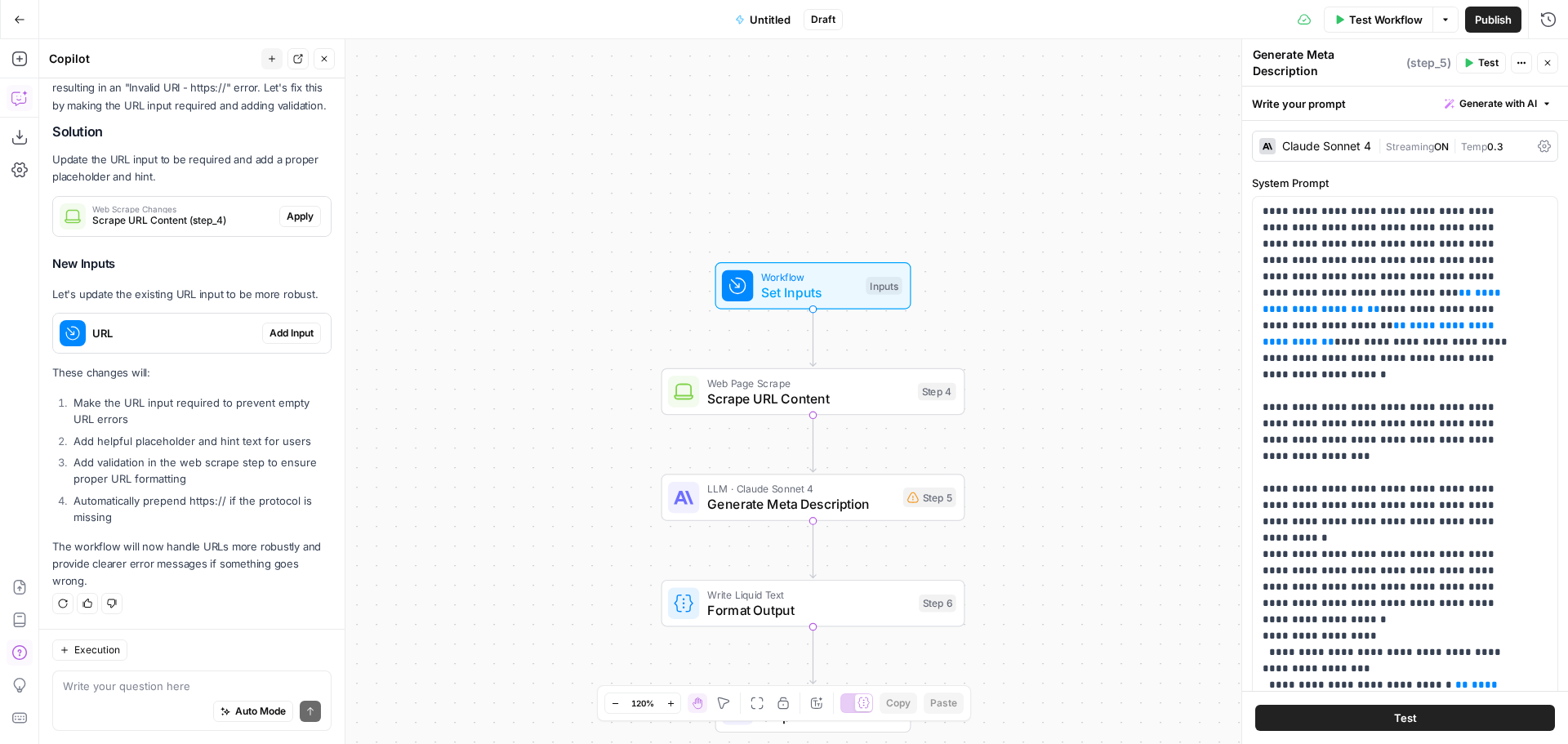 click on "Auto Mode Send" at bounding box center [192, 712] 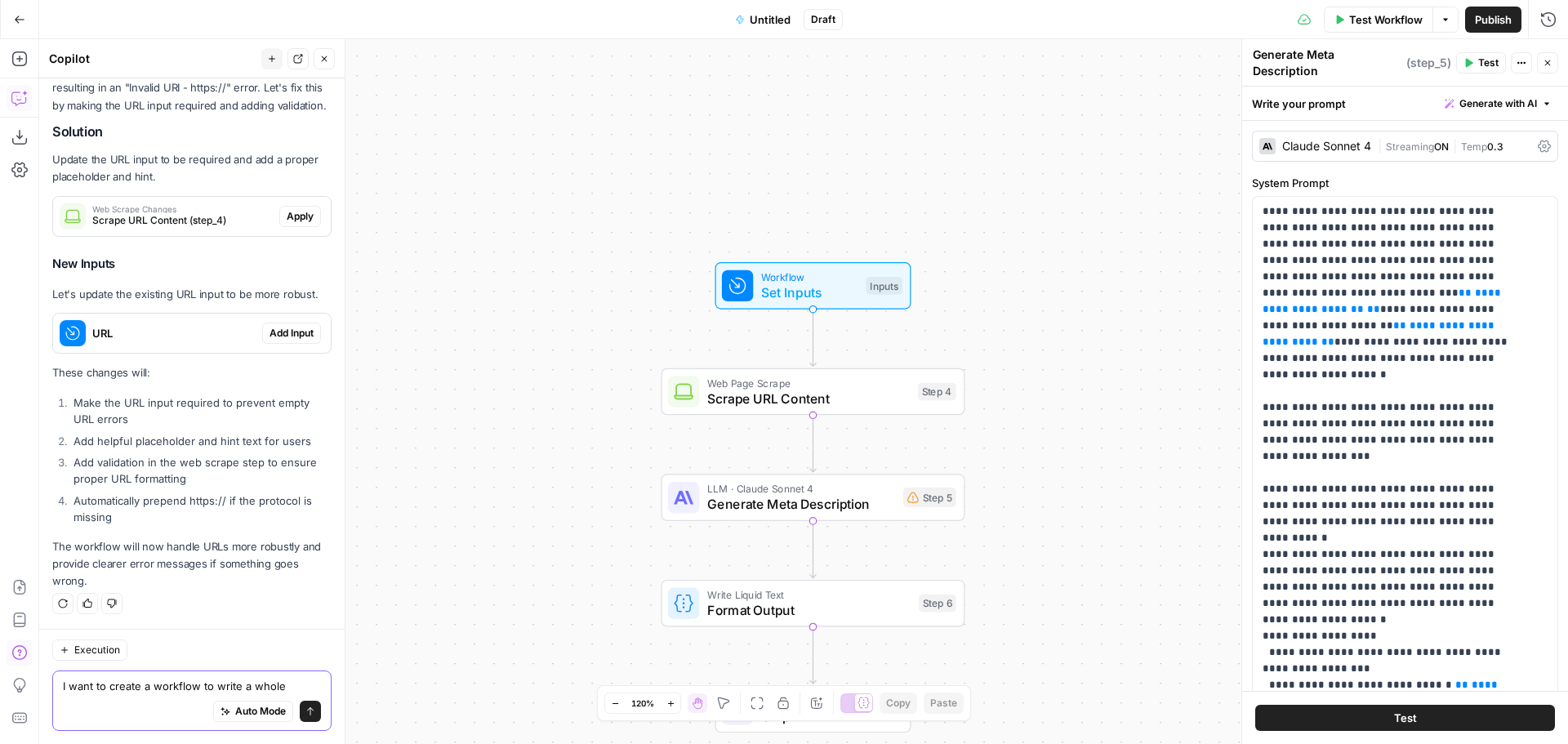 scroll, scrollTop: 1419, scrollLeft: 0, axis: vertical 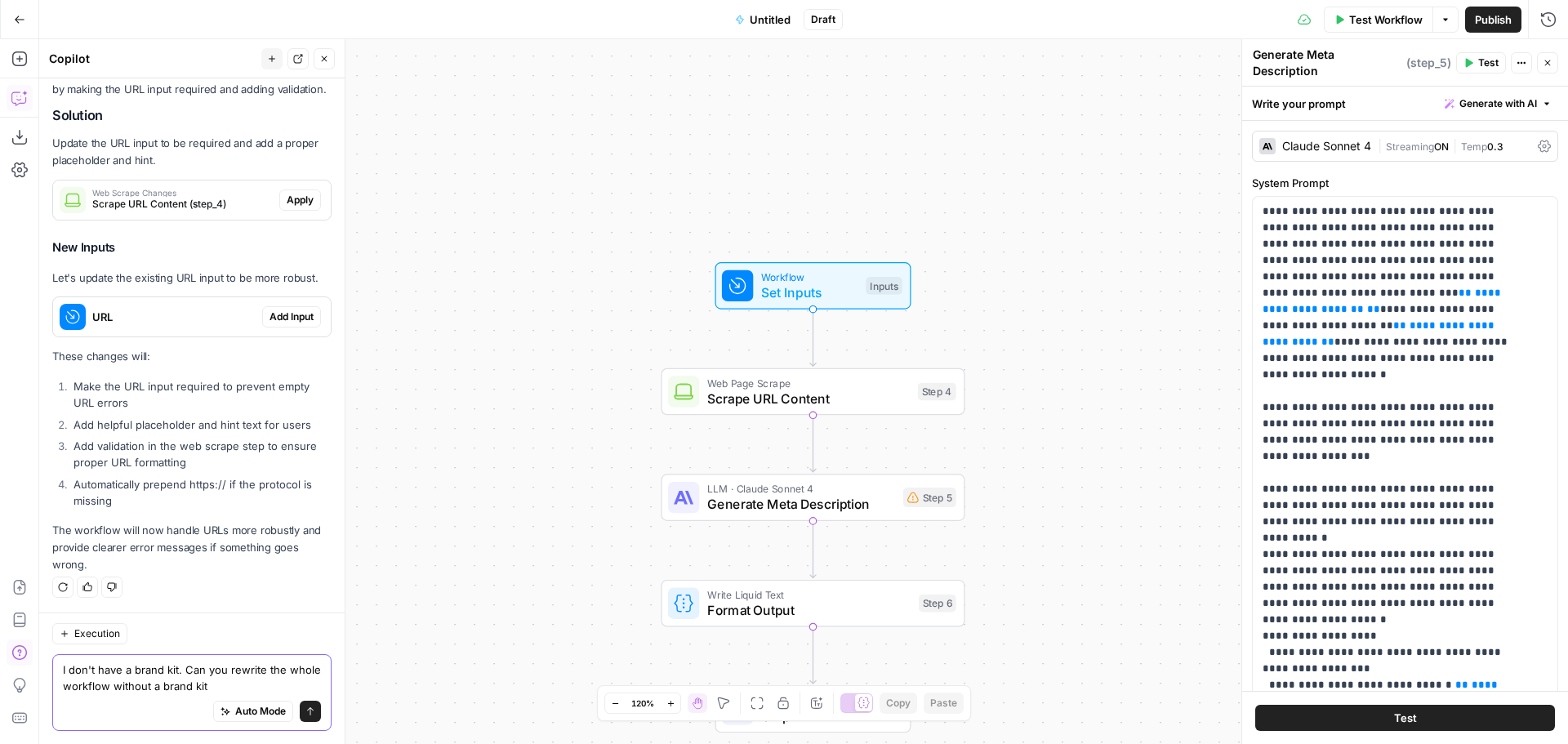 type on "I want to create a workflow to write a whole workflow without a brand kit?" 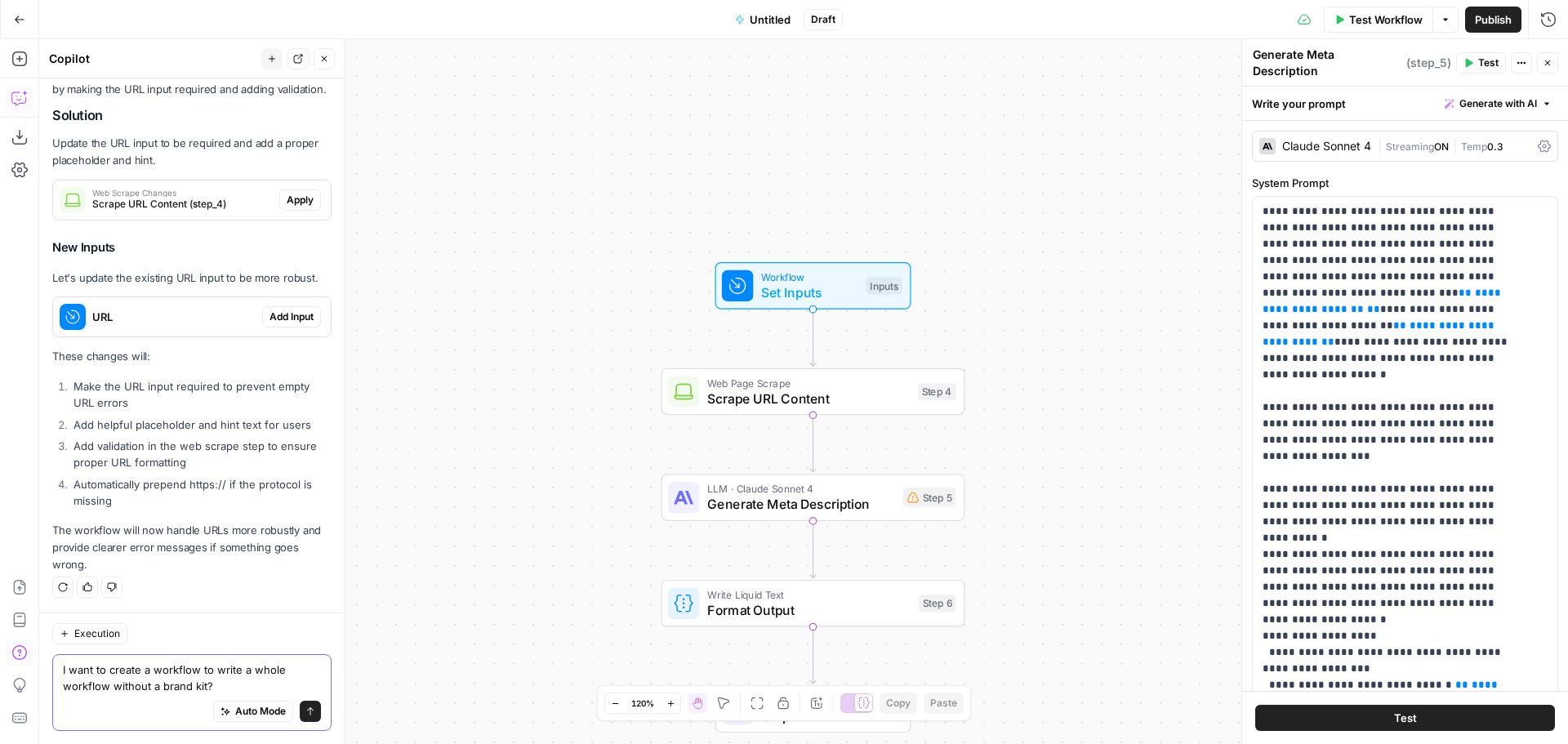 type 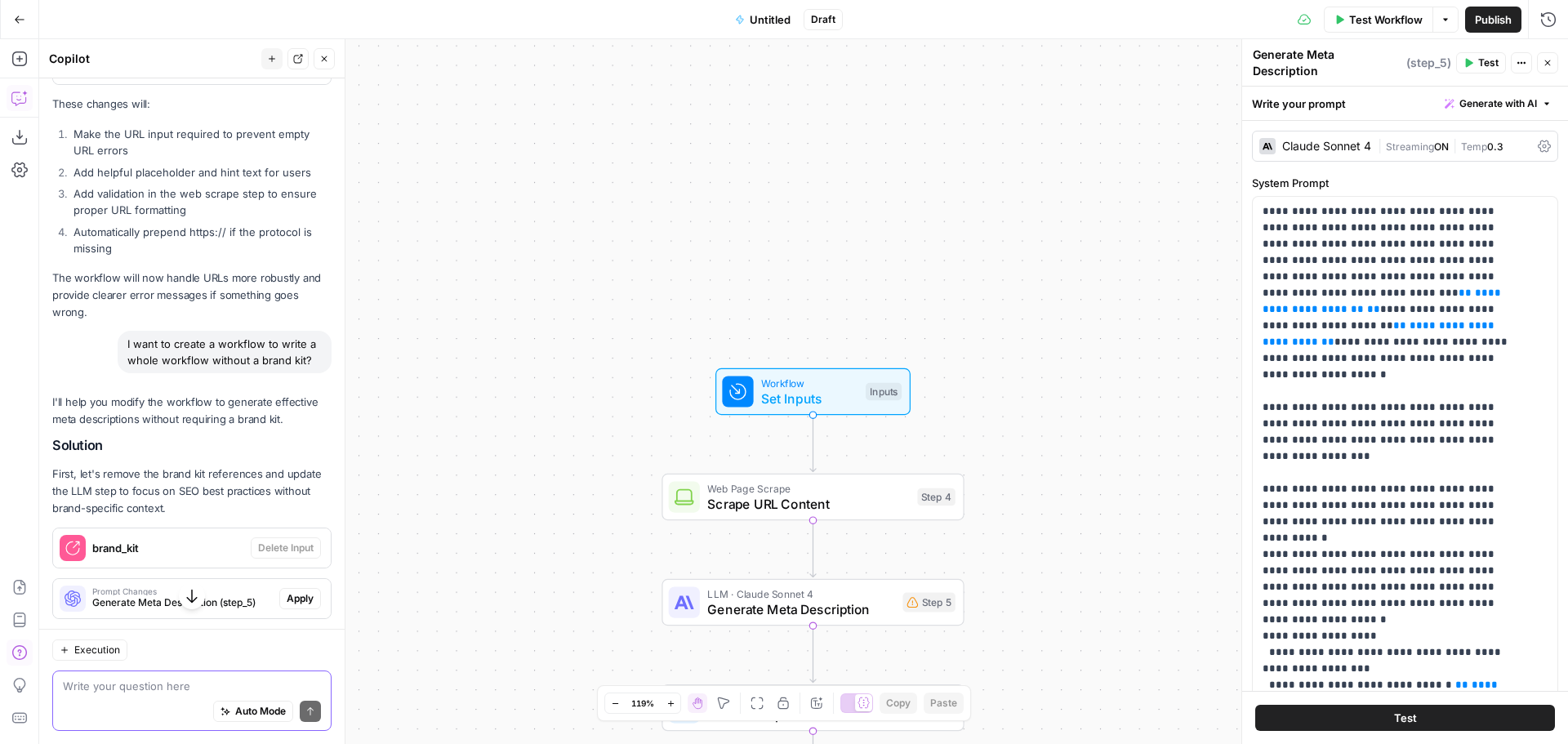 scroll, scrollTop: 1682, scrollLeft: 0, axis: vertical 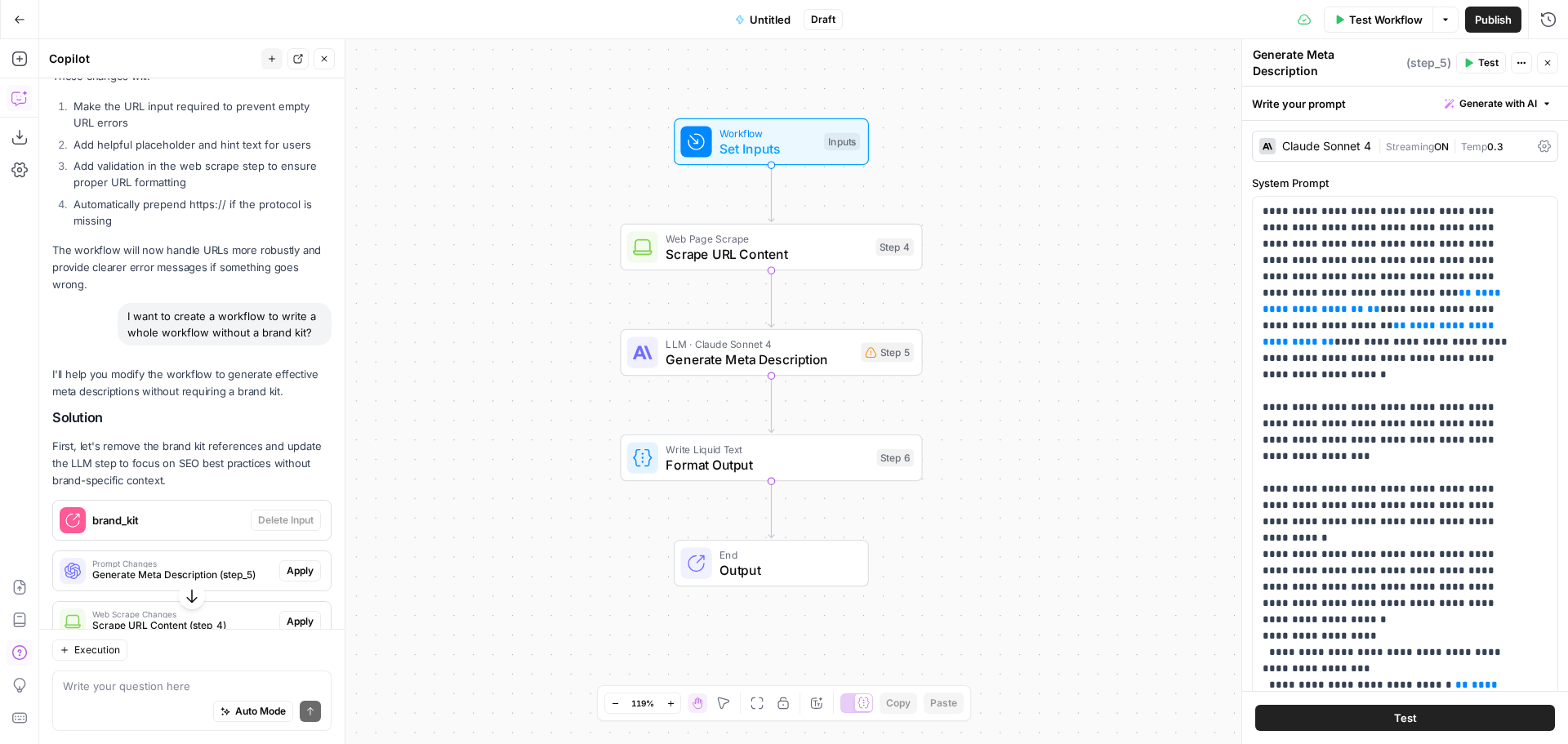 drag, startPoint x: 590, startPoint y: 389, endPoint x: 555, endPoint y: 233, distance: 159.8781 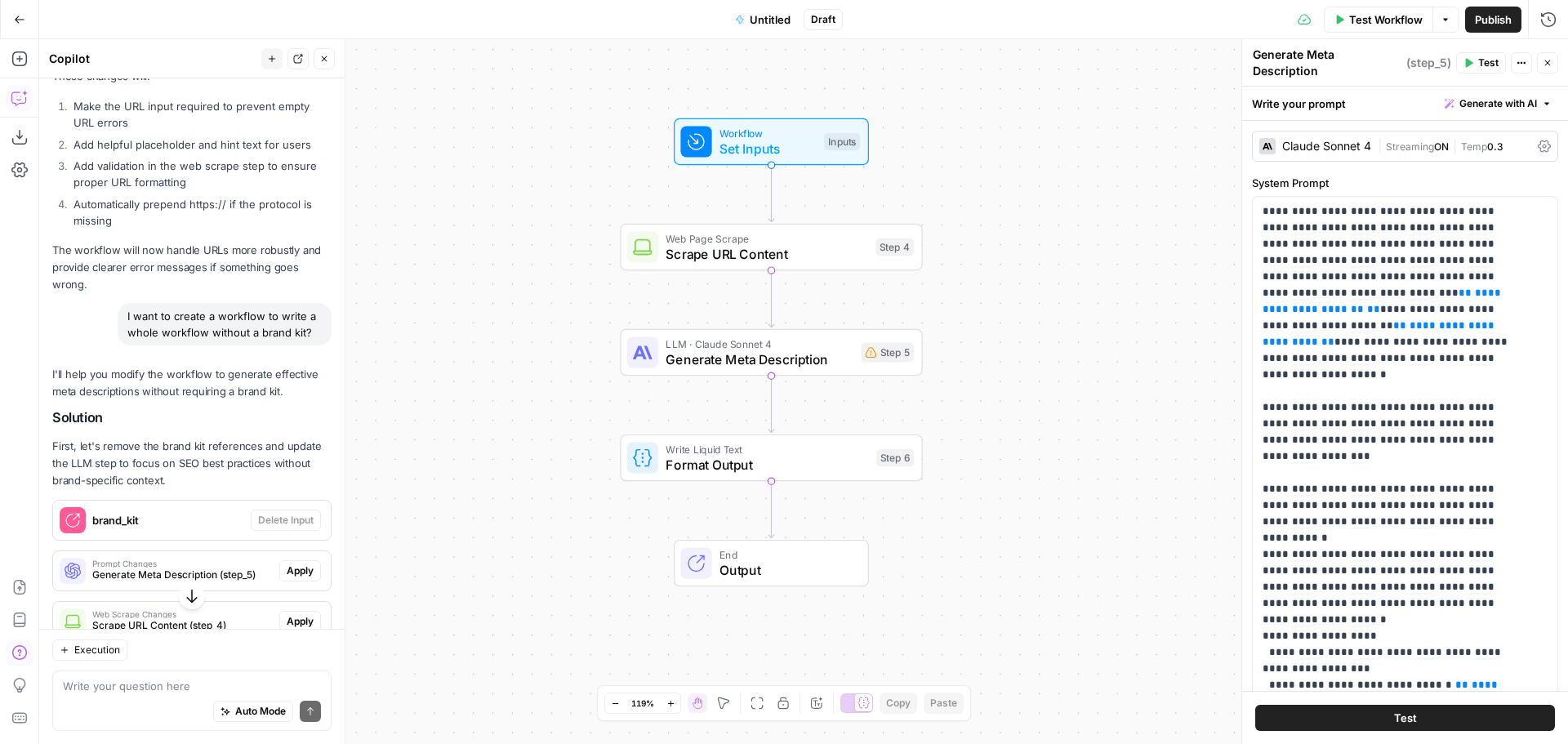 click on "Workflow Set Inputs Inputs Web Page Scrape Scrape URL Content Step 4 LLM · Claude Sonnet 4 Generate Meta Description Step 5 Write Liquid Text Format Output Step 6 End Output" at bounding box center (804, 391) 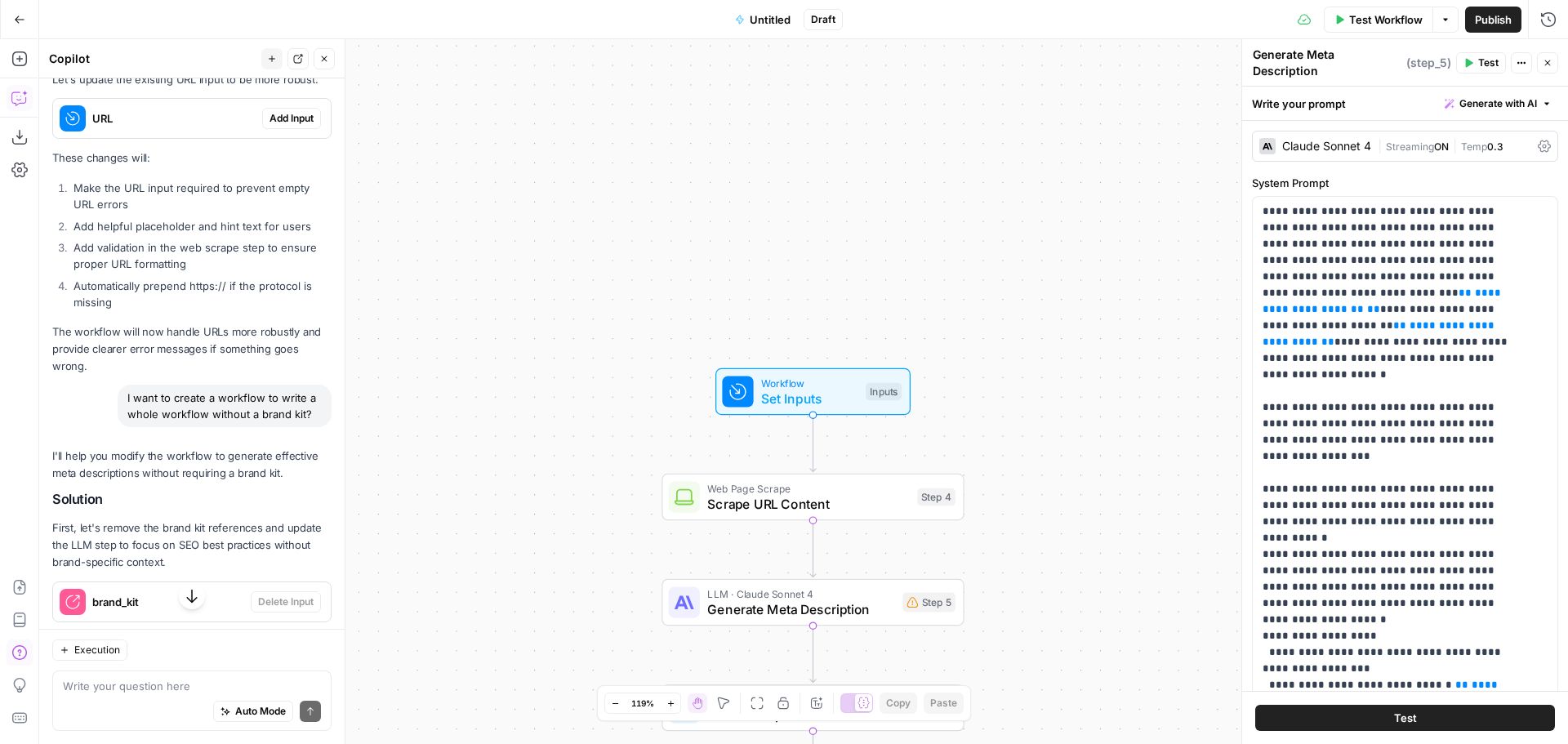 scroll, scrollTop: 1845, scrollLeft: 0, axis: vertical 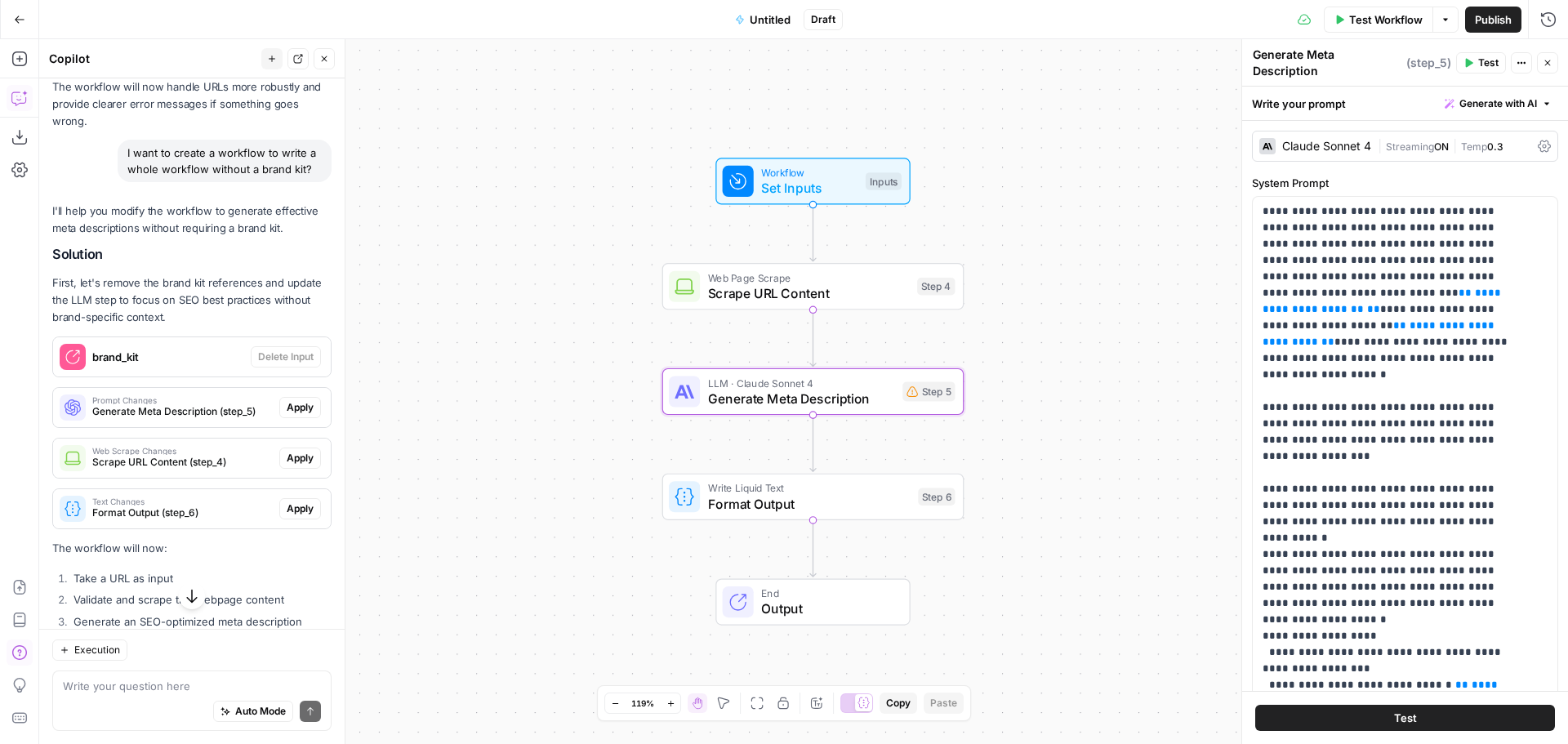 click on "Apply" at bounding box center (300, 408) 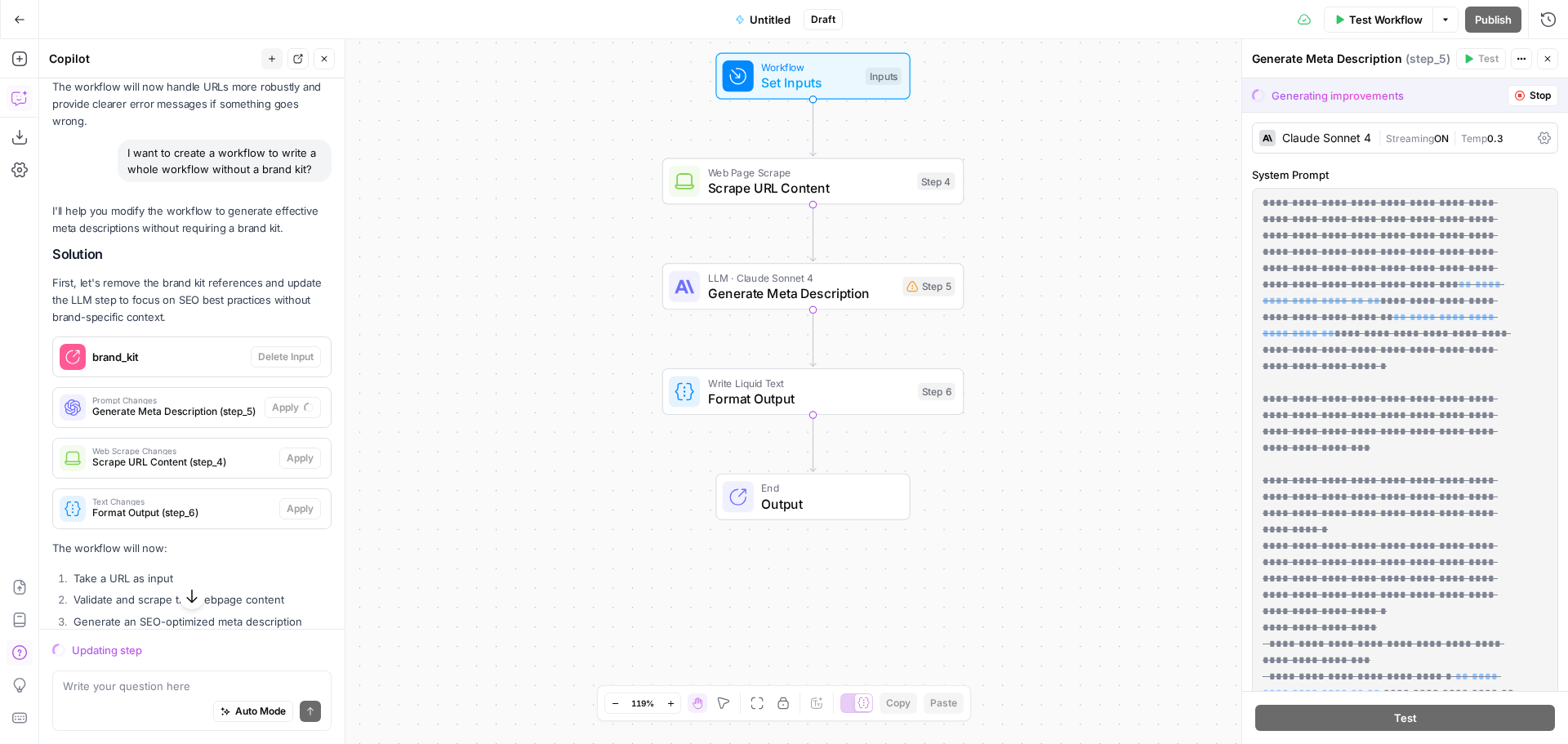 scroll, scrollTop: 1982, scrollLeft: 0, axis: vertical 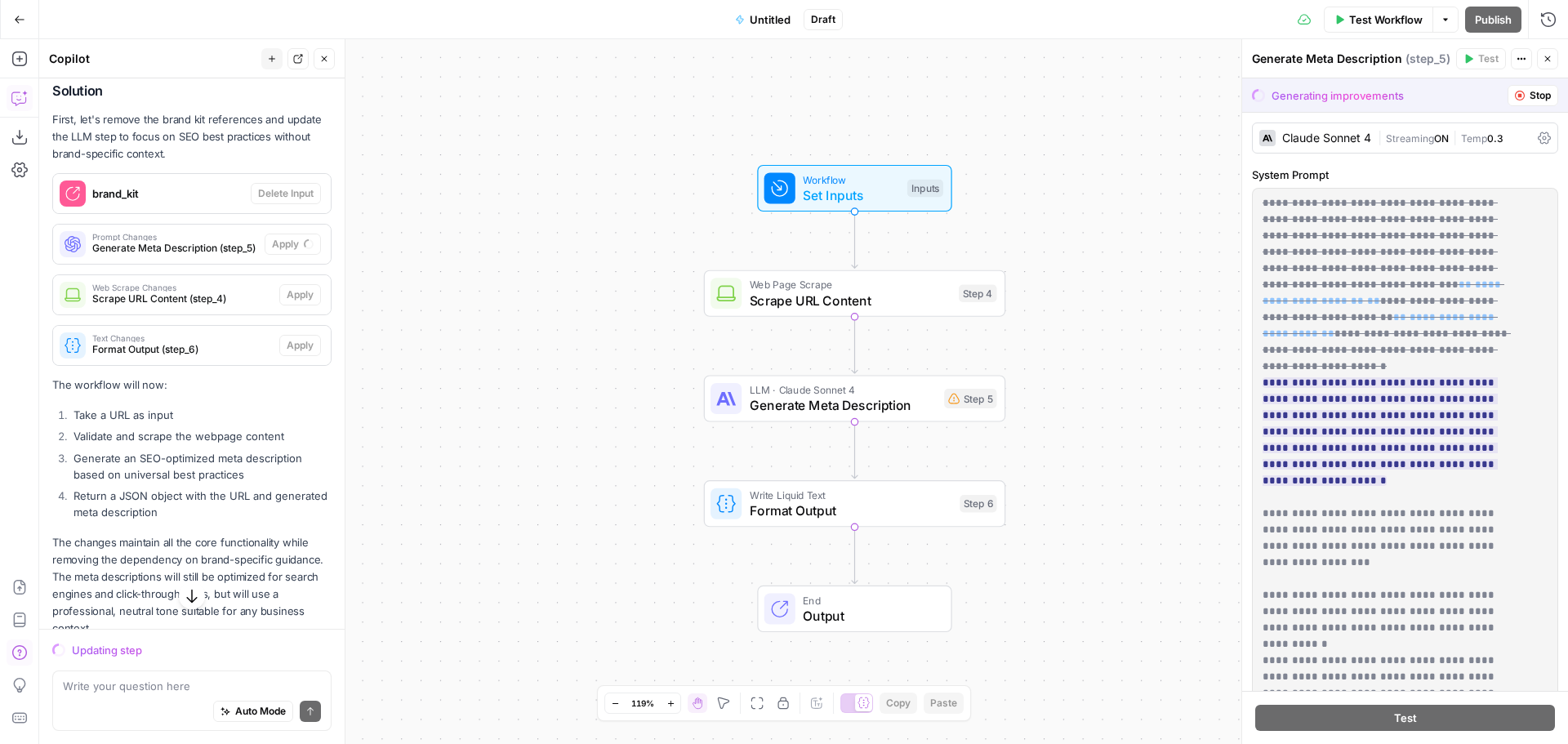 drag, startPoint x: 482, startPoint y: 507, endPoint x: 523, endPoint y: 304, distance: 207.09901 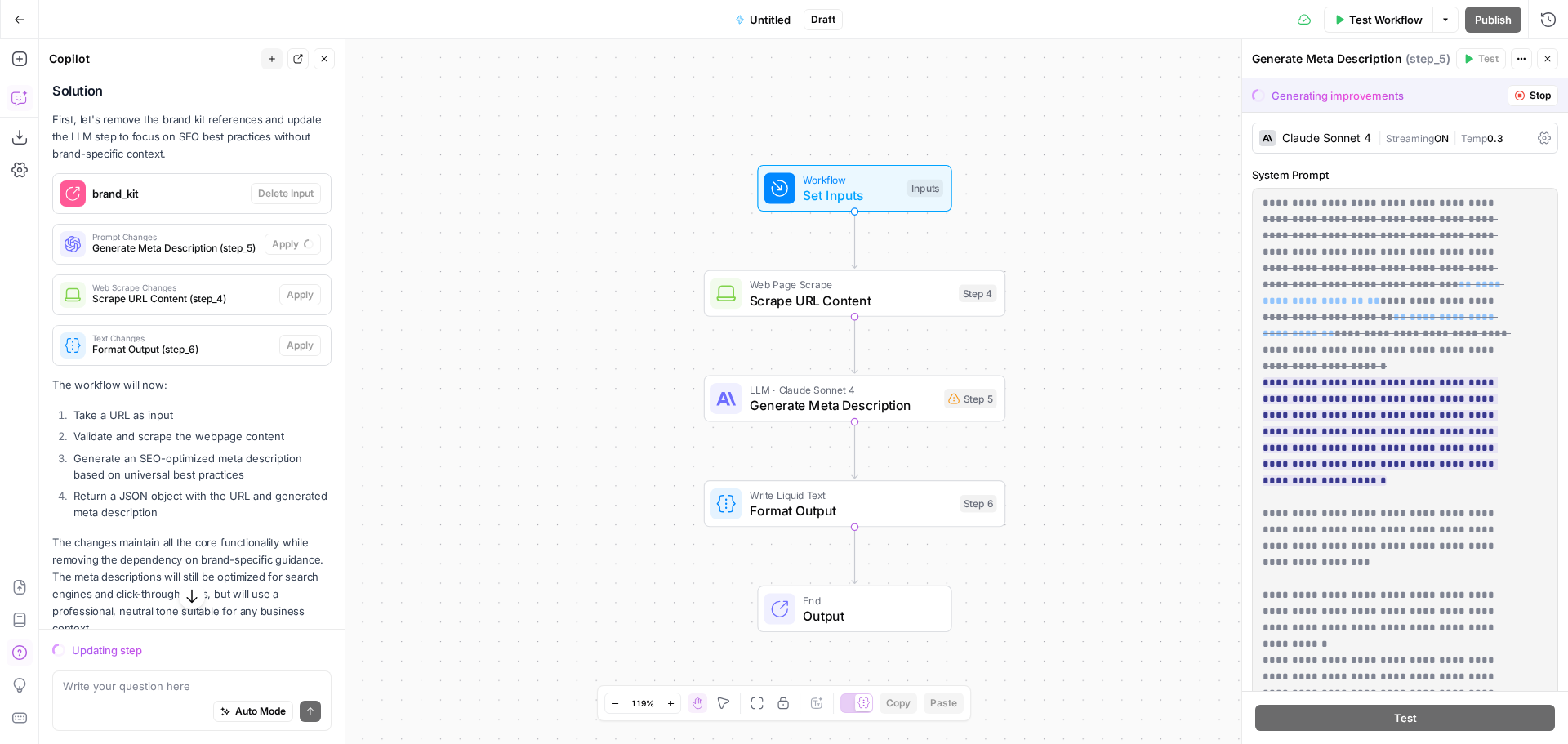 click on "Workflow Set Inputs Inputs Web Page Scrape Scrape URL Content Step 4 LLM · Claude Sonnet 4 Generate Meta Description Step 5 Write Liquid Text Format Output Step 6 End Output" at bounding box center (804, 391) 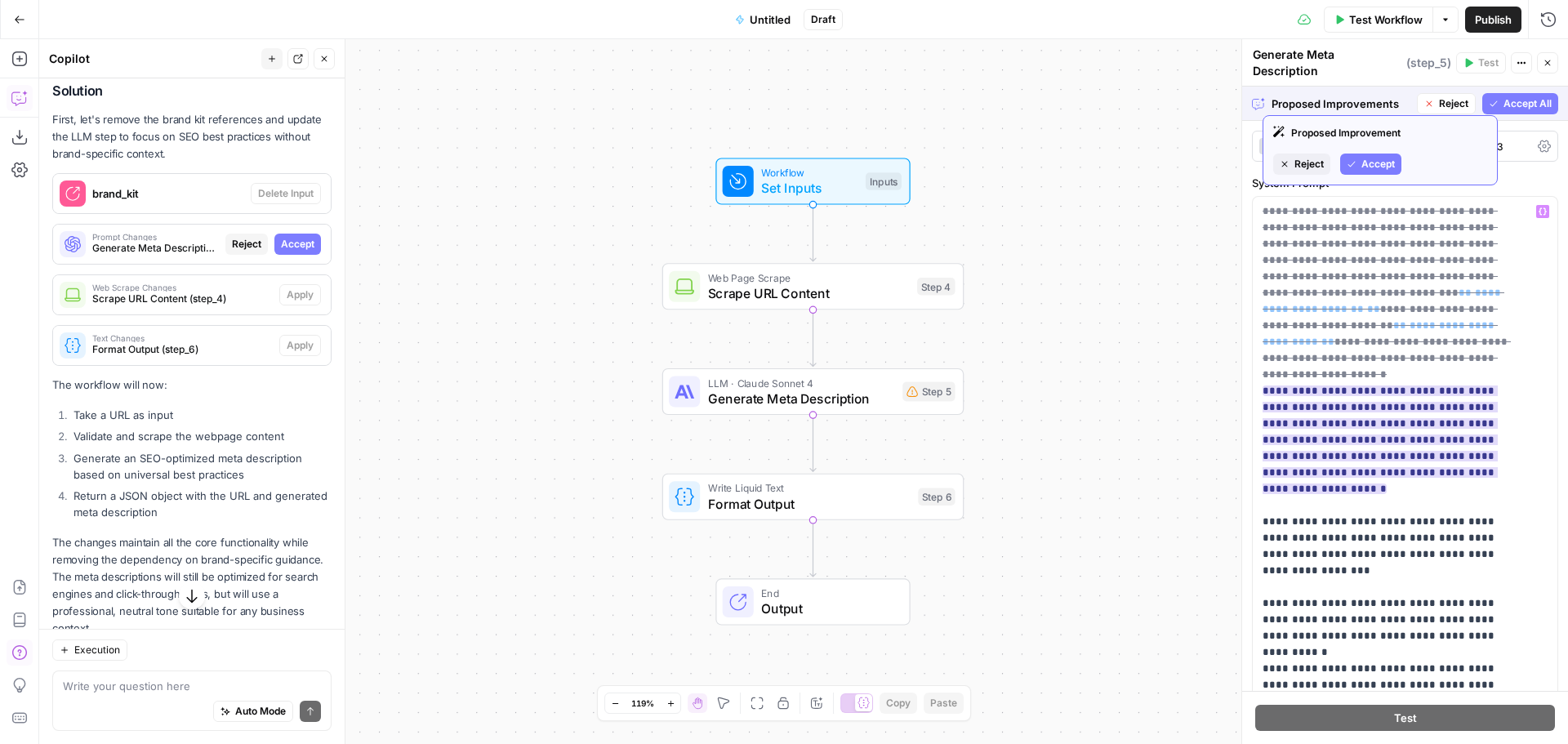 click on "Accept" at bounding box center [1378, 164] 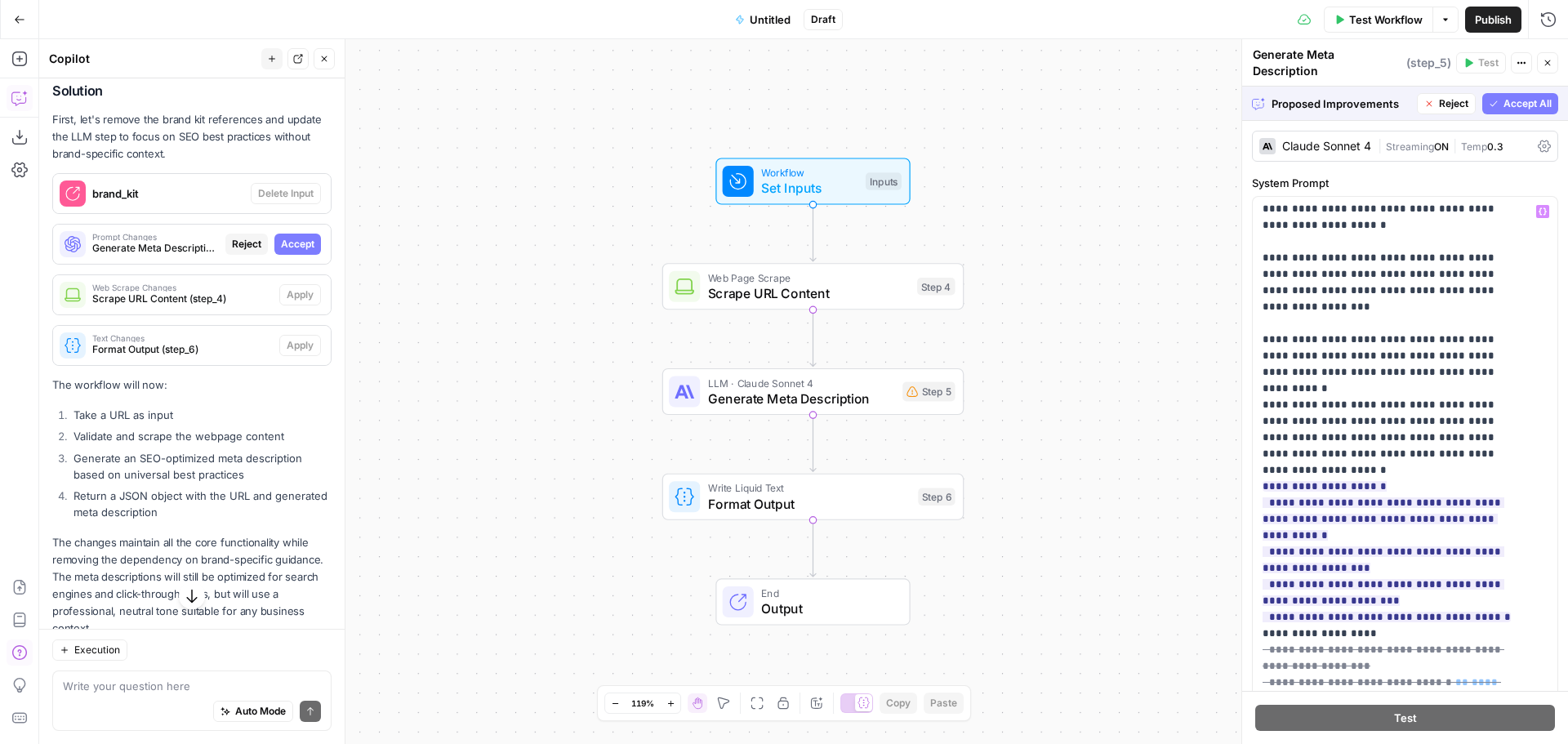 scroll, scrollTop: 82, scrollLeft: 0, axis: vertical 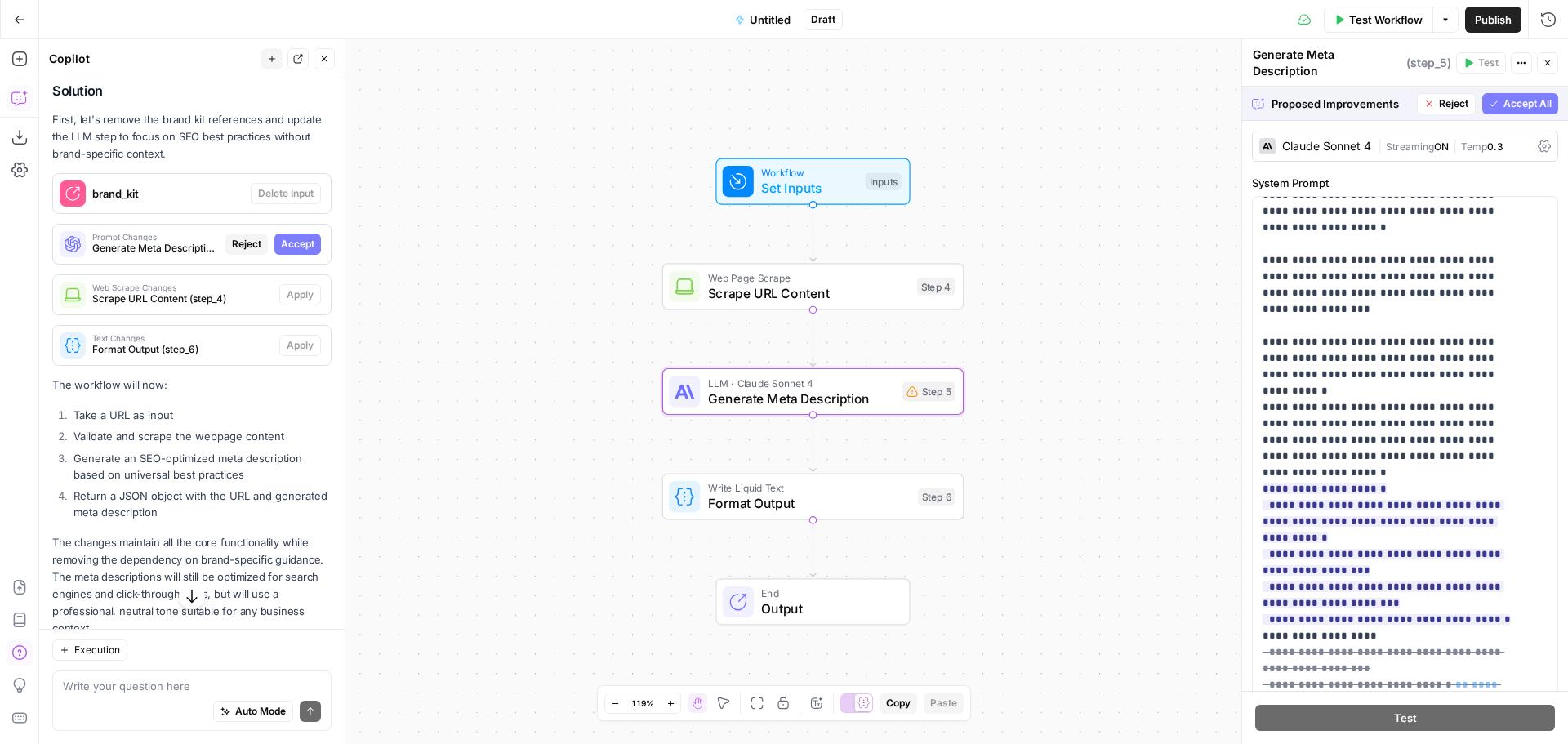 click on "Accept" at bounding box center [297, 244] 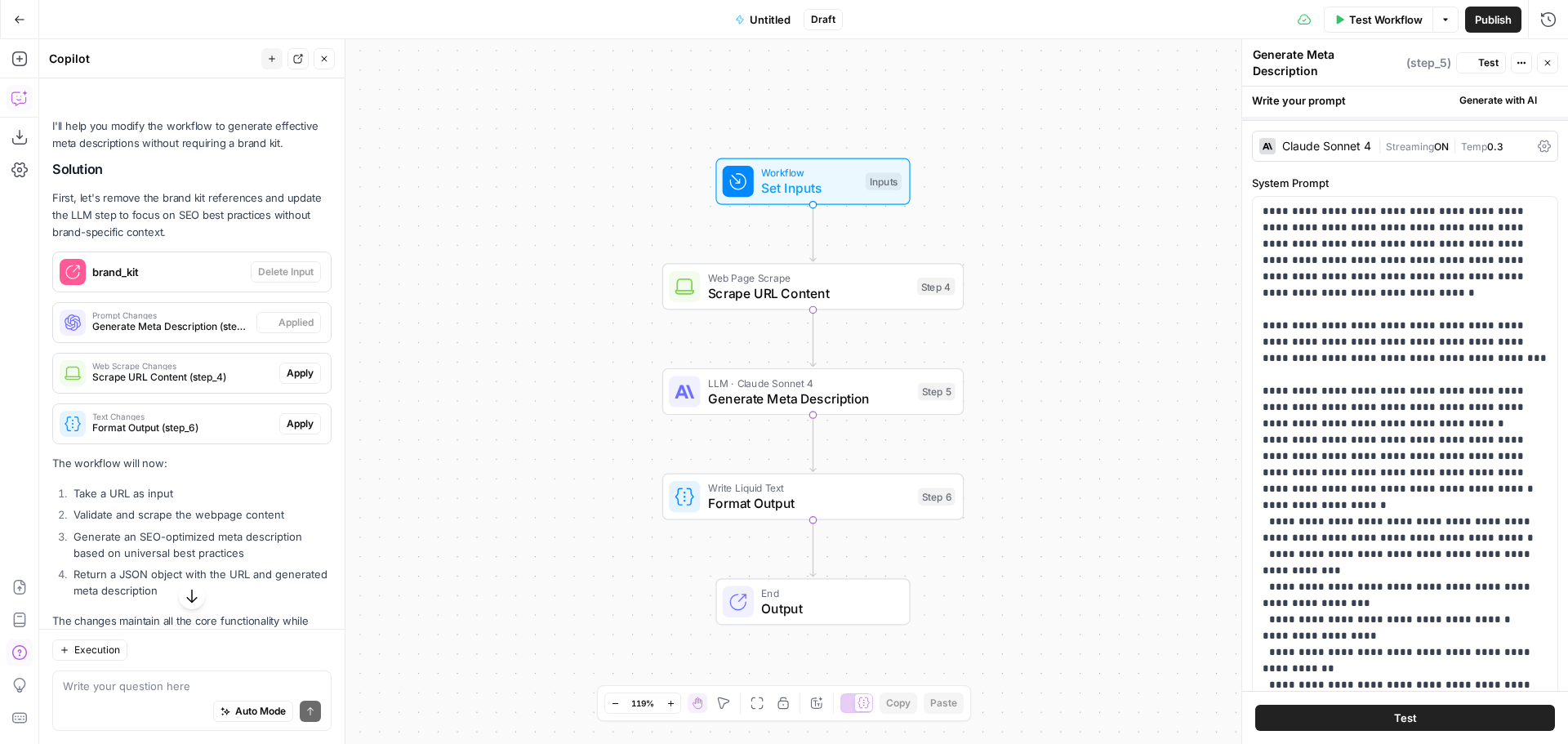 scroll, scrollTop: 2060, scrollLeft: 0, axis: vertical 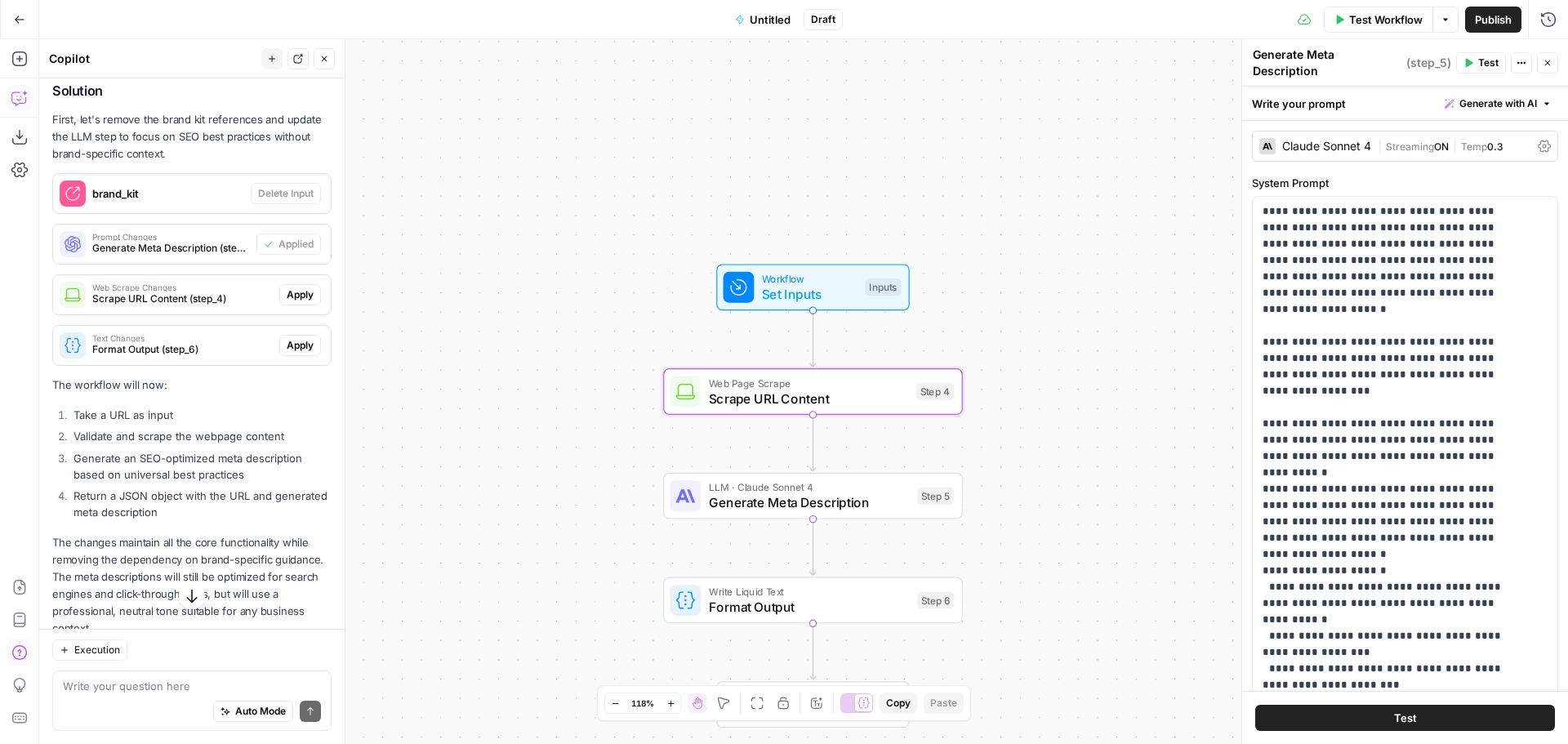 click on "Apply" at bounding box center [300, 295] 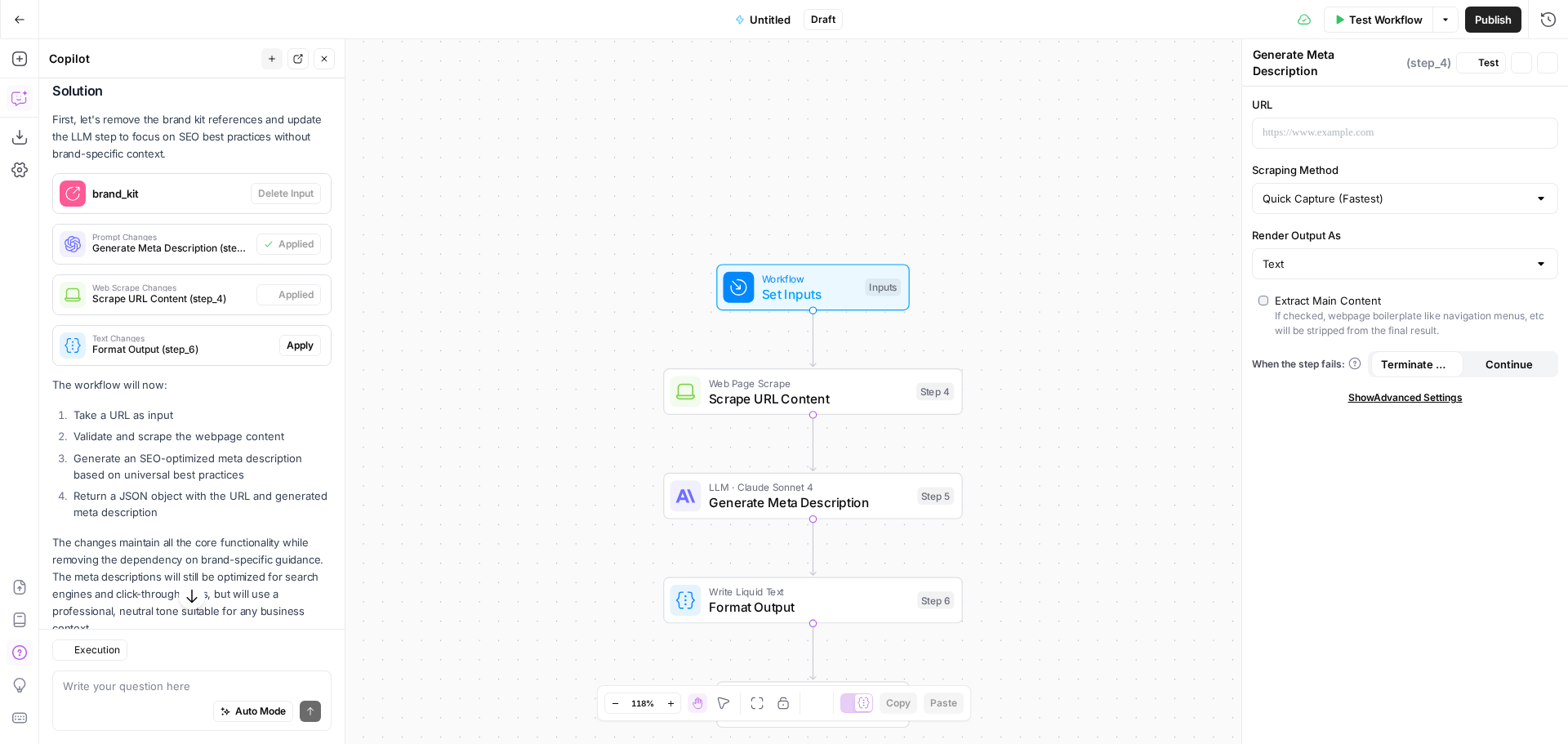 type on "Scrape URL Content" 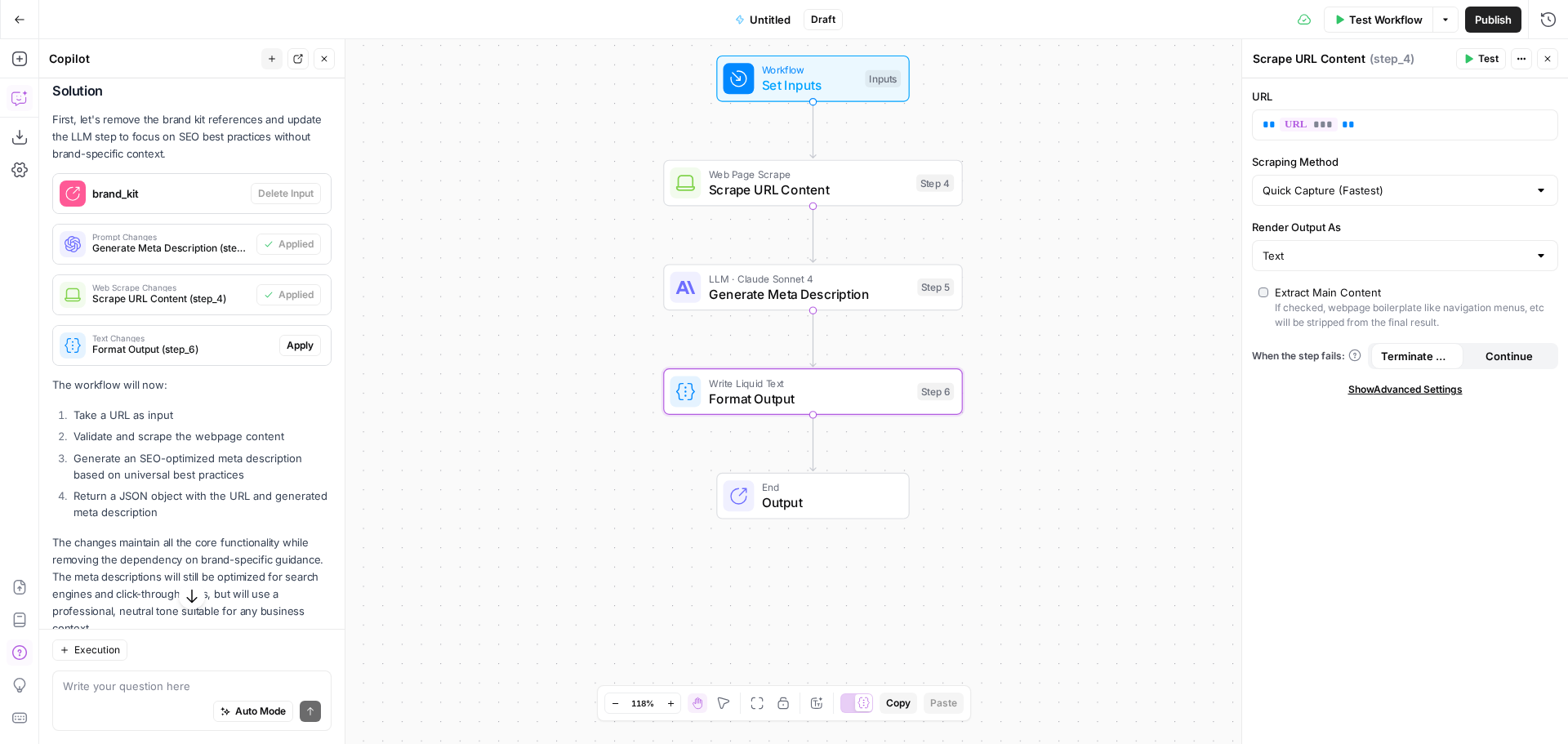 click on "Apply" at bounding box center [300, 345] 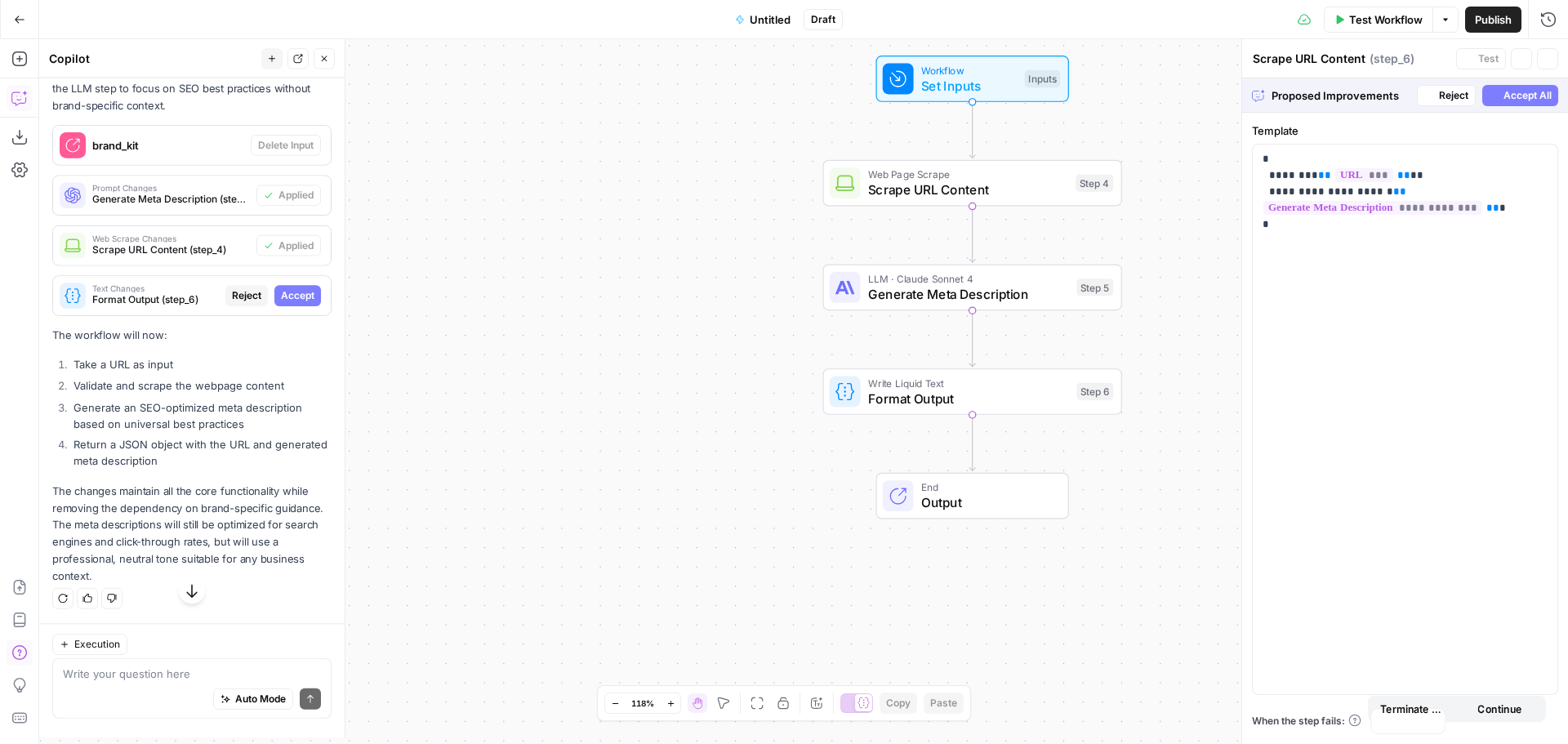 type on "Format Output" 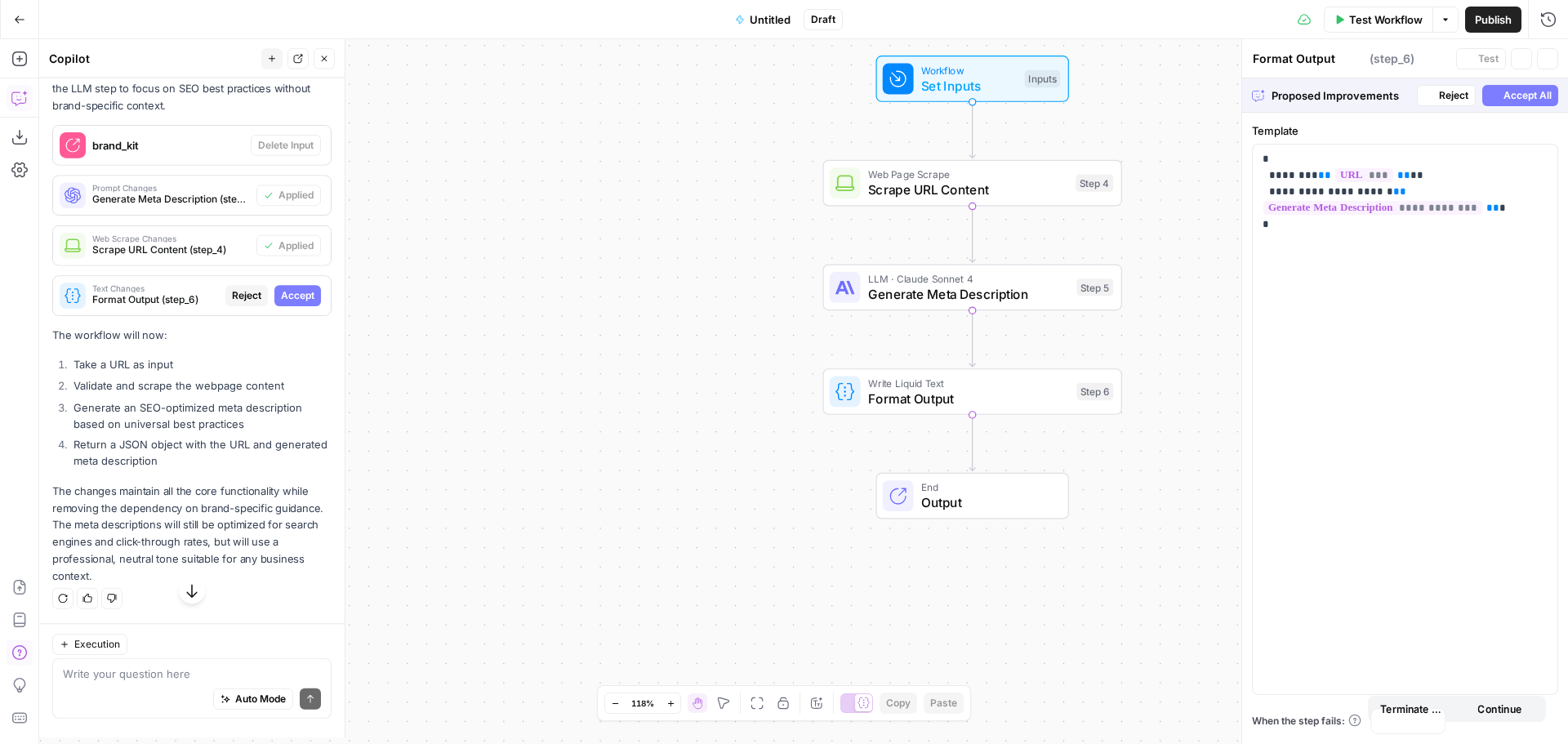 scroll, scrollTop: 1982, scrollLeft: 0, axis: vertical 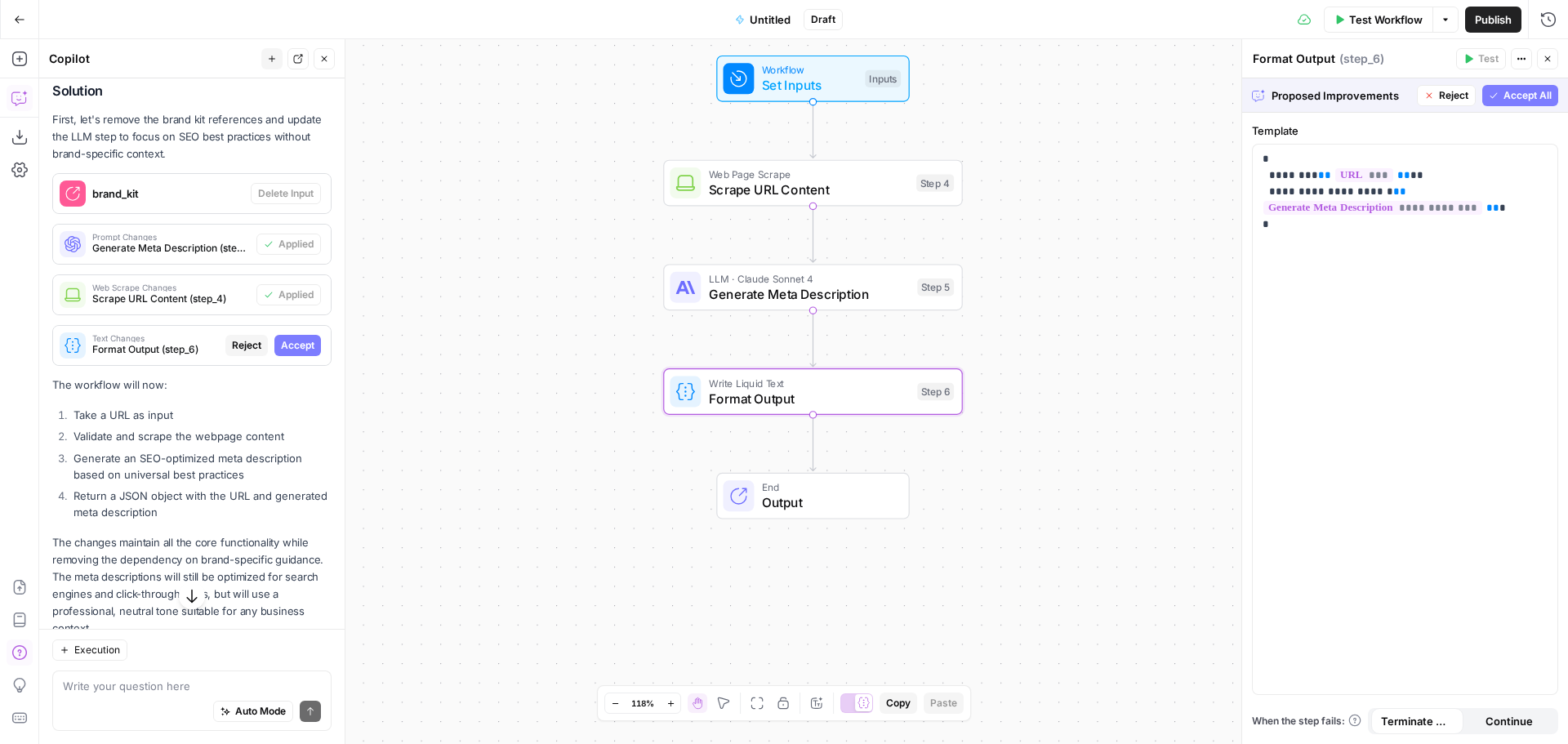 click on "Accept" at bounding box center (297, 345) 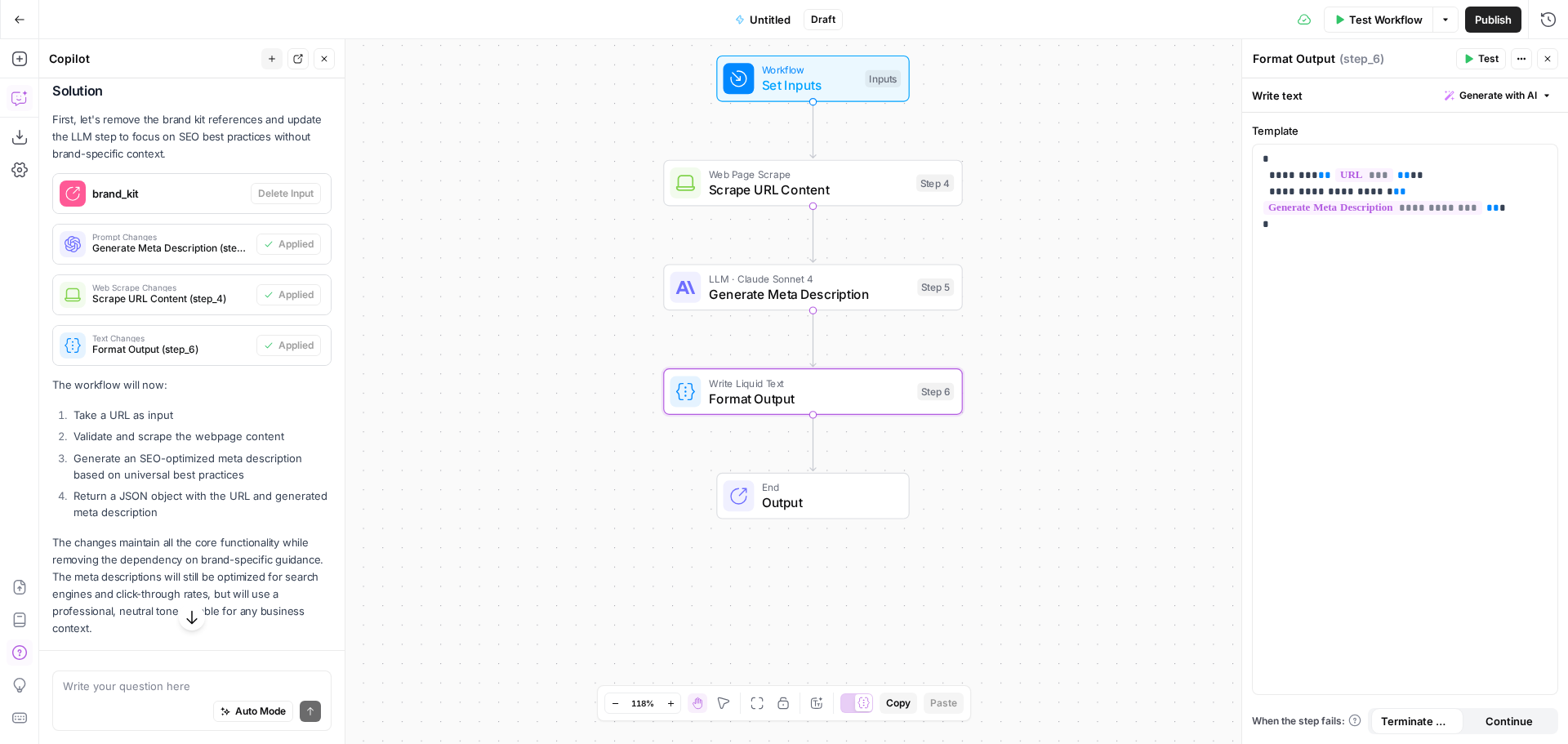 scroll, scrollTop: 2060, scrollLeft: 0, axis: vertical 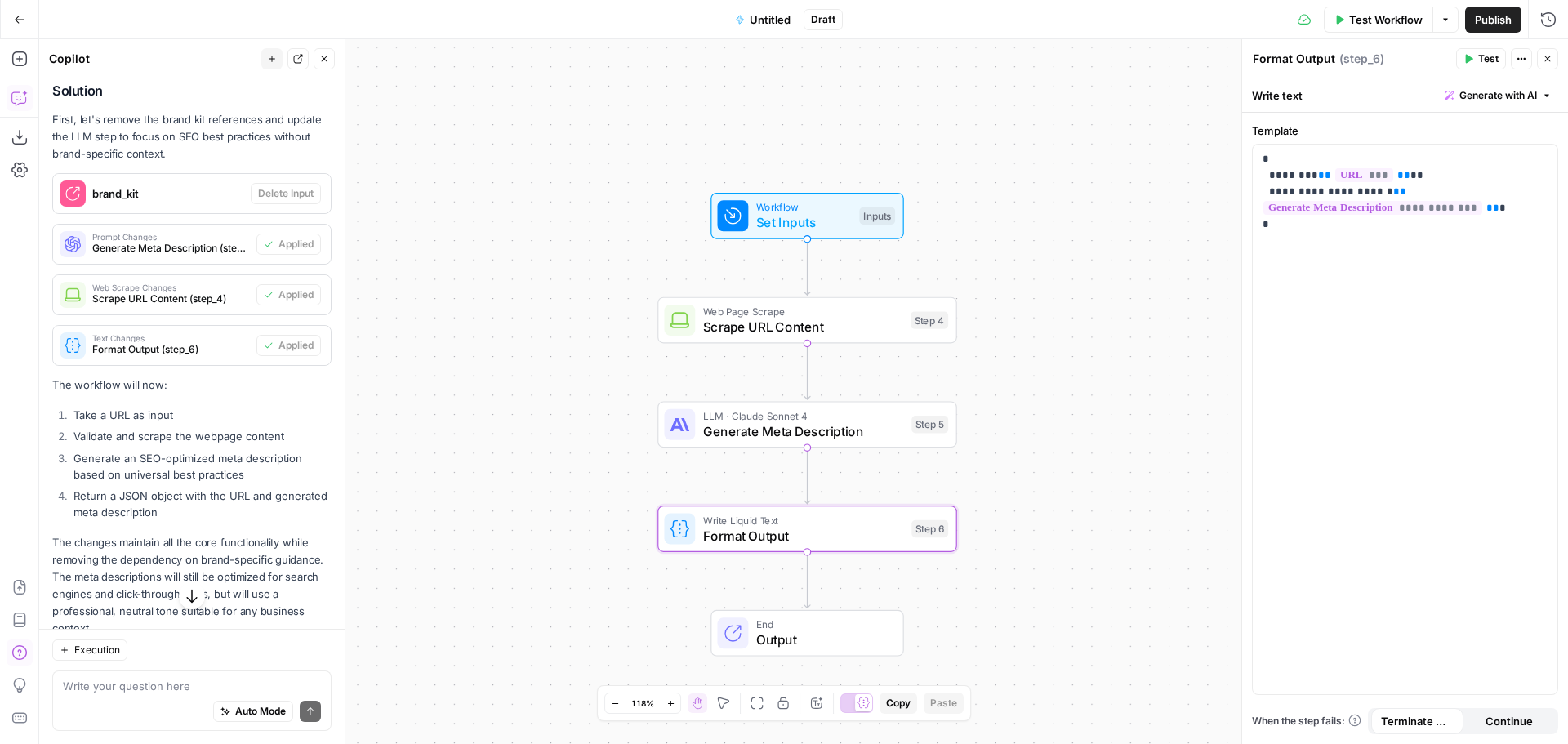 drag, startPoint x: 1160, startPoint y: 185, endPoint x: 1165, endPoint y: 341, distance: 156.08011 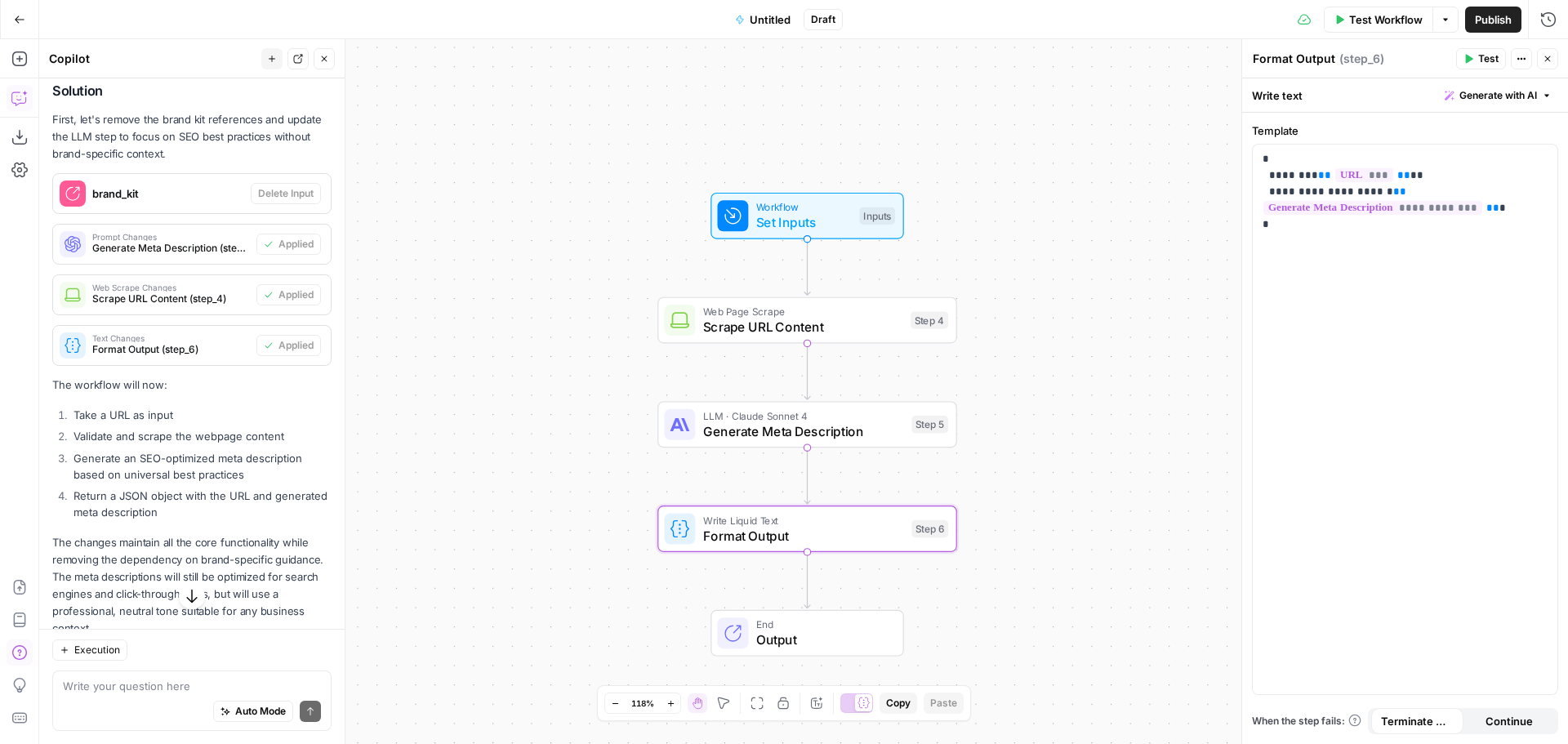 click on "Workflow Set Inputs Inputs Web Page Scrape Scrape URL Content Step 4 LLM · Claude Sonnet 4 Generate Meta Description Step 5 Write Liquid Text Format Output Step 6 End Output" at bounding box center (804, 391) 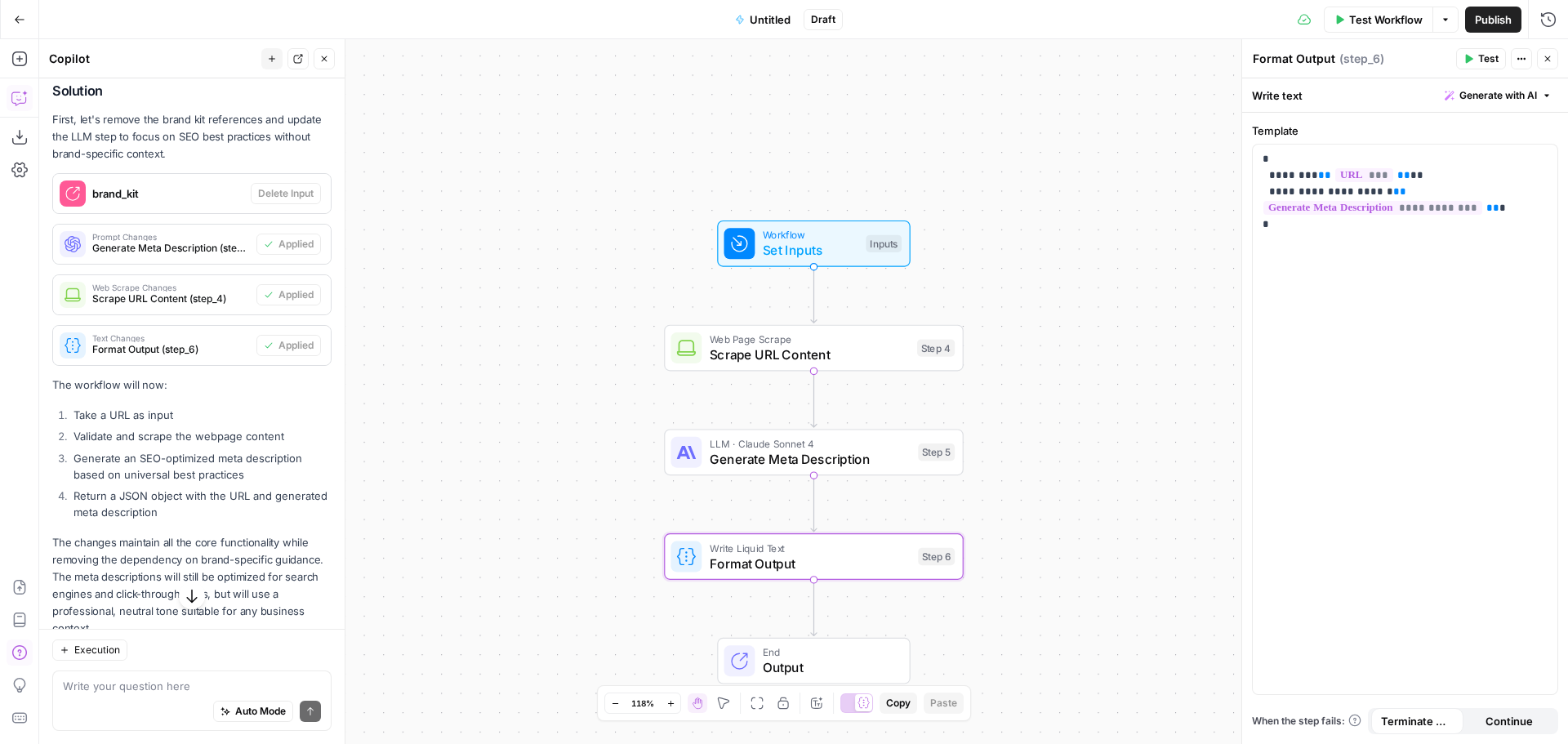 click on "Publish" at bounding box center [1493, 20] 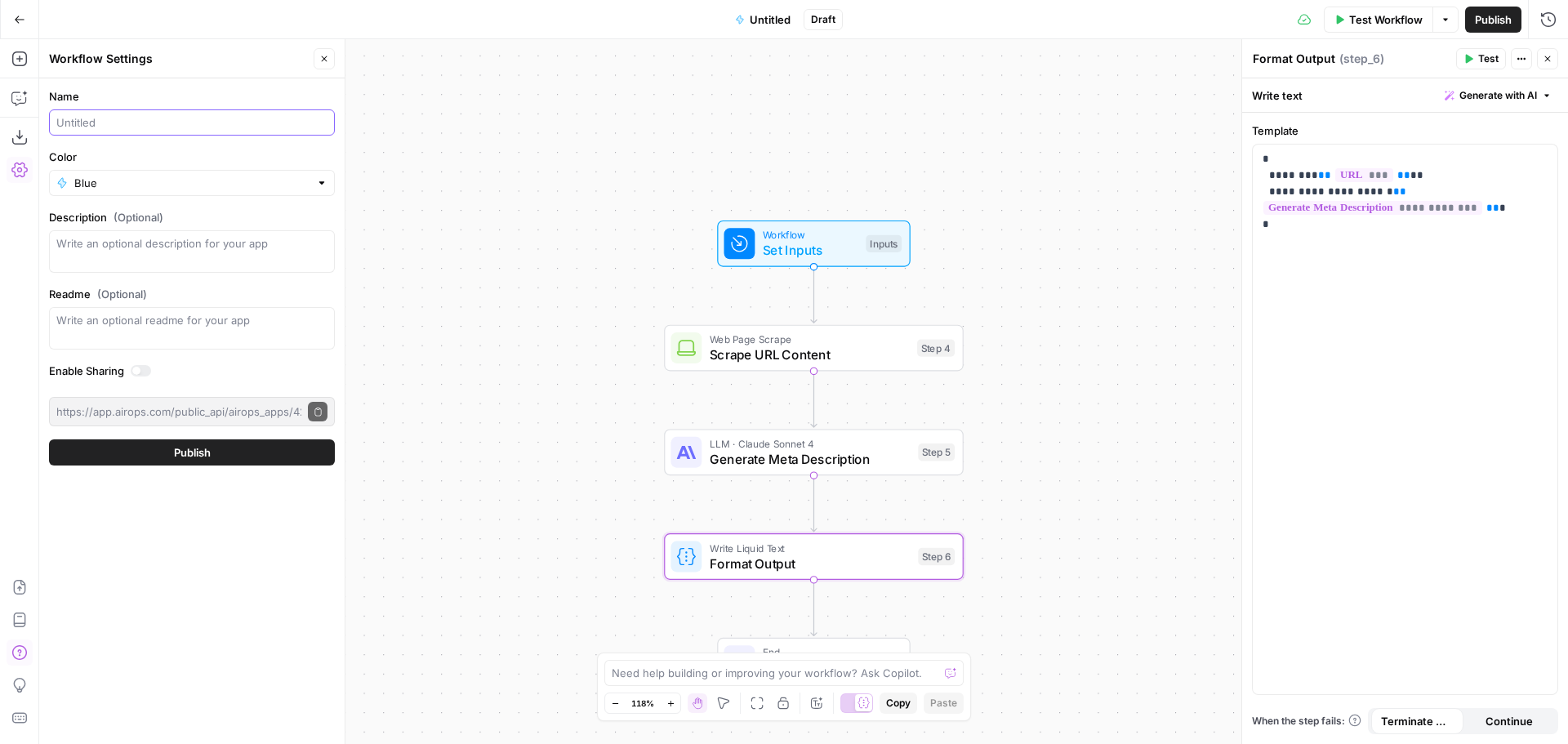 click on "Name" at bounding box center [192, 123] 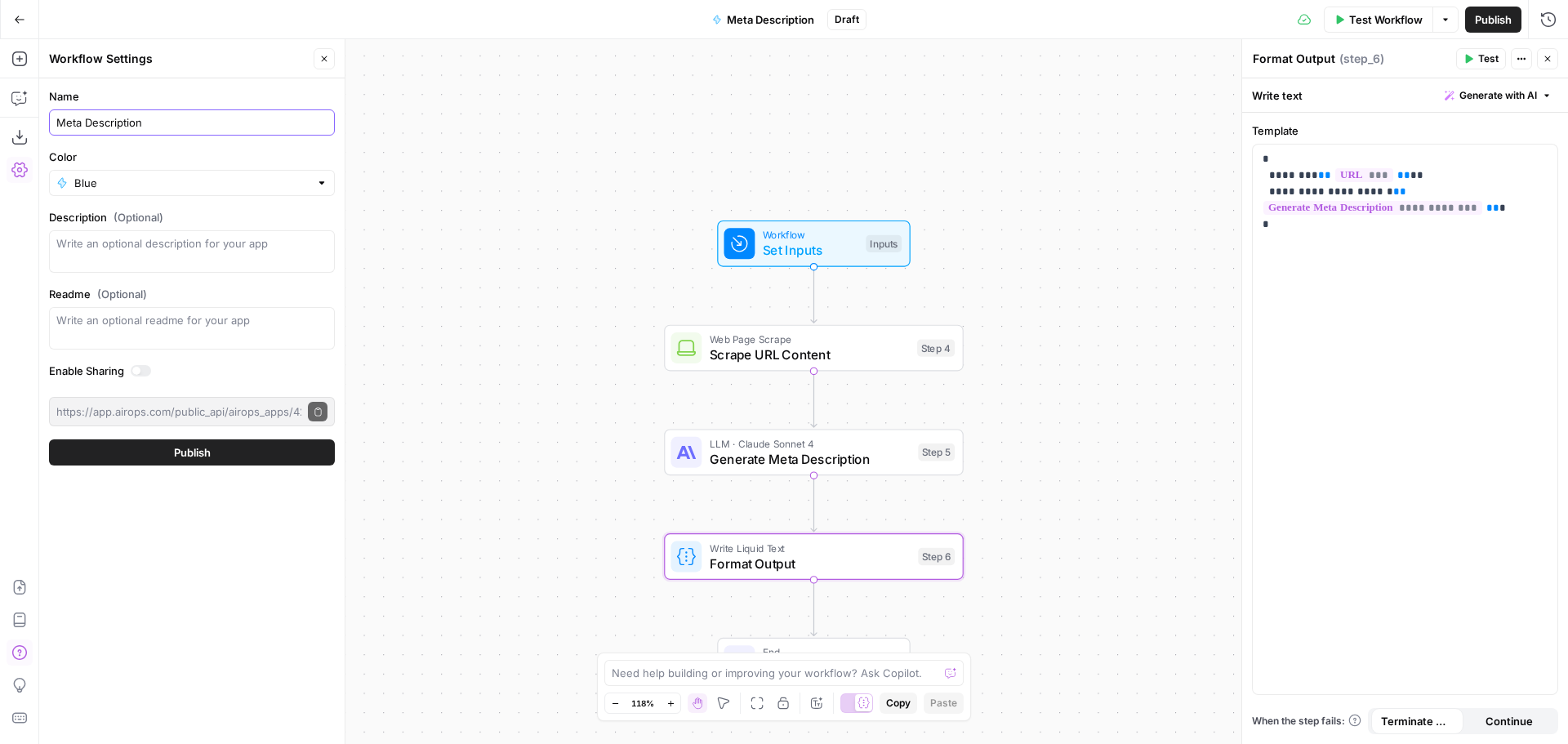 type on "Meta Description" 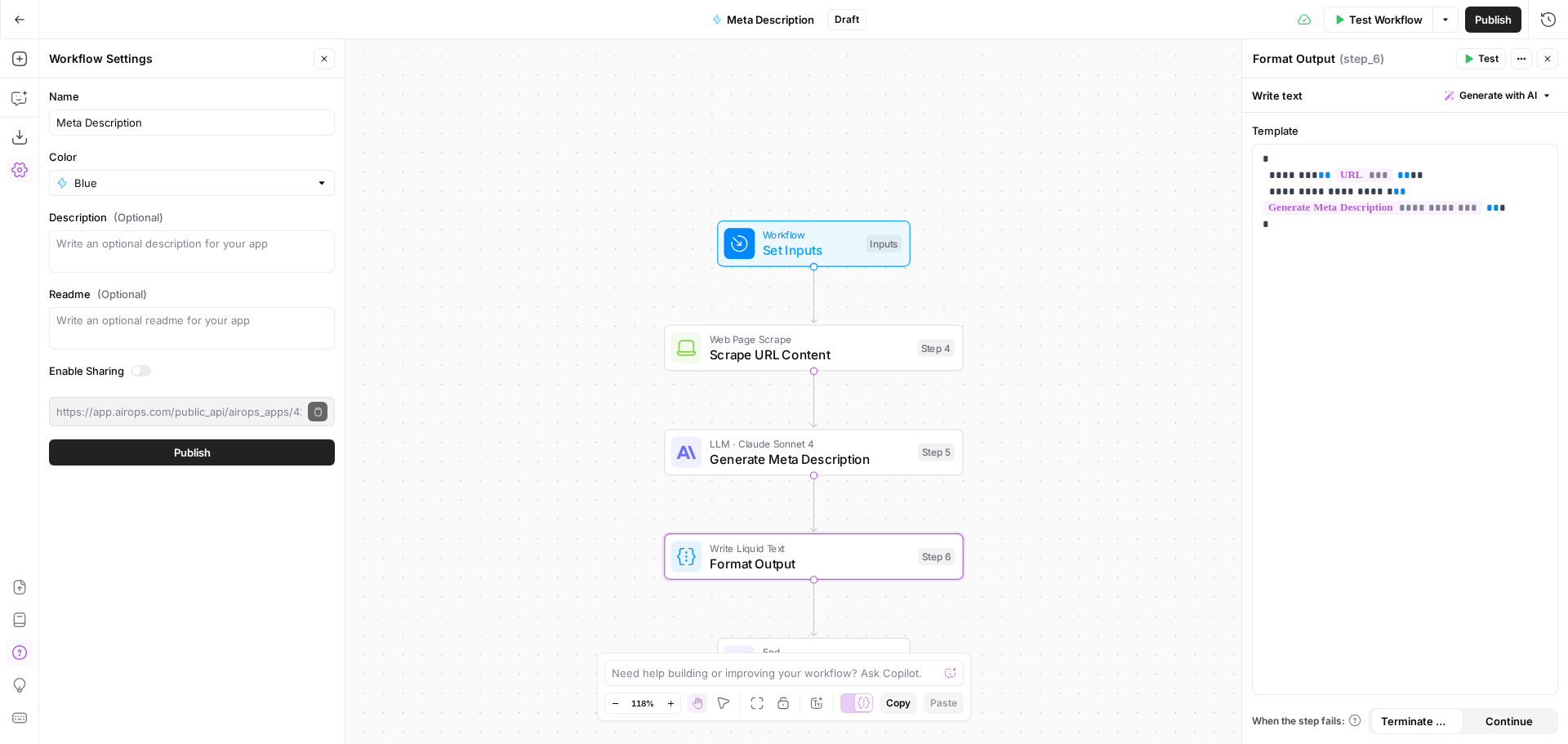 click on "Blue" at bounding box center (192, 183) 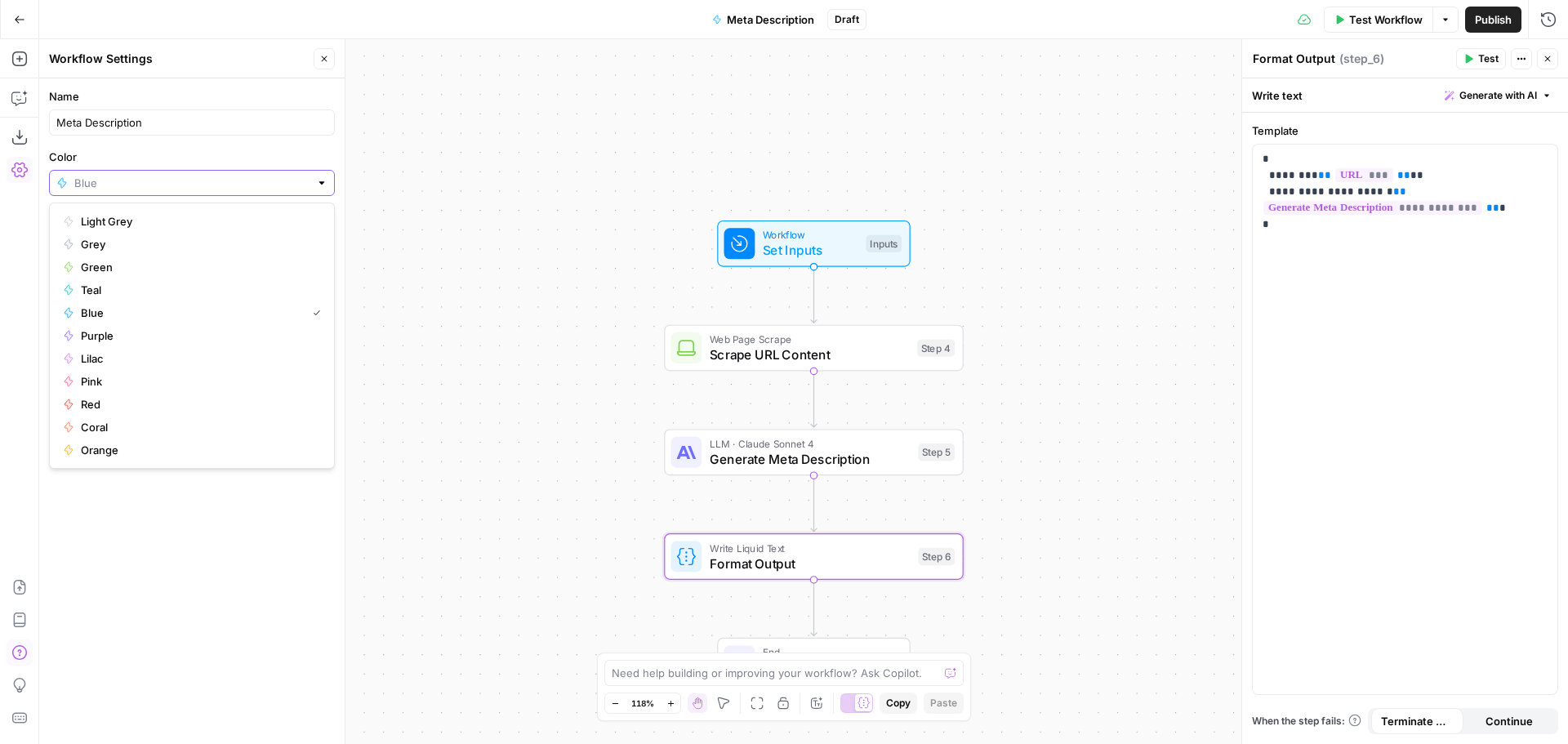 click on "Color" at bounding box center (192, 183) 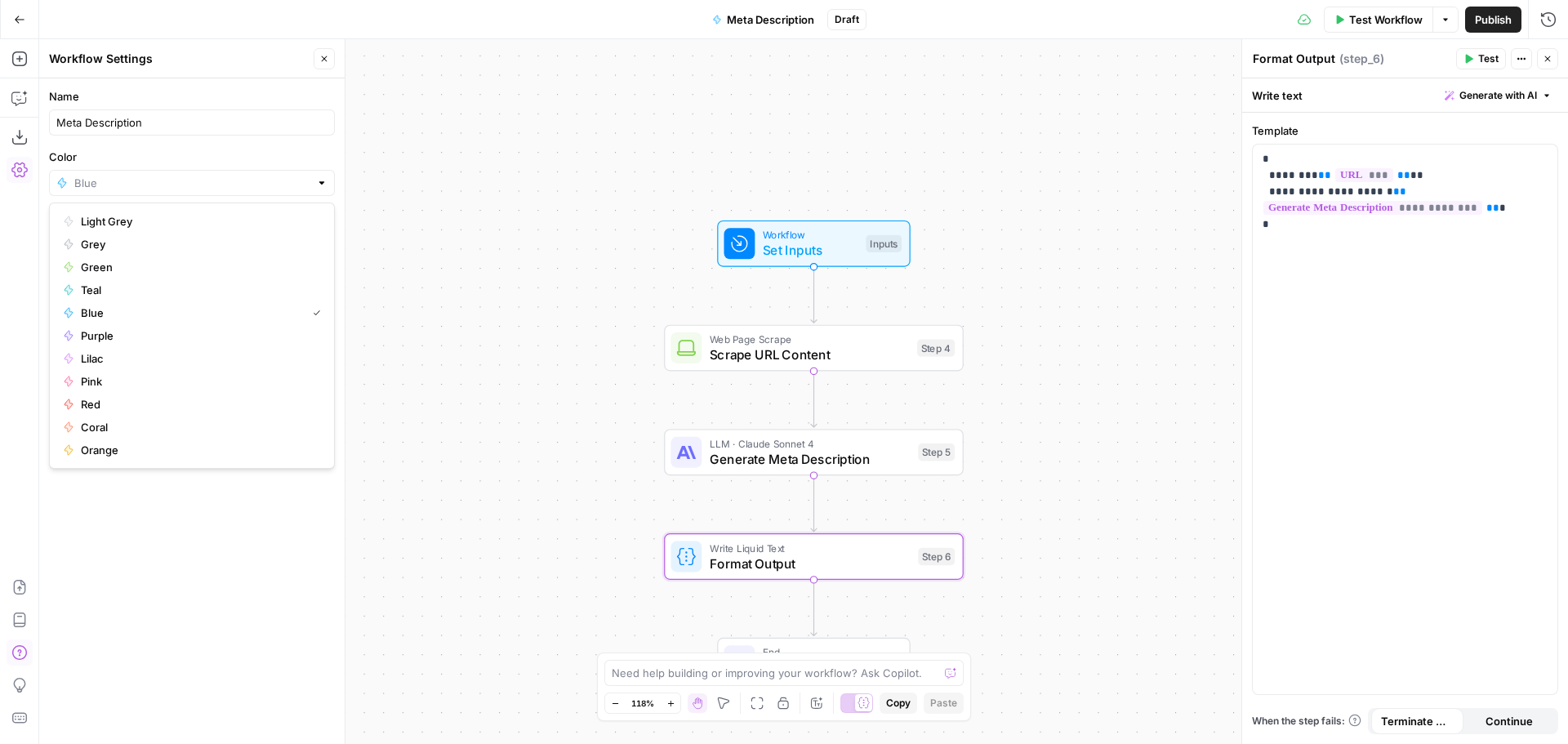 type on "Blue" 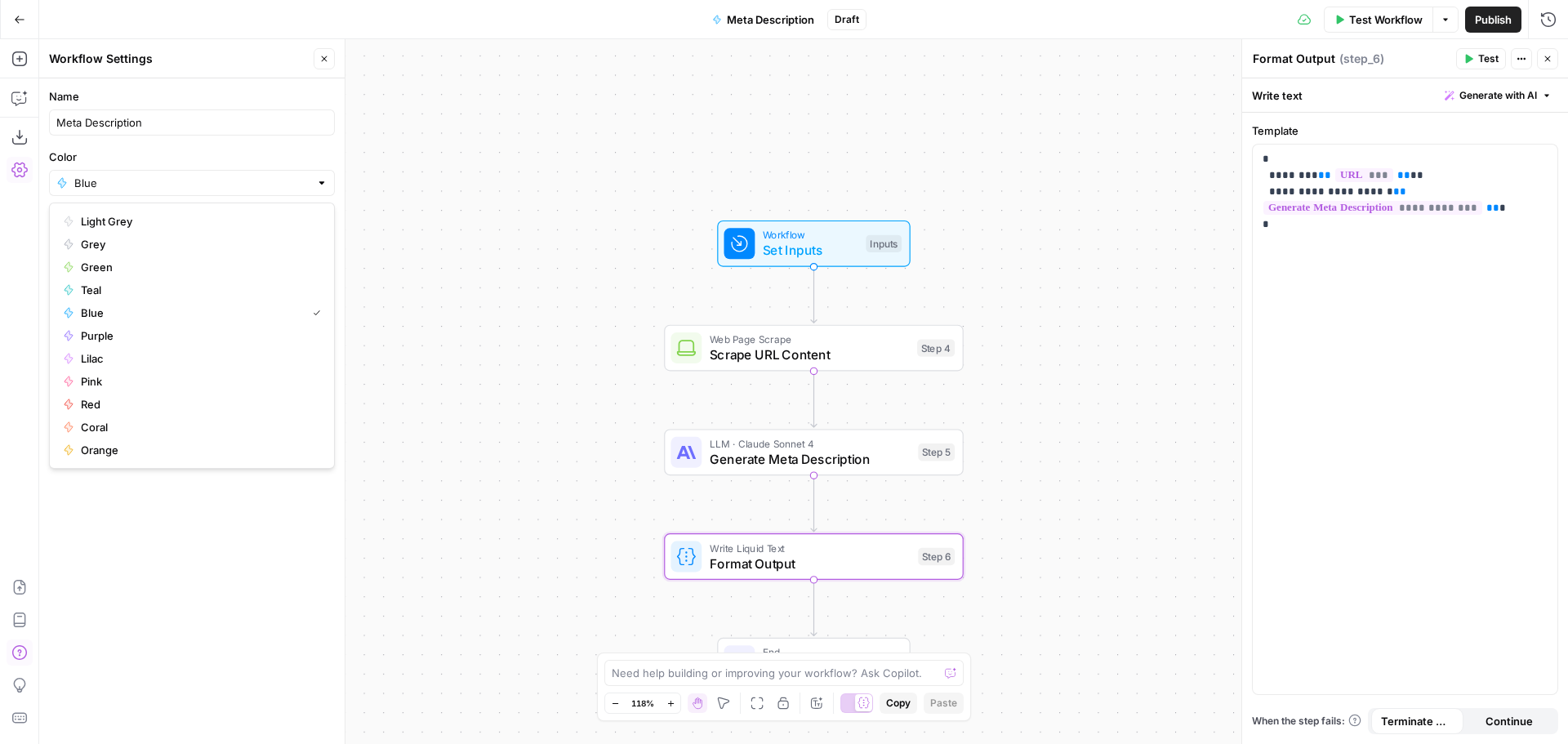 click on "Color" at bounding box center (192, 157) 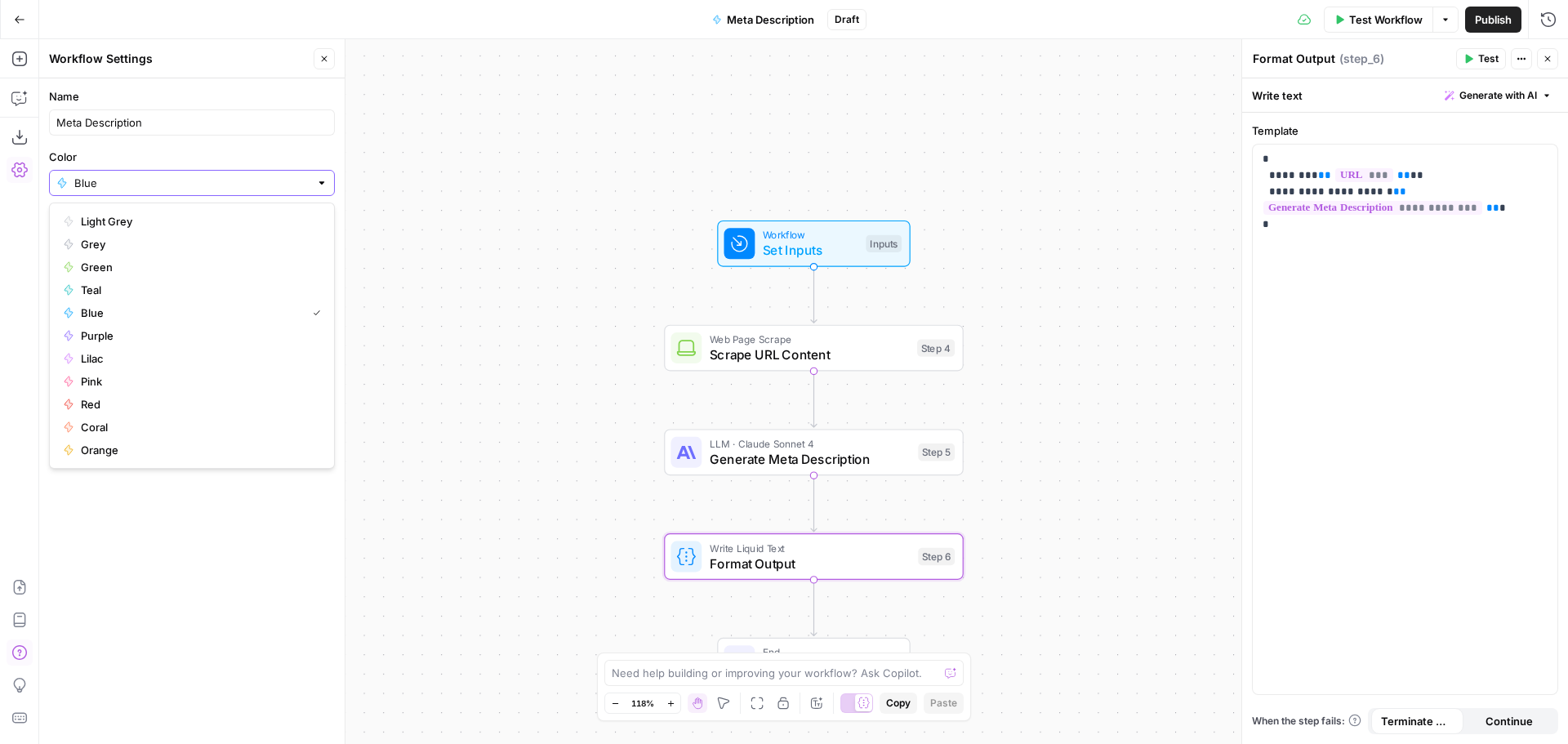 click on "Blue" at bounding box center (192, 183) 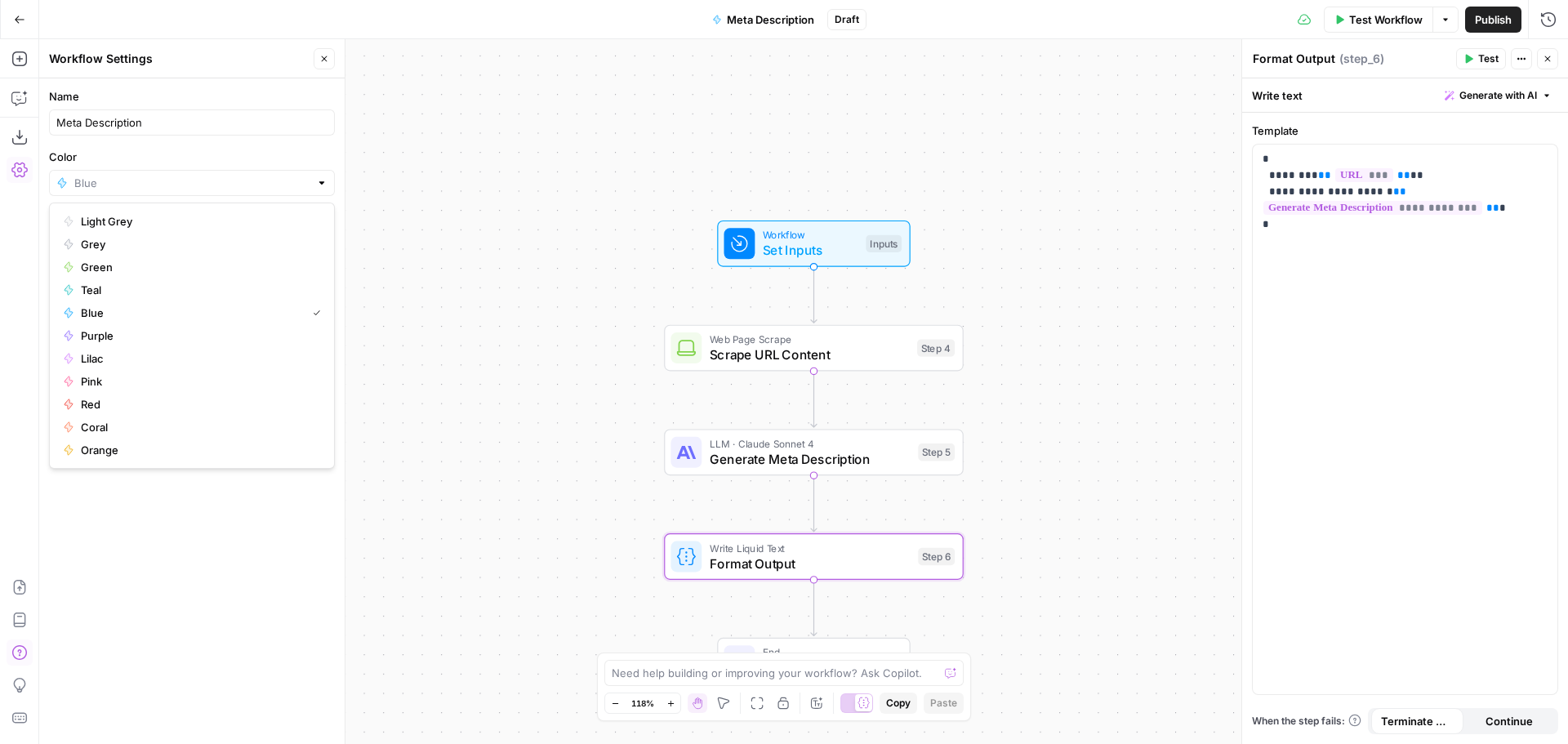 type on "Blue" 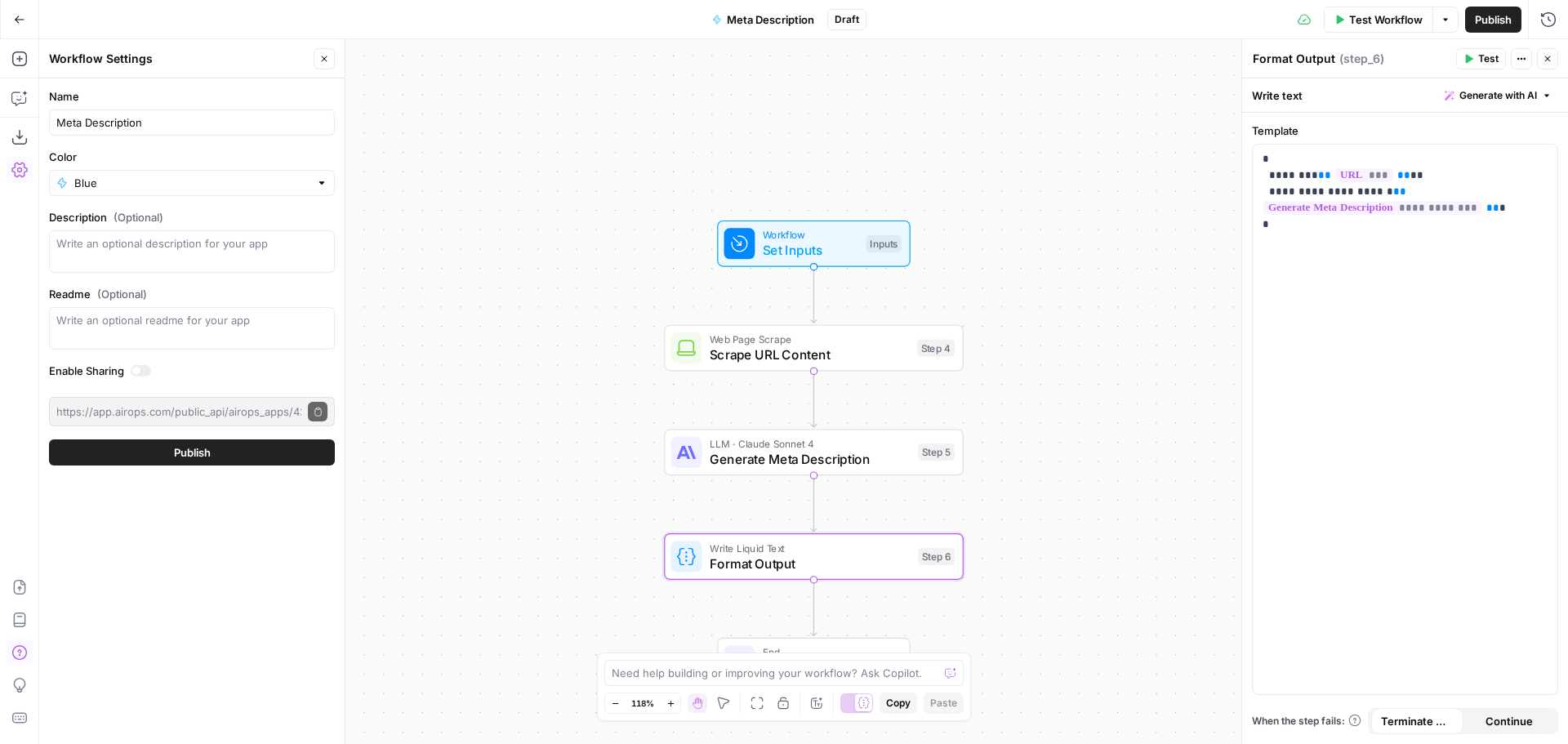 click on "Name Meta Description Color Blue Description   (Optional) Readme   (Optional) Write an optional readme for your app Enable Sharing https://app.airops.com/public_api/airops_apps/42c2964c-637c-4579-9c85-49c74bd3ded9/execute Copy public execute URL Publish" at bounding box center [192, 277] 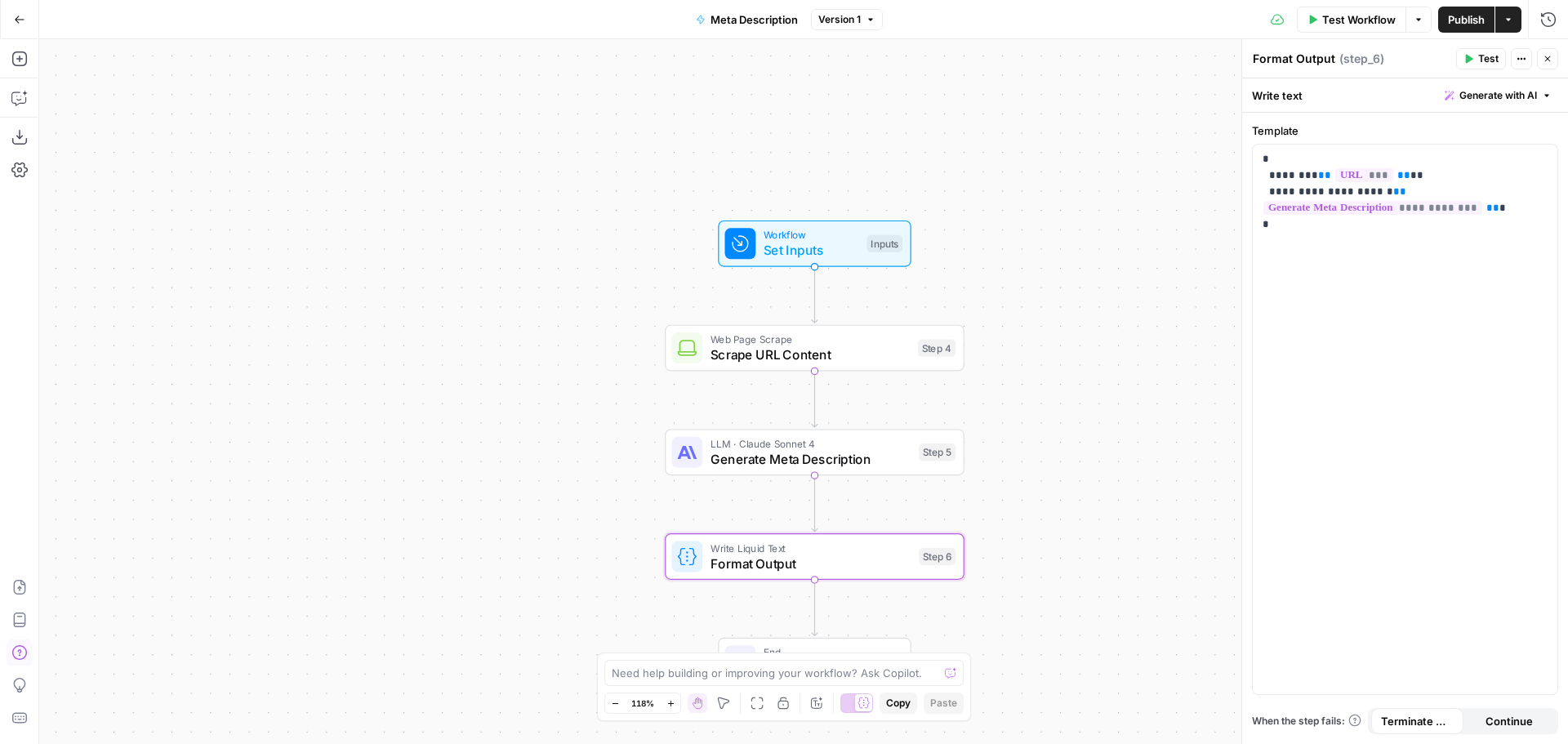 click on "Workflow Set Inputs Inputs Web Page Scrape Scrape URL Content Step 4 LLM · Claude Sonnet 4 Generate Meta Description Step 5 Write Liquid Text Format Output Step 6 End Output" at bounding box center [804, 391] 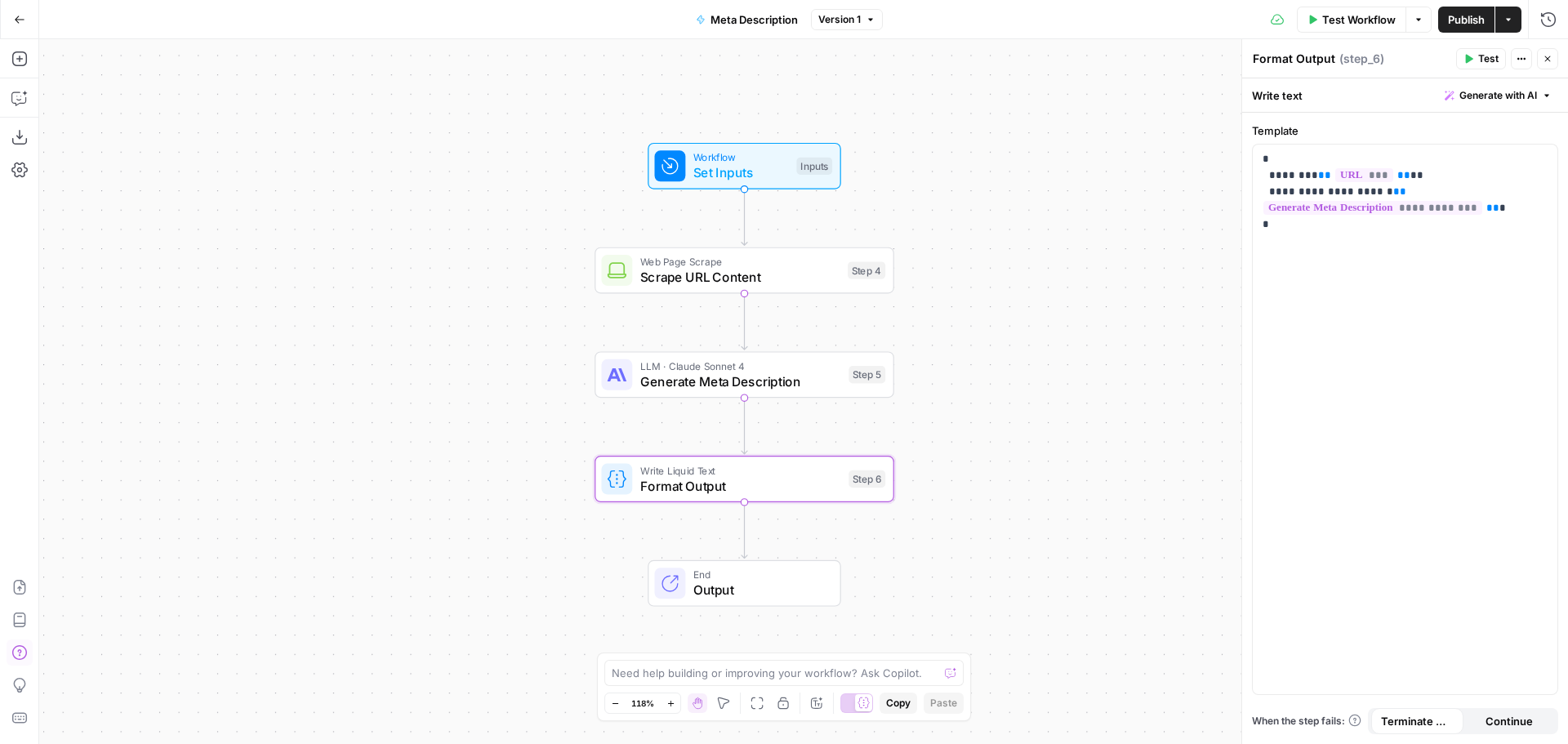 drag, startPoint x: 219, startPoint y: 221, endPoint x: 117, endPoint y: 115, distance: 147.1054 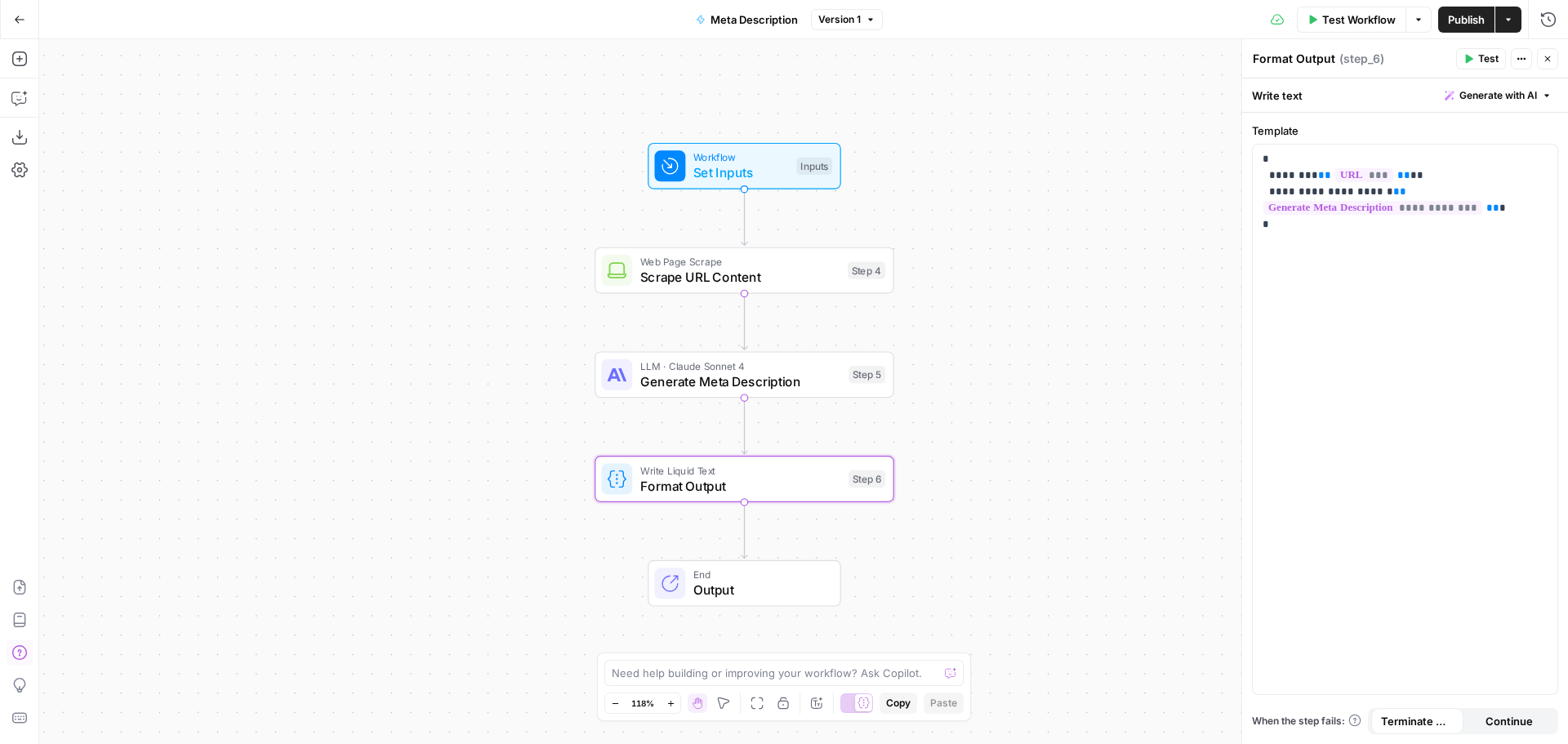 click on "Workflow Set Inputs Inputs Web Page Scrape Scrape URL Content Step 4 LLM · Claude Sonnet 4 Generate Meta Description Step 5 Write Liquid Text Format Output Step 6 End Output" at bounding box center (804, 391) 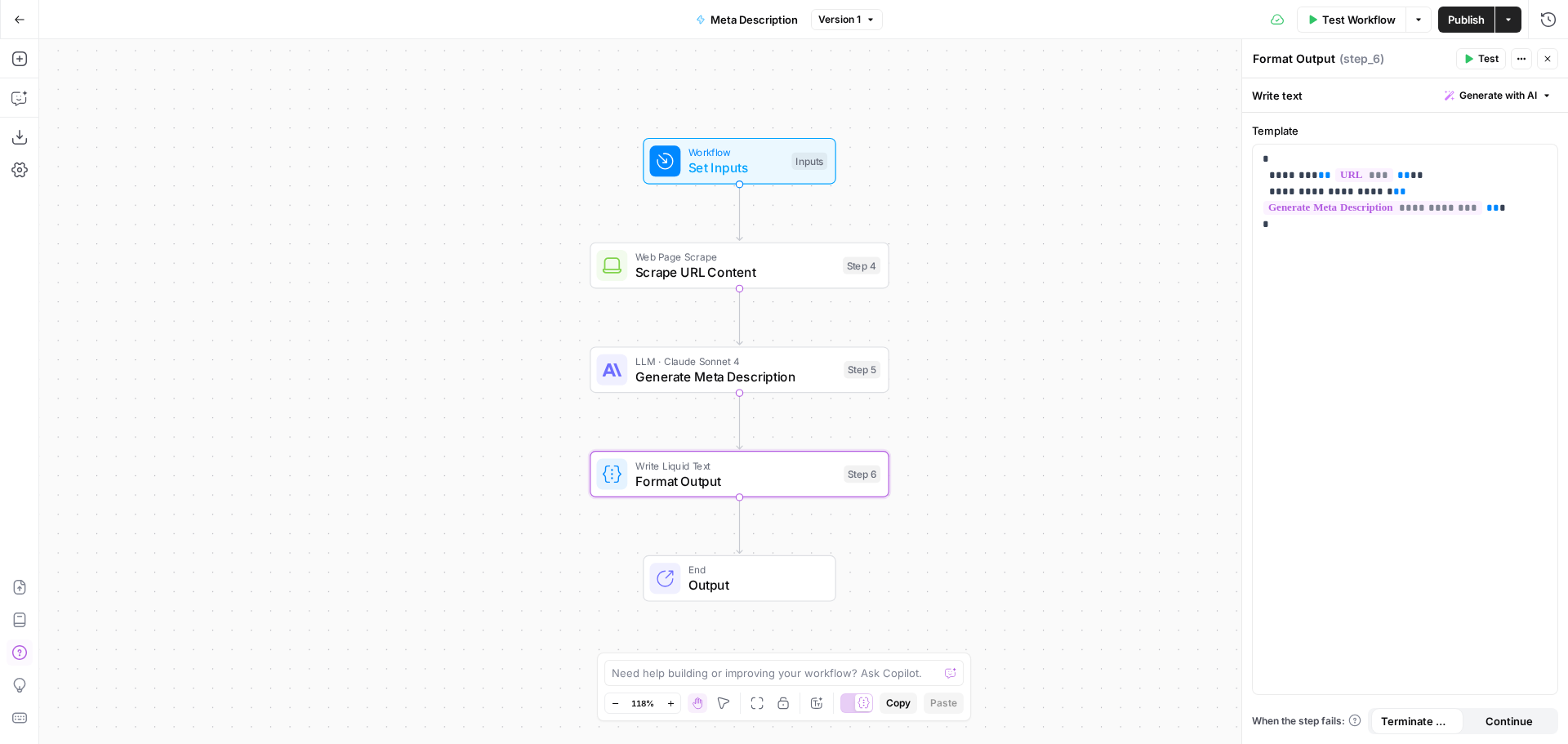 click 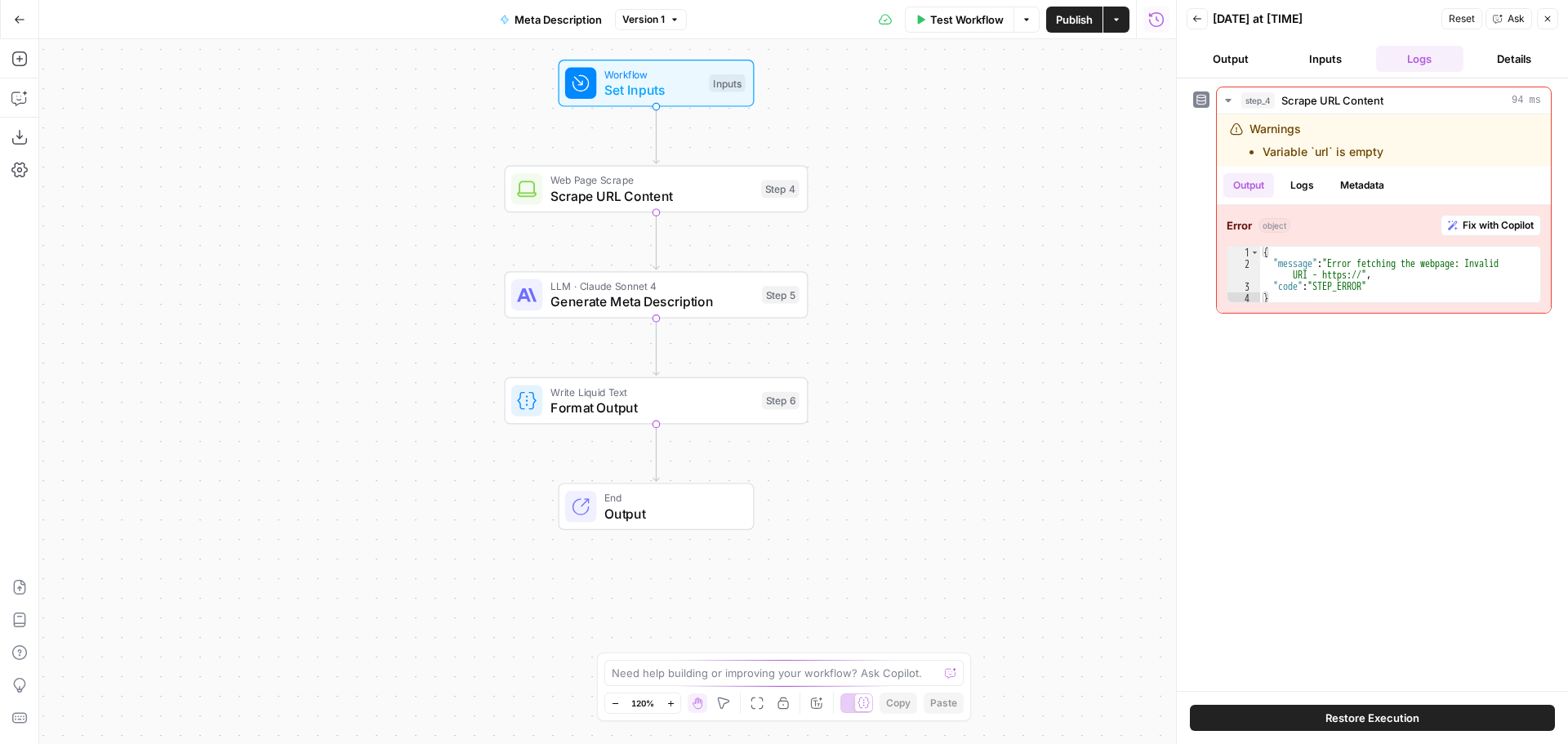drag, startPoint x: 361, startPoint y: 455, endPoint x: 416, endPoint y: 364, distance: 106.32968 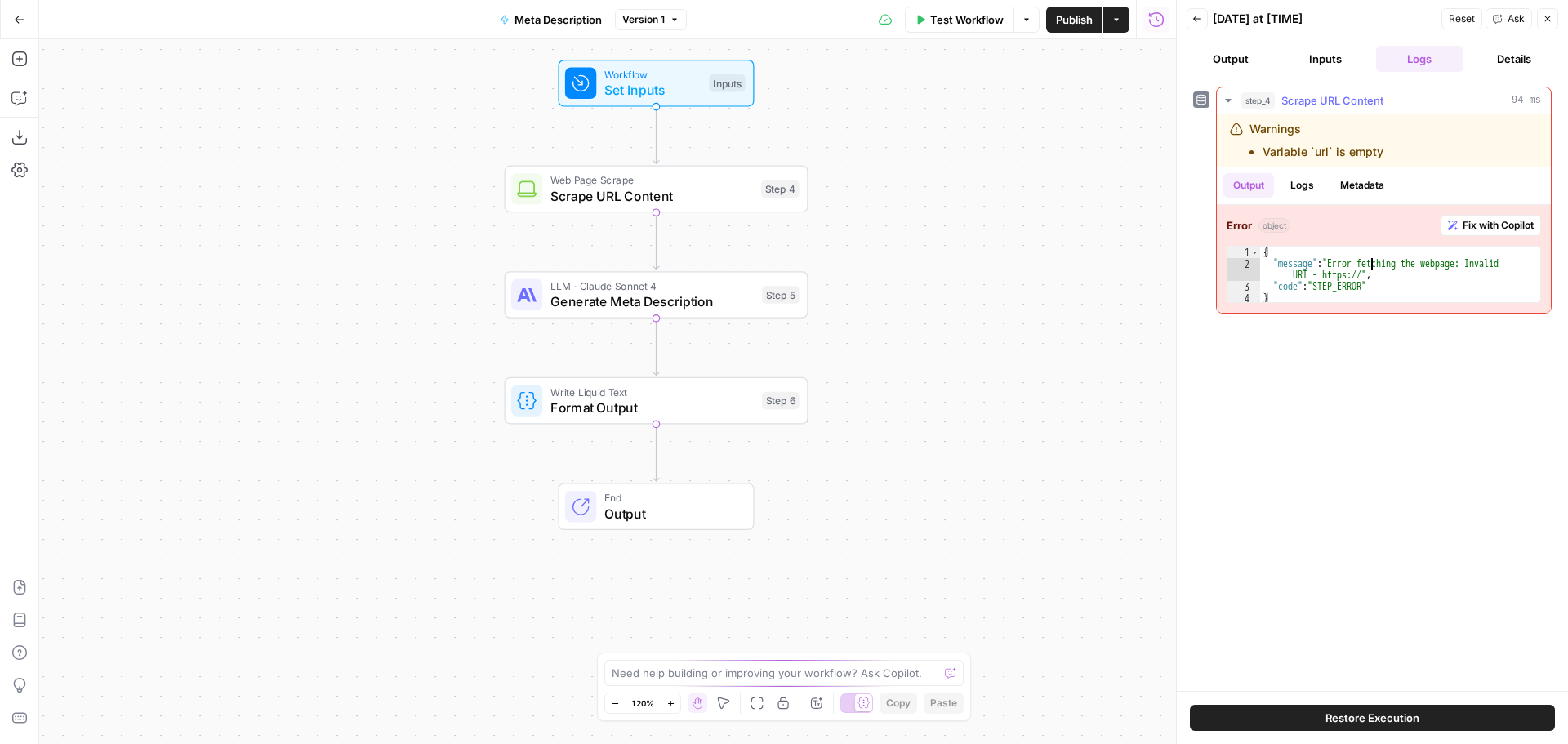 click on "{    "message" :  "Error fetching the webpage: Invalid         URI - https://" ,    "code" :  "STEP_ERROR" }" at bounding box center (1400, 287) 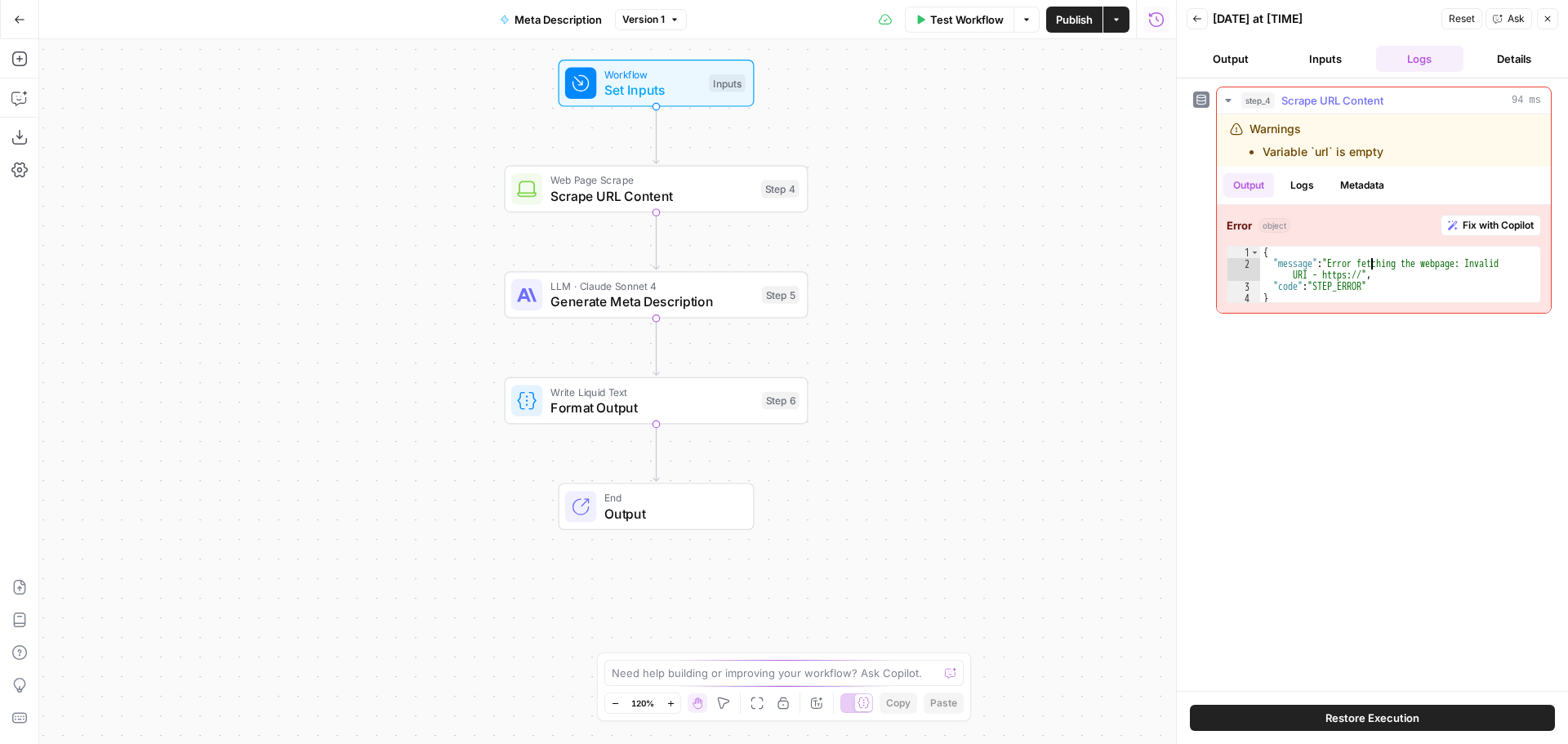 click on "Variable `url` is empty" at bounding box center (1323, 152) 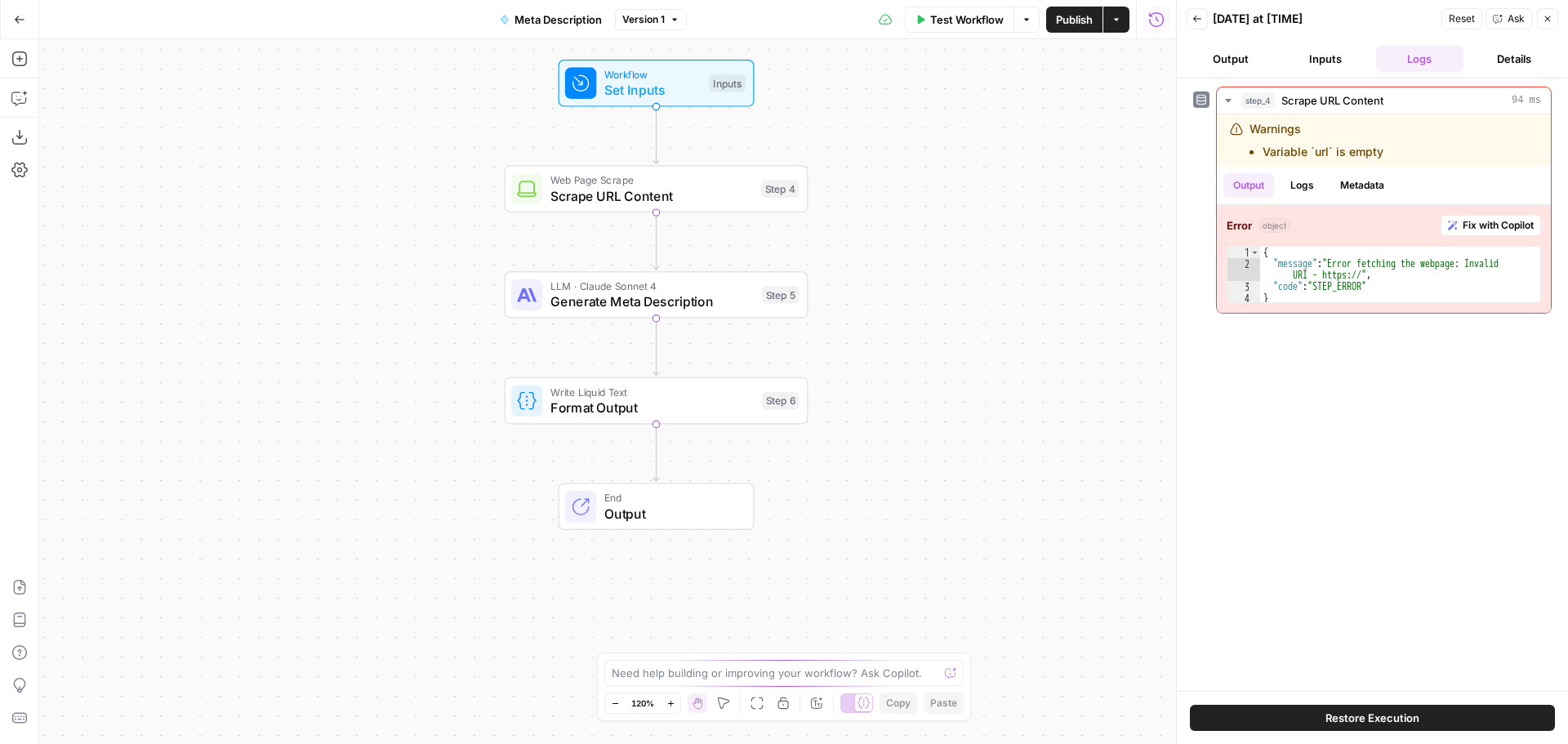 click on "Generate Meta Description" at bounding box center [653, 301] 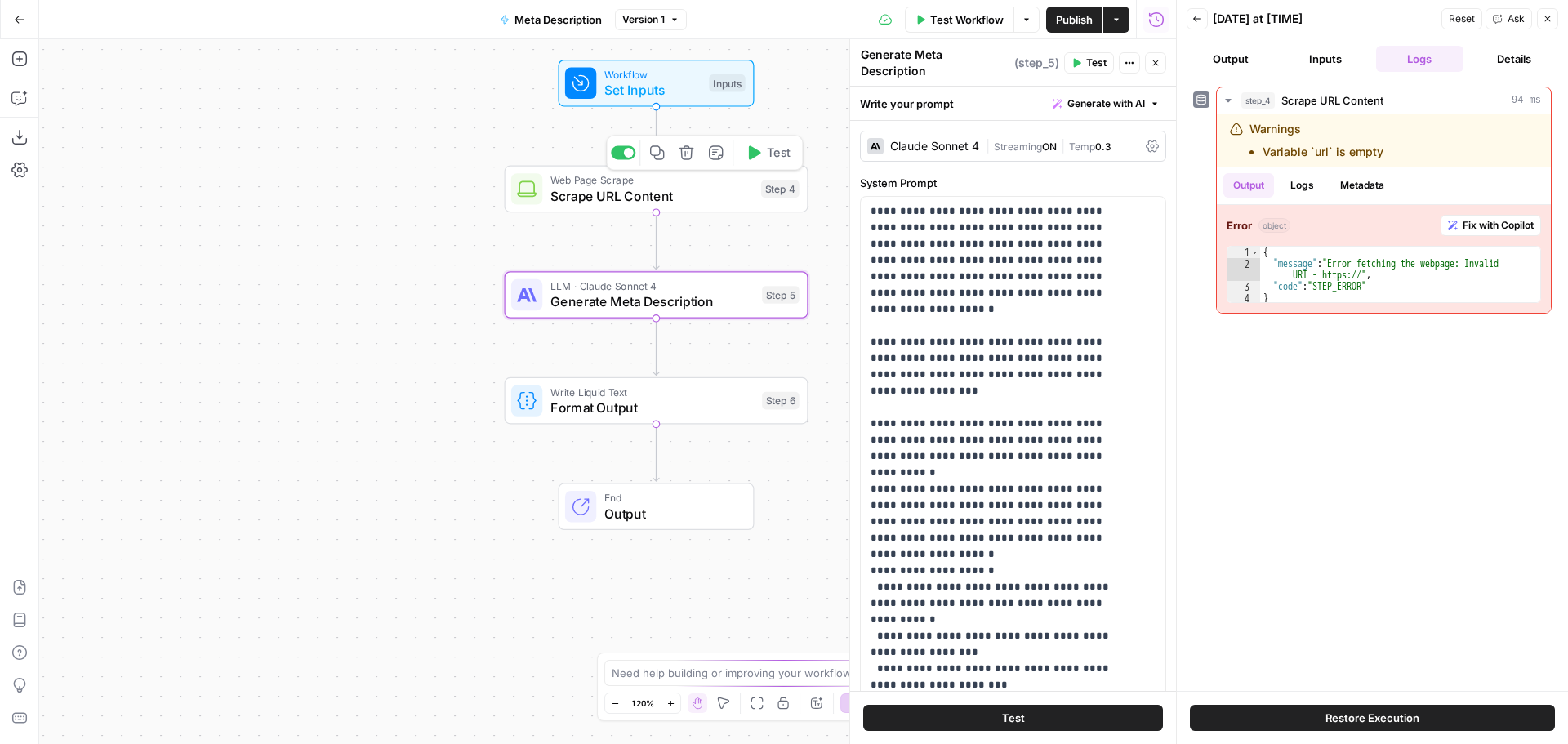 click on "Scrape URL Content" at bounding box center [652, 196] 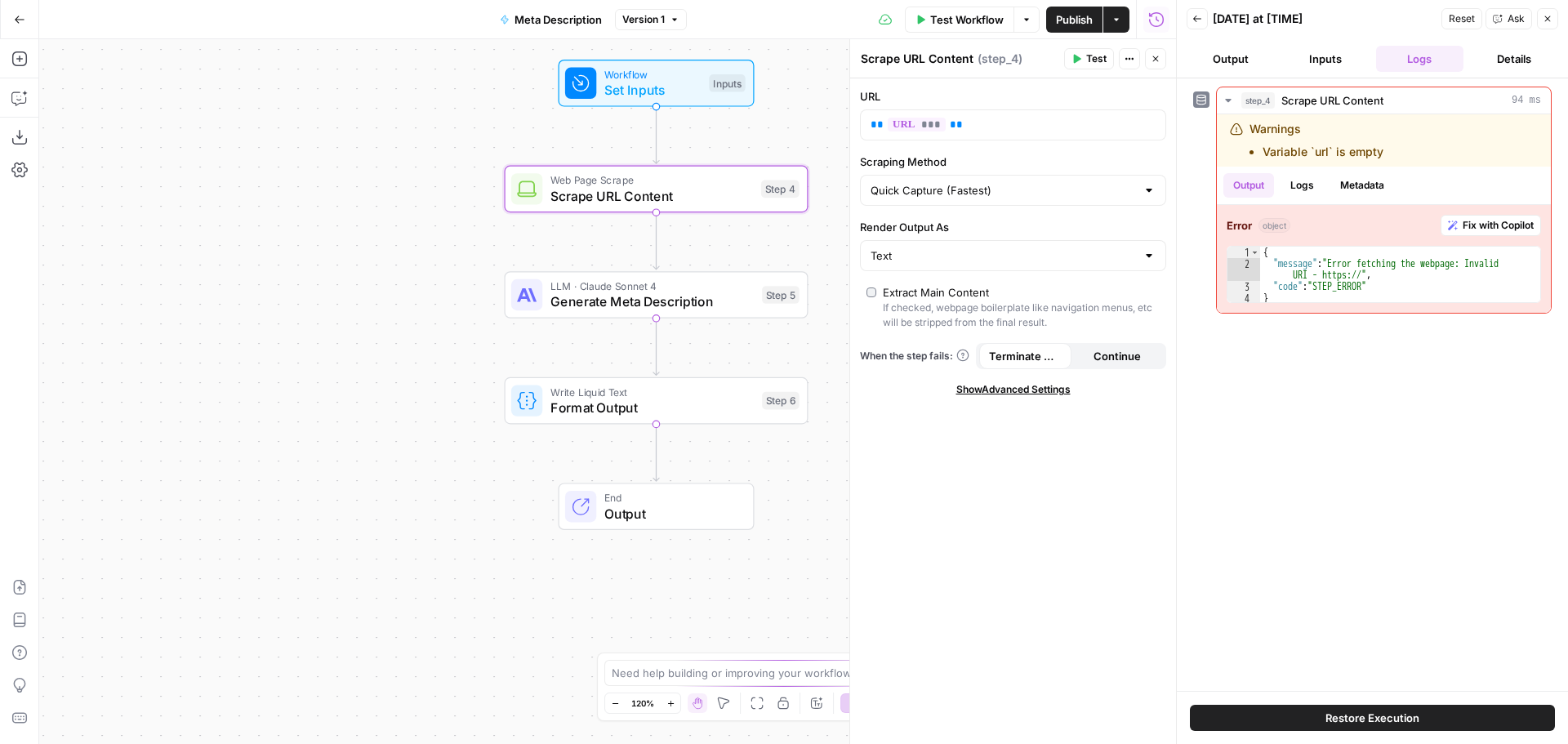 click on "Generate Meta Description" at bounding box center (653, 301) 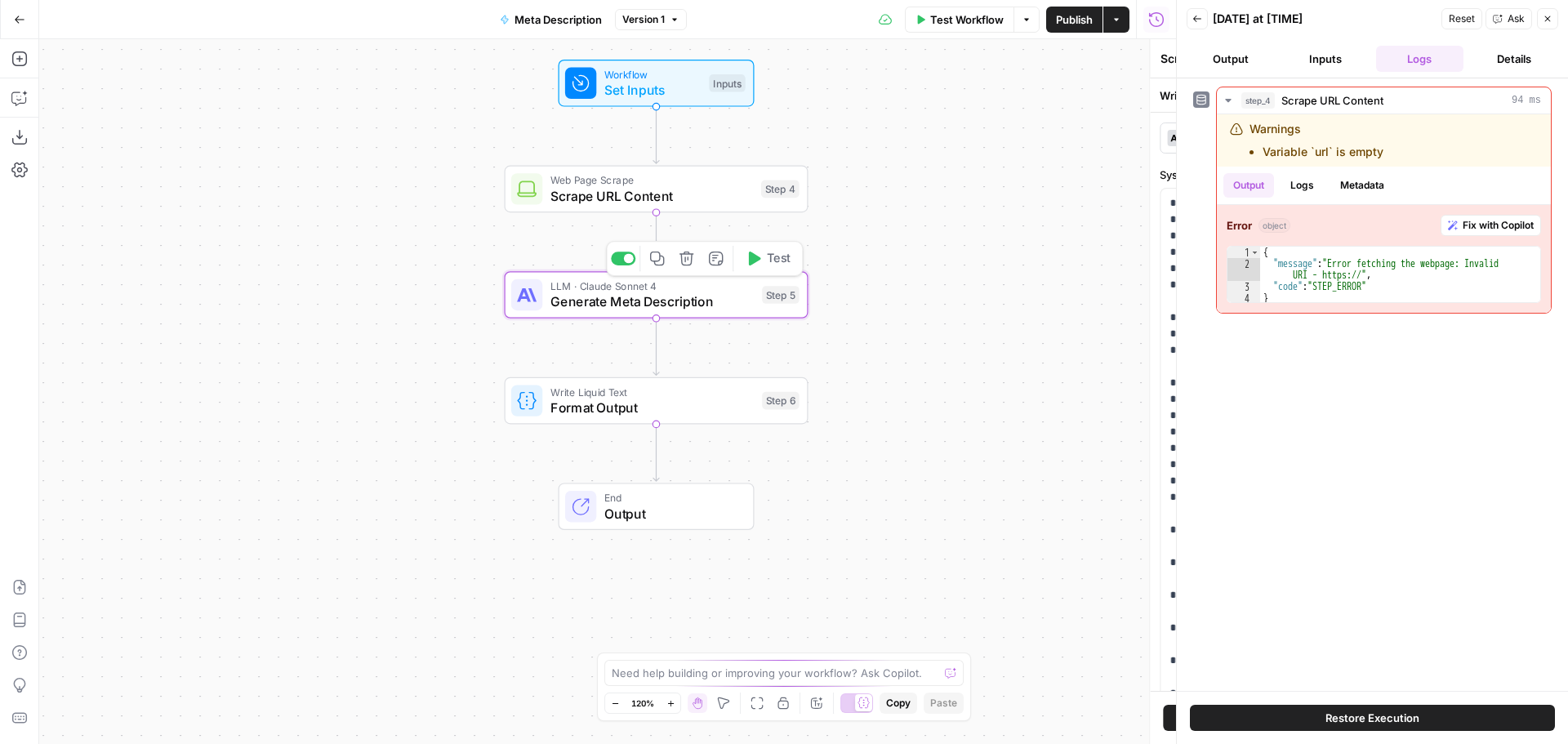 type on "Generate Meta Description" 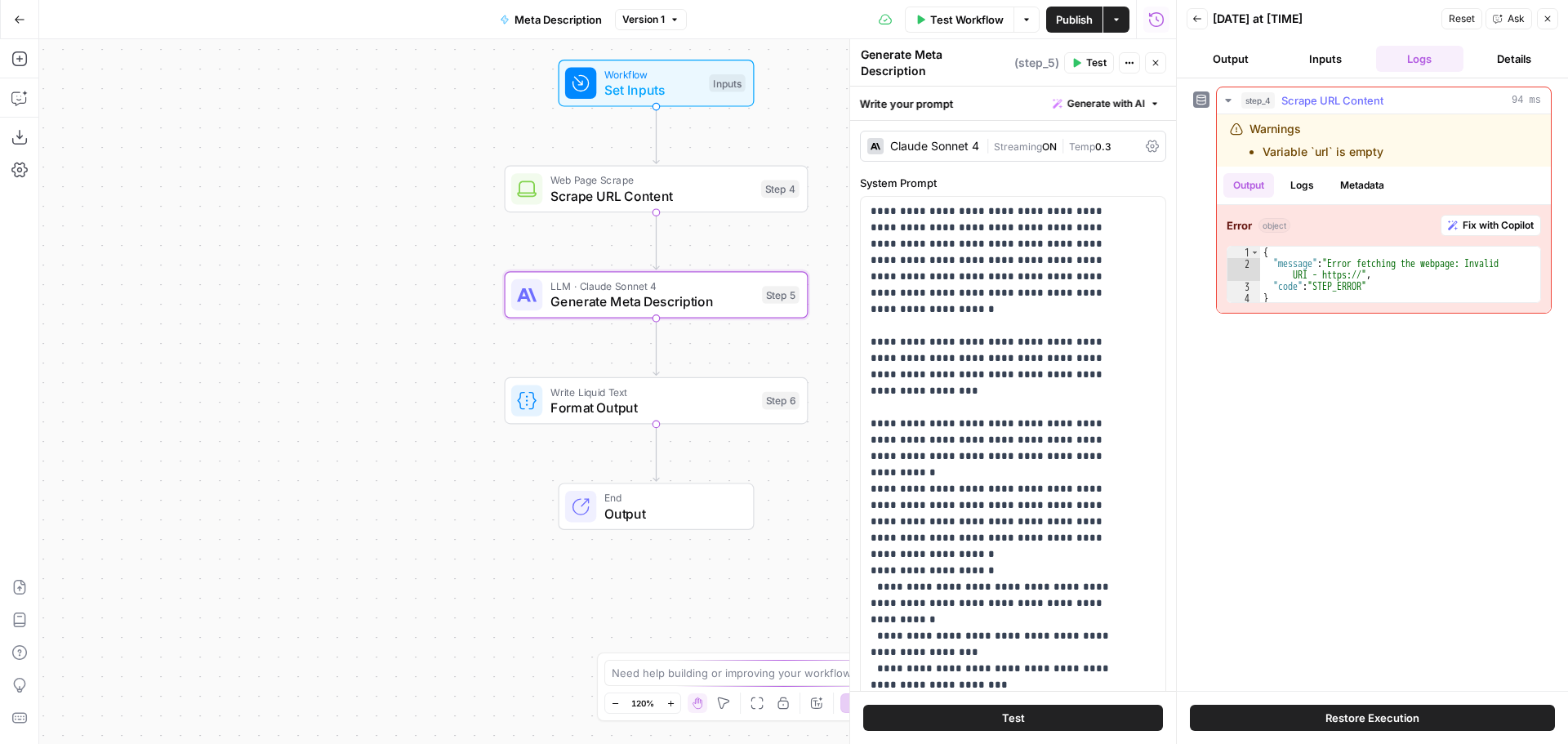 click on "{    "message" :  "Error fetching the webpage: Invalid         URI - https://" ,    "code" :  "STEP_ERROR" }" at bounding box center [1400, 287] 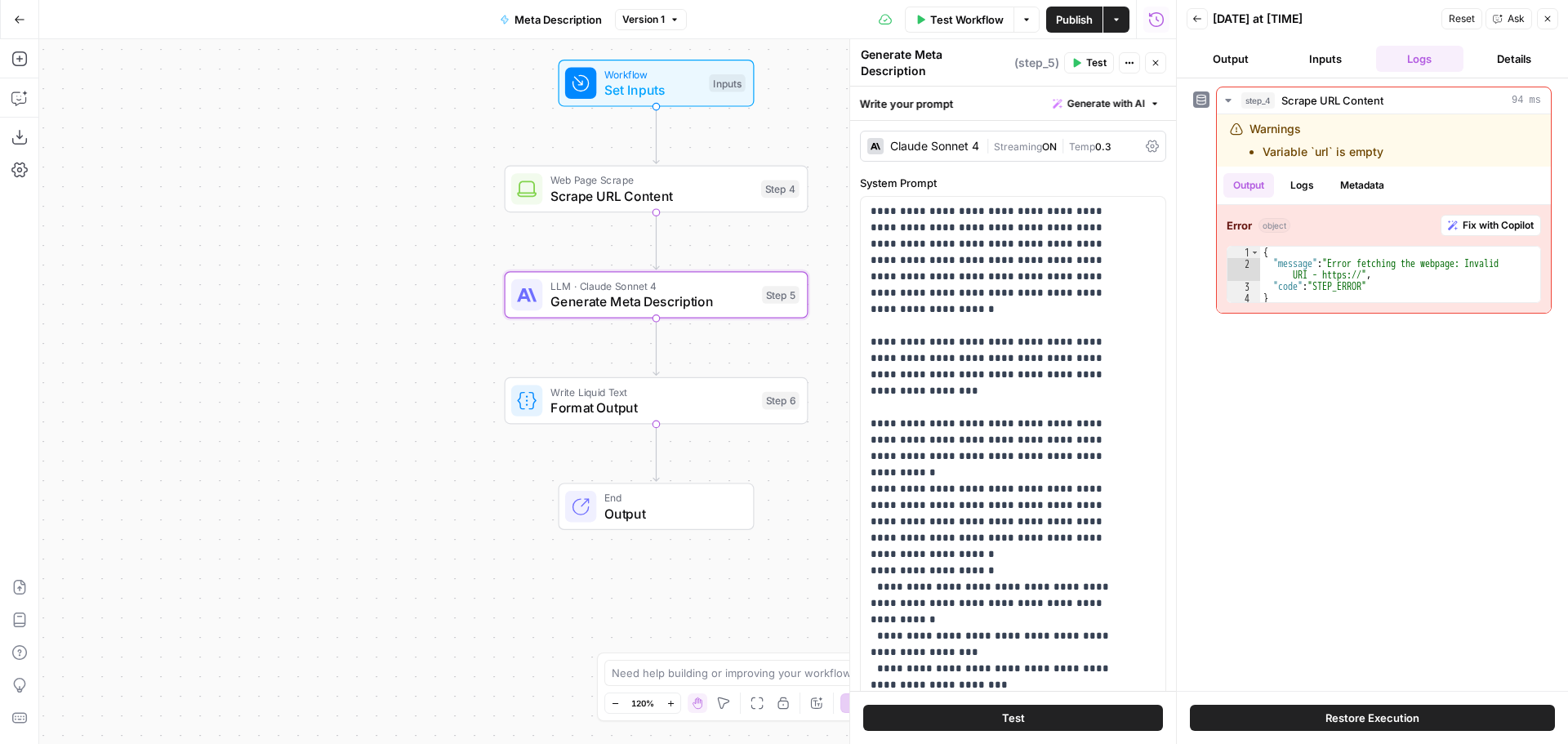 click on "Meta Description" at bounding box center (558, 20) 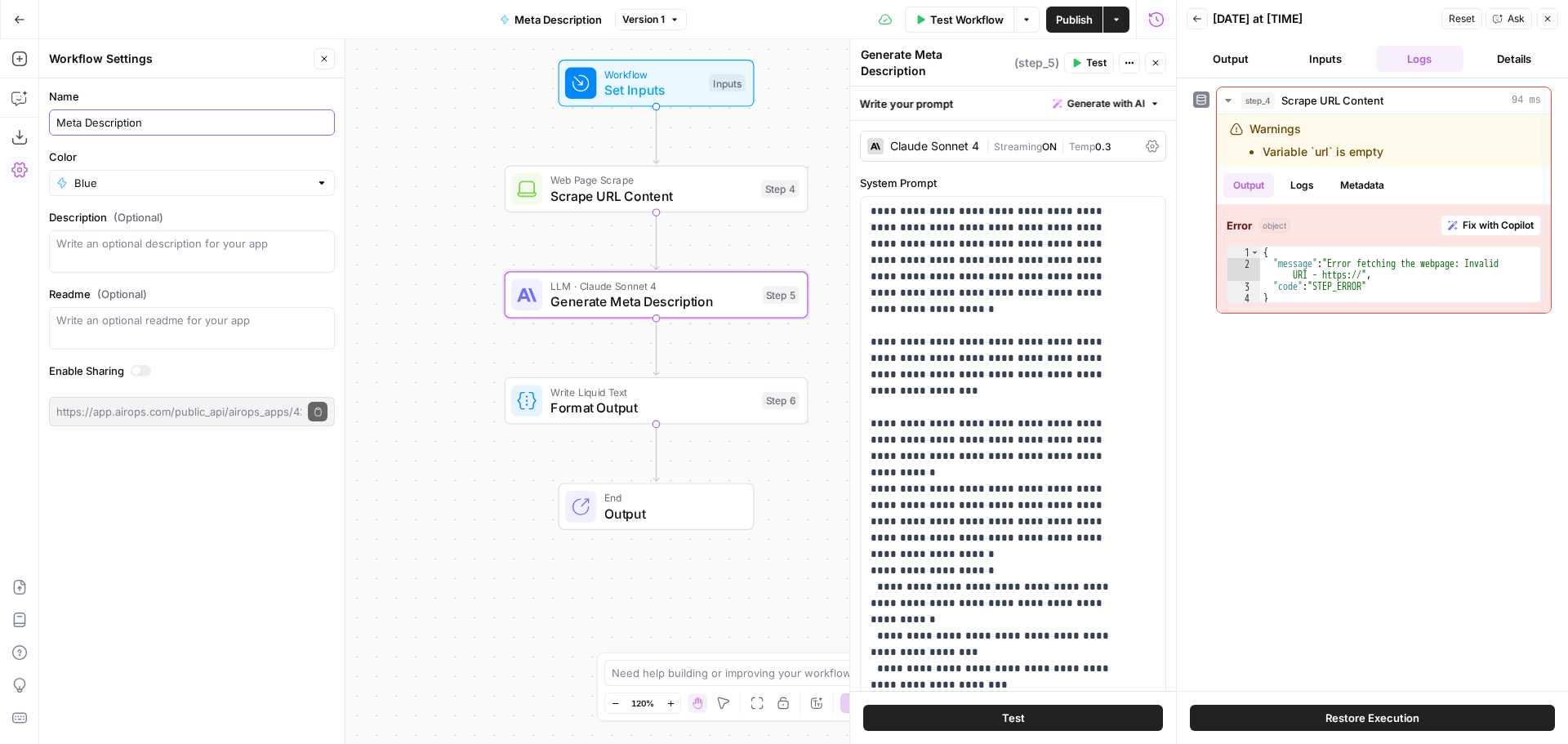 click on "Meta Description" at bounding box center [192, 123] 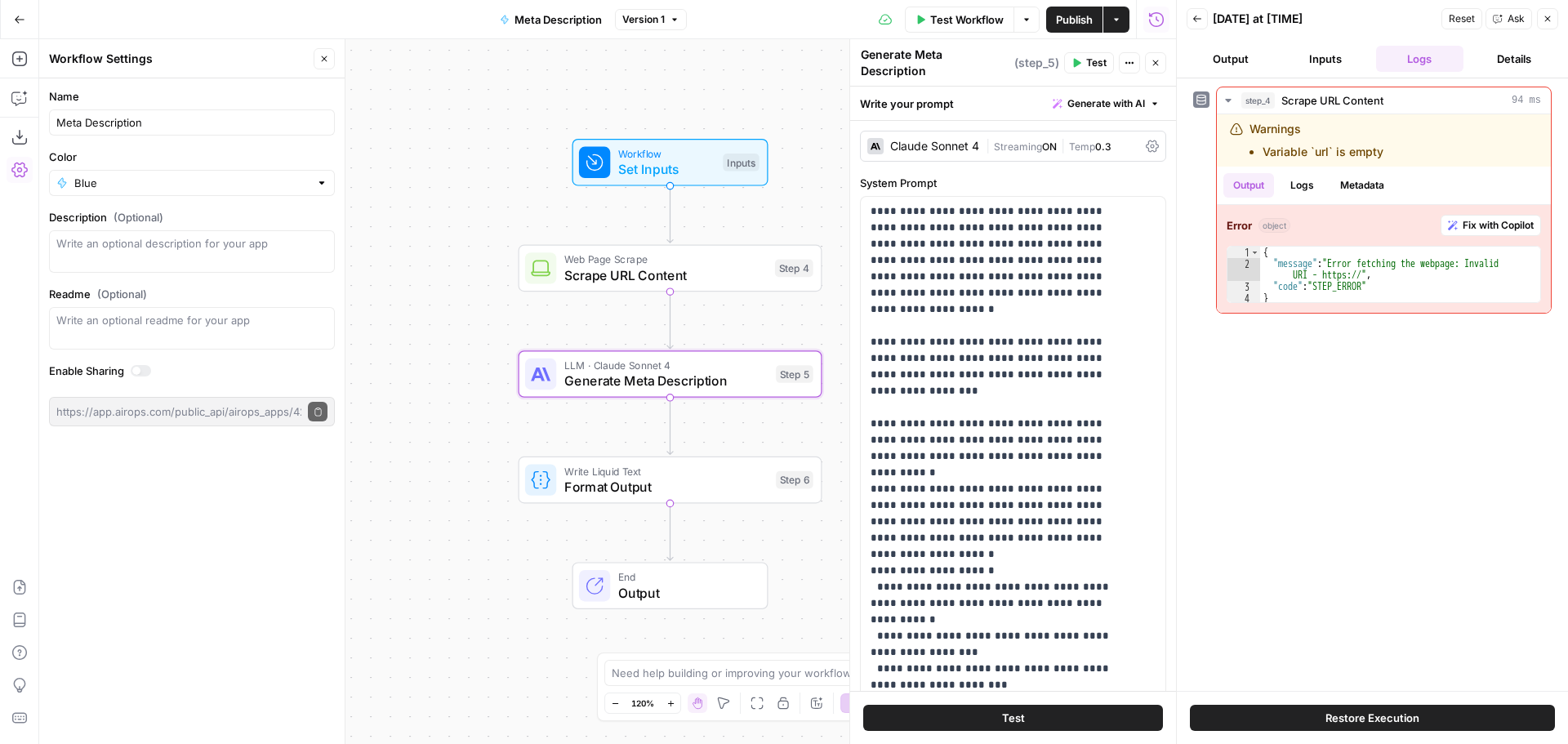 drag, startPoint x: 452, startPoint y: 417, endPoint x: 467, endPoint y: 363, distance: 56.044625 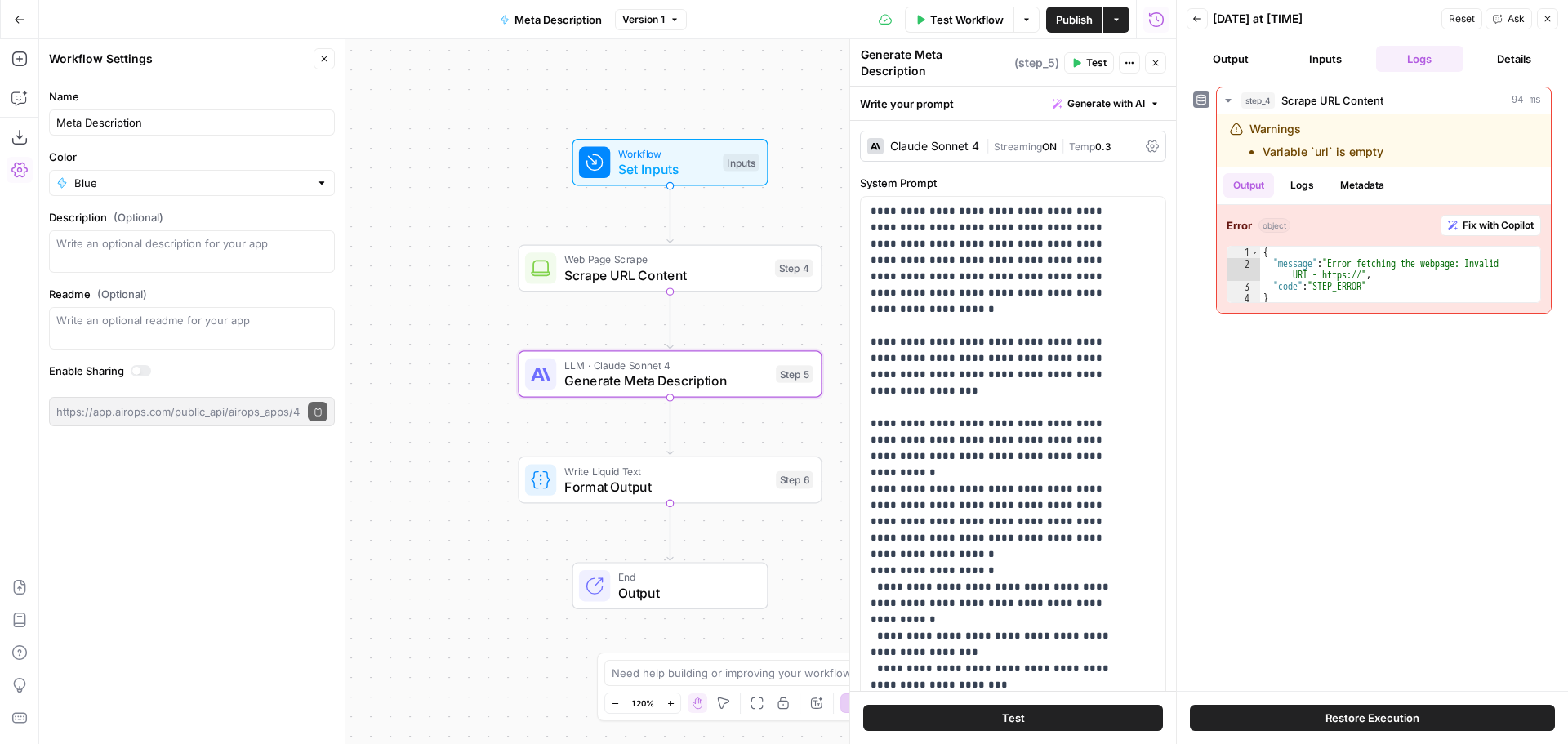 click on "Workflow Set Inputs Inputs Web Page Scrape Scrape URL Content Step 4 LLM · Claude Sonnet 4 Generate Meta Description Step 5 Write Liquid Text Format Output Step 6 End Output" at bounding box center [608, 391] 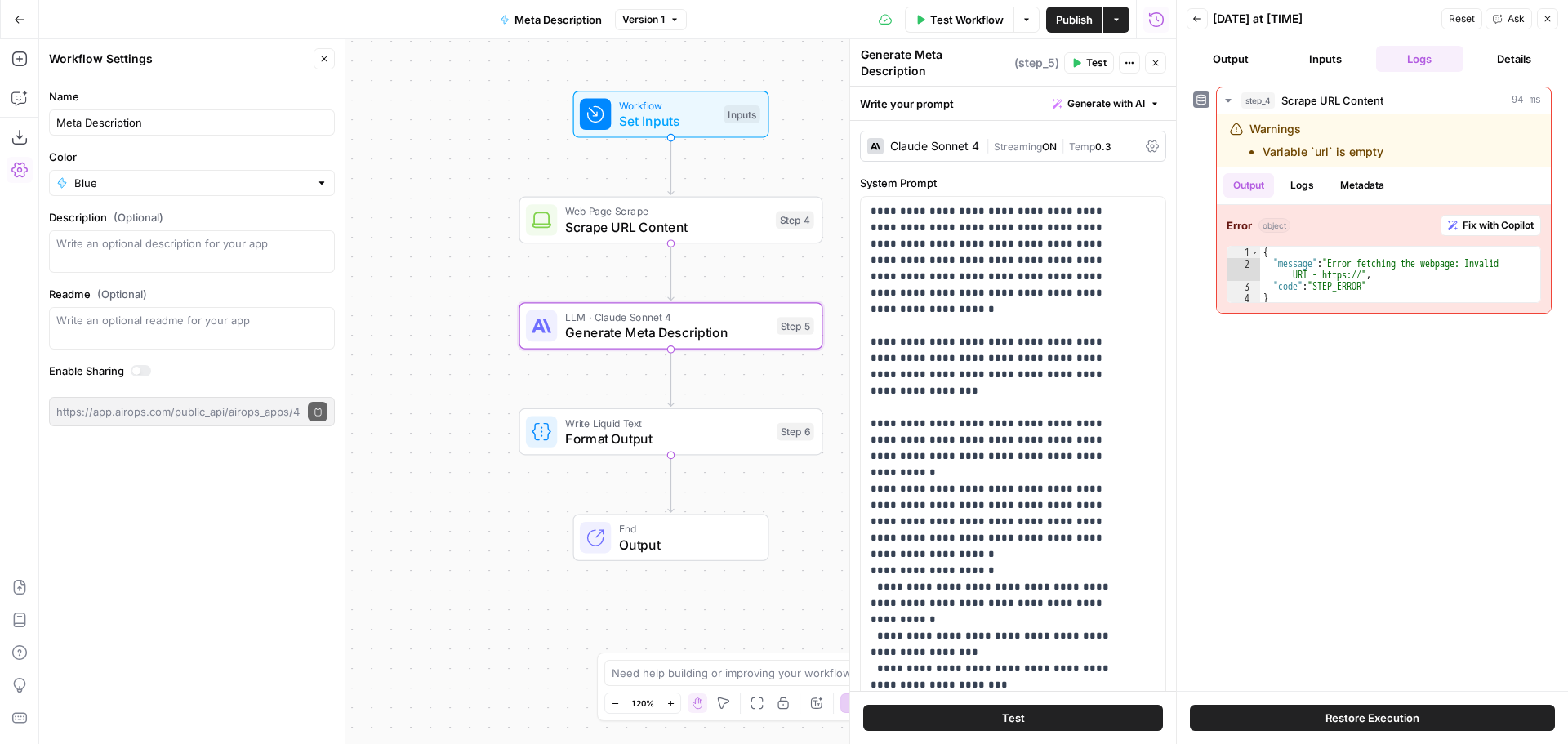 click on "Inputs" at bounding box center [1325, 59] 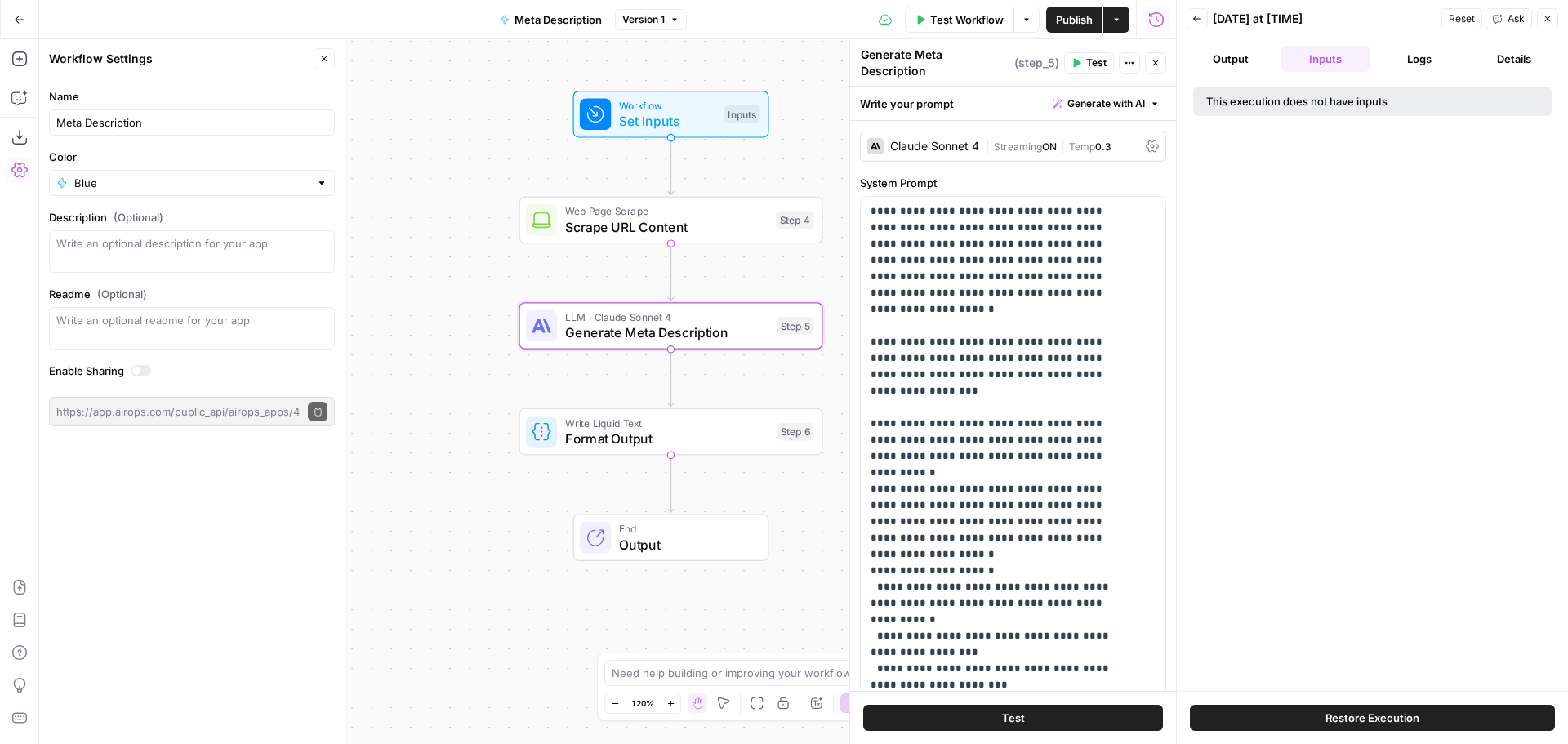 click on "Logs" at bounding box center [1420, 59] 